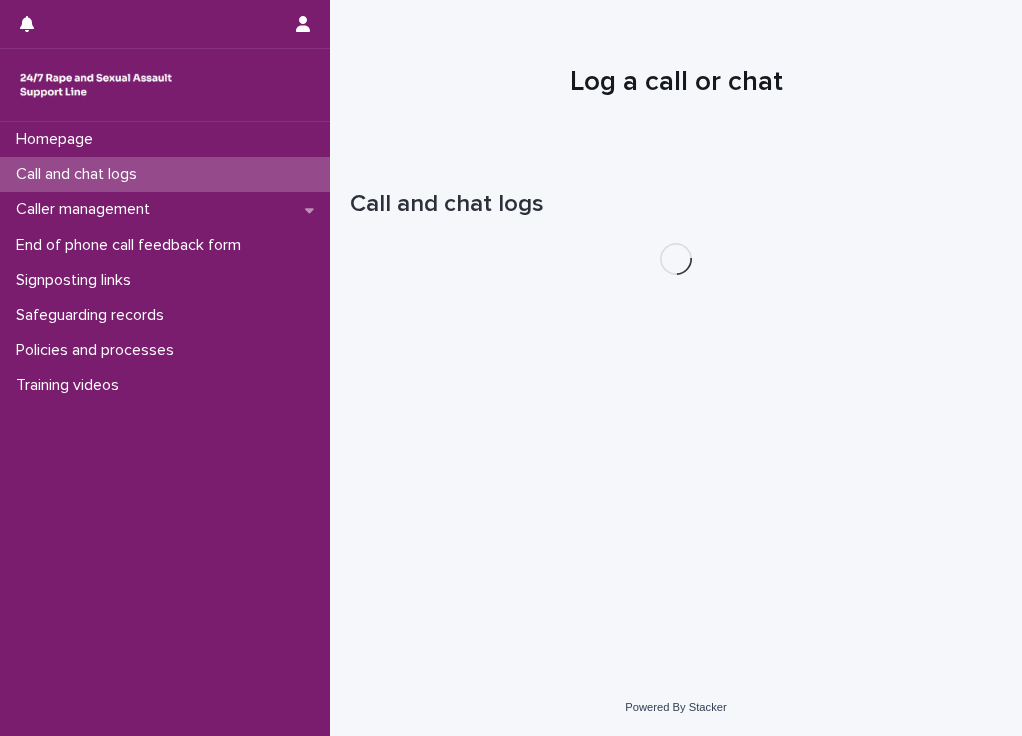 scroll, scrollTop: 0, scrollLeft: 0, axis: both 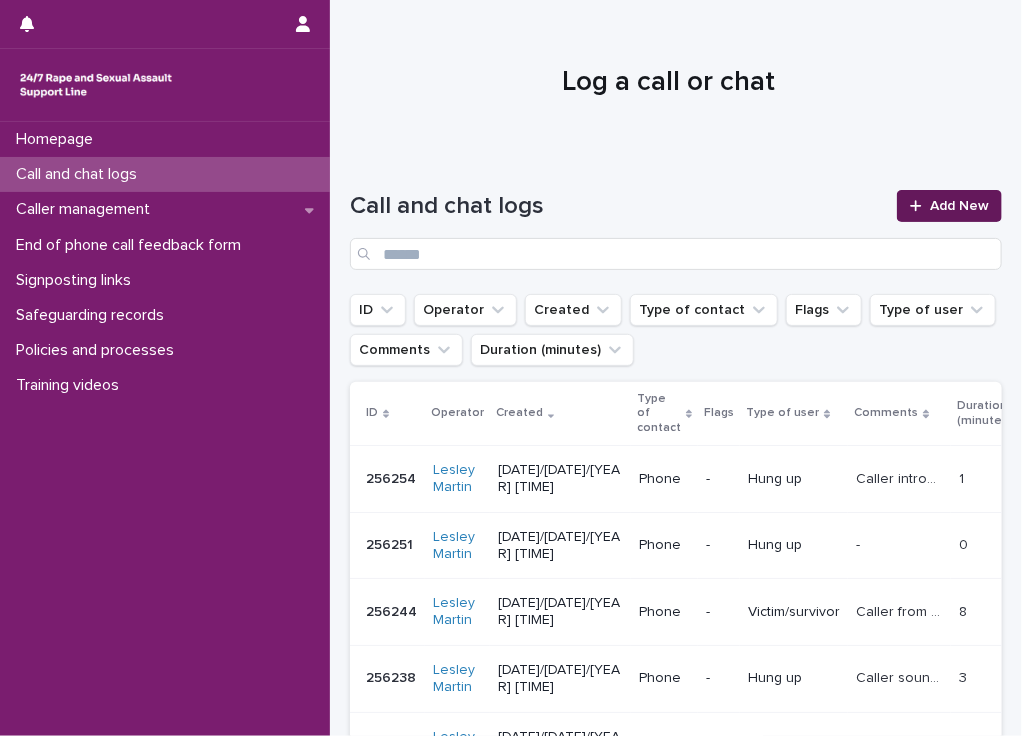 click on "Add New" at bounding box center [959, 206] 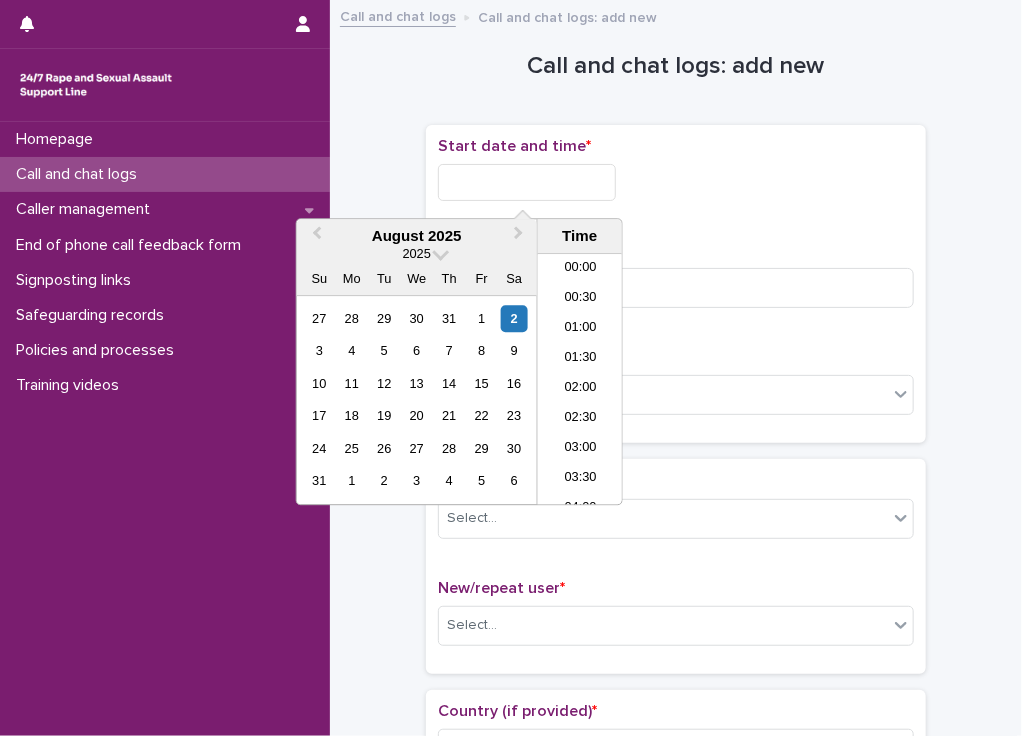 click at bounding box center [527, 182] 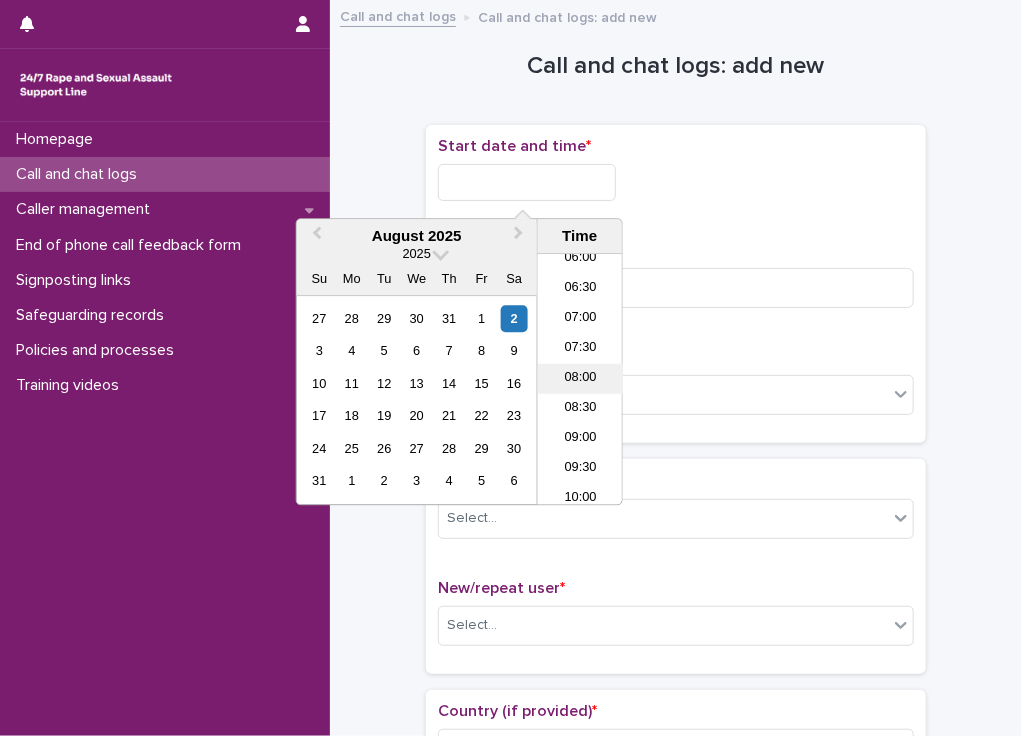 click on "08:00" at bounding box center (580, 380) 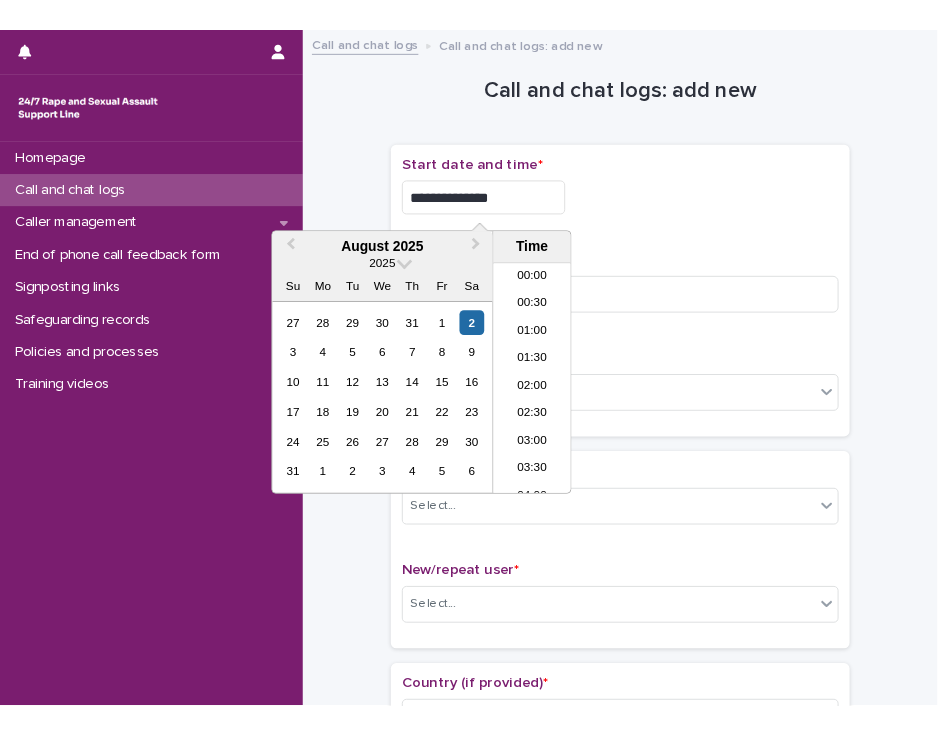 scroll, scrollTop: 370, scrollLeft: 0, axis: vertical 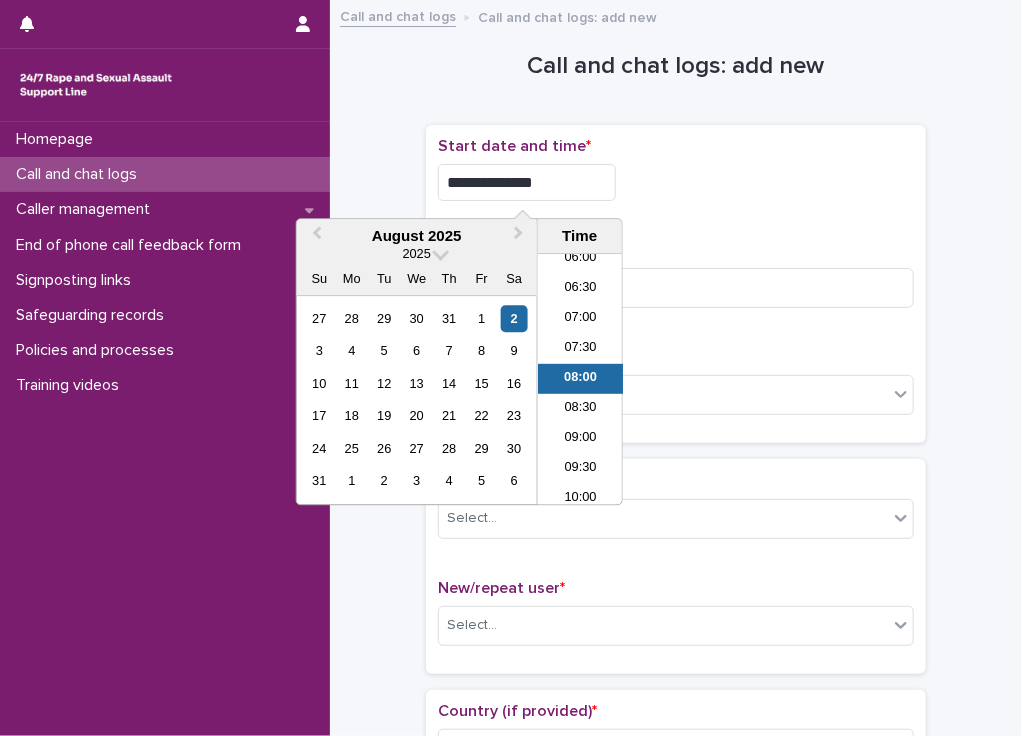 click on "**********" at bounding box center (527, 182) 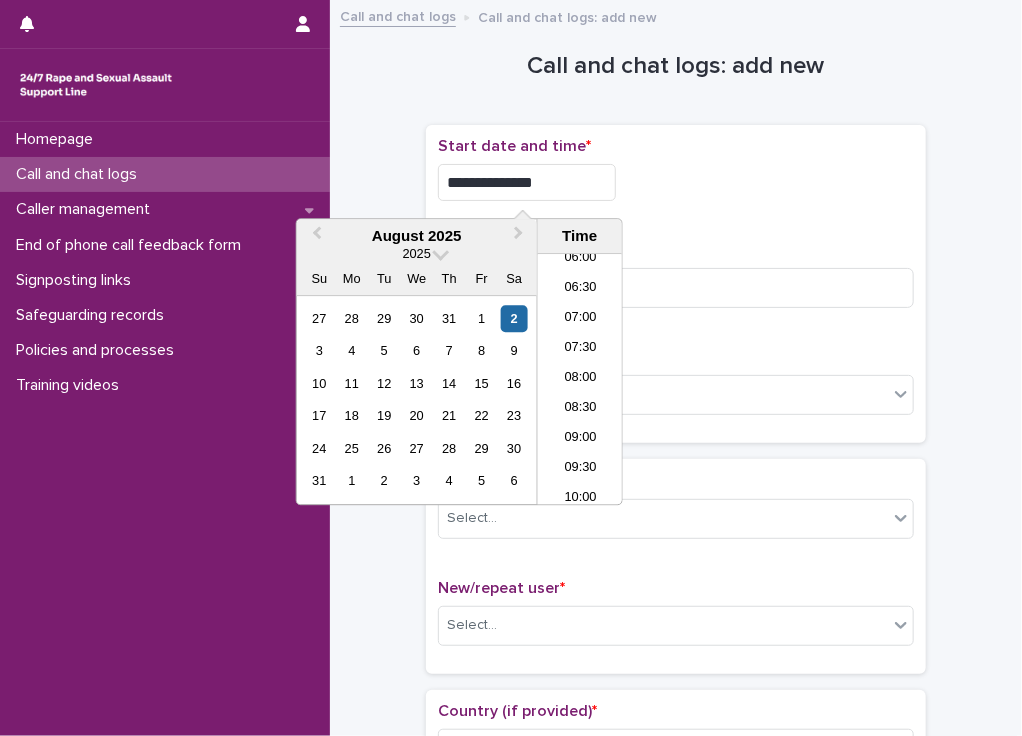type on "**********" 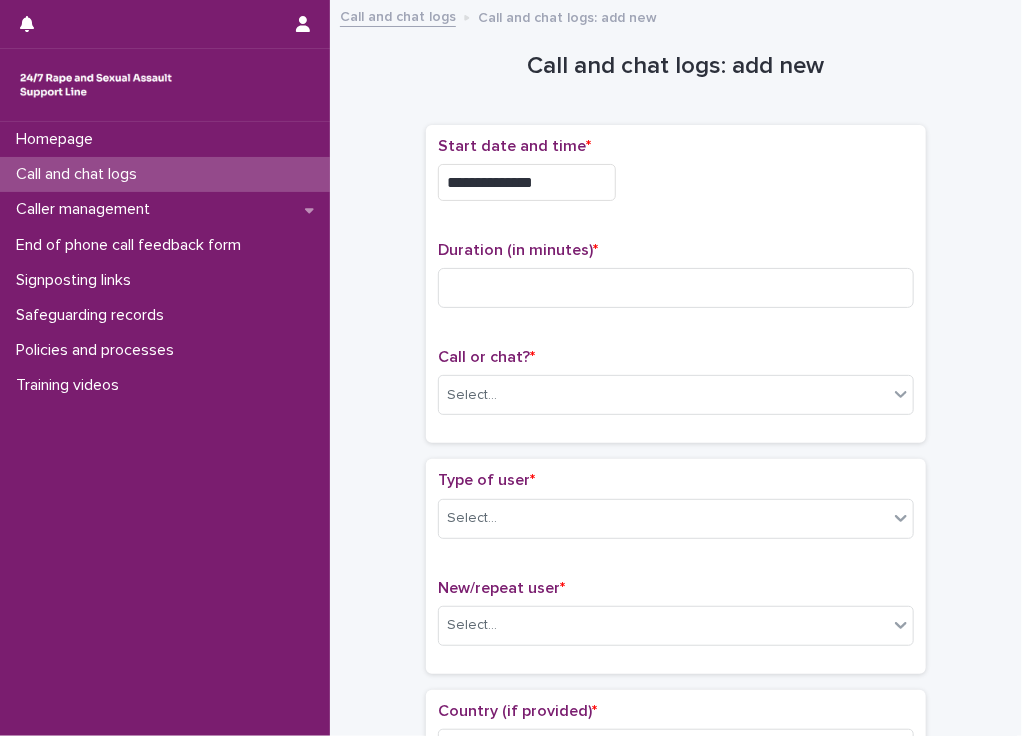 click on "**********" at bounding box center [676, 182] 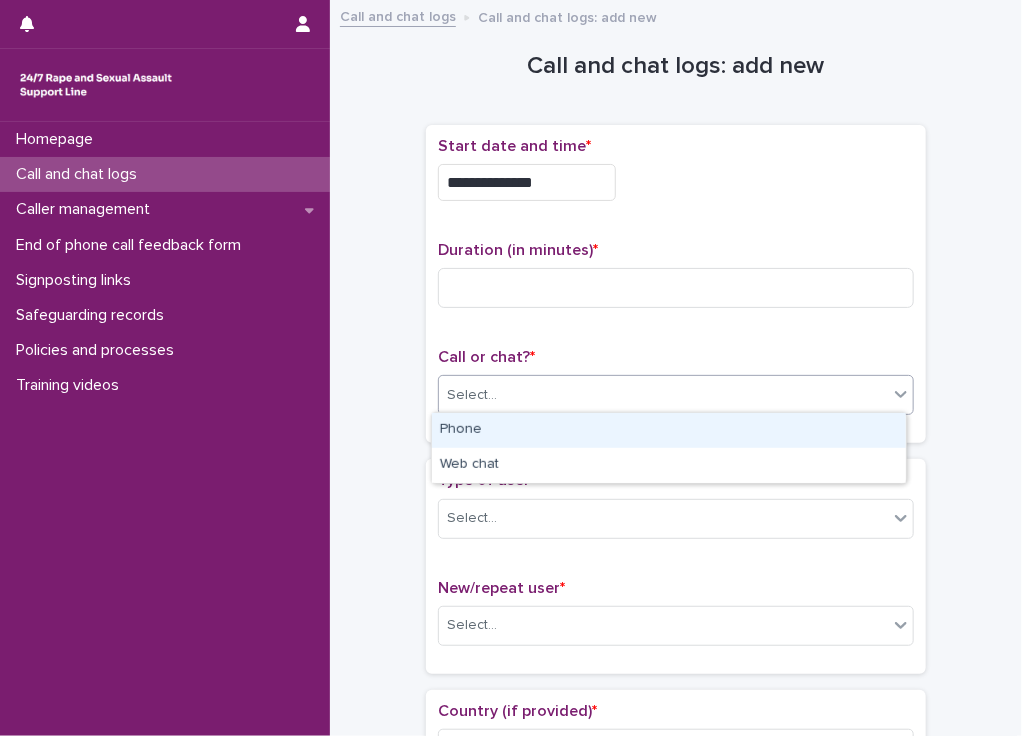 click on "Select..." at bounding box center [472, 395] 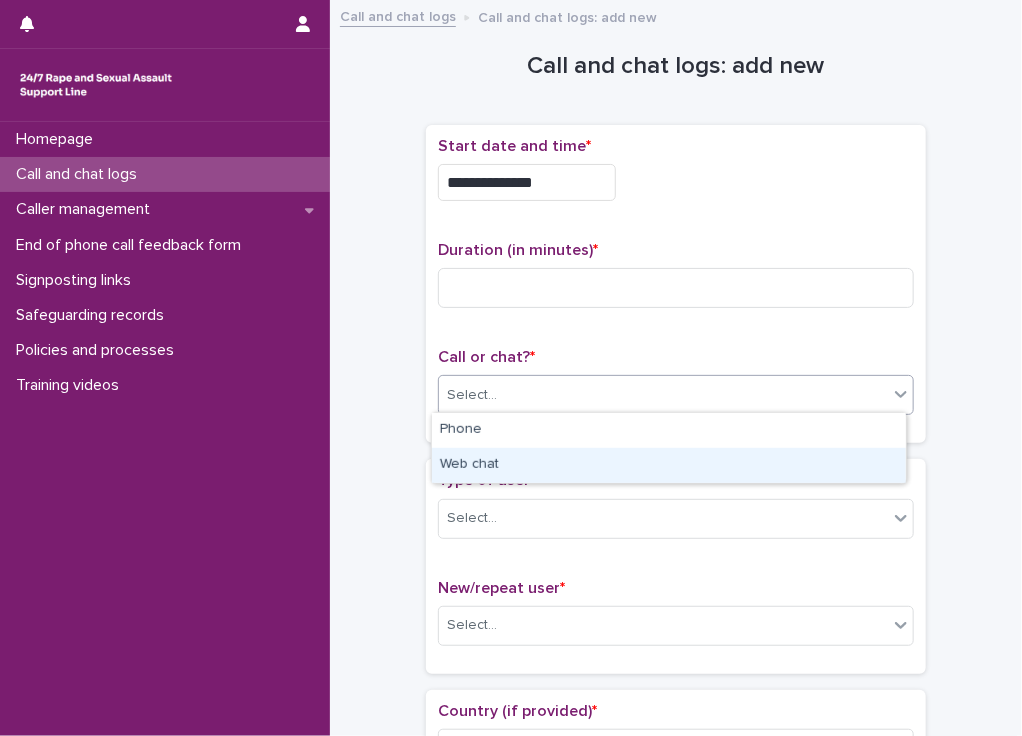 click on "Web chat" at bounding box center (669, 465) 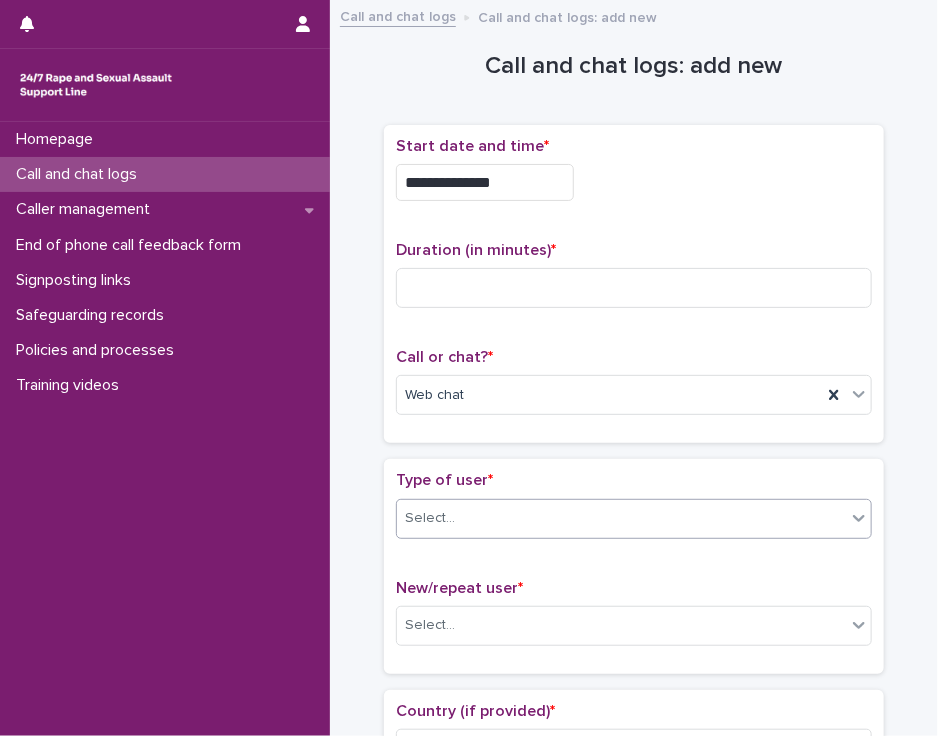 click on "Select..." at bounding box center (621, 518) 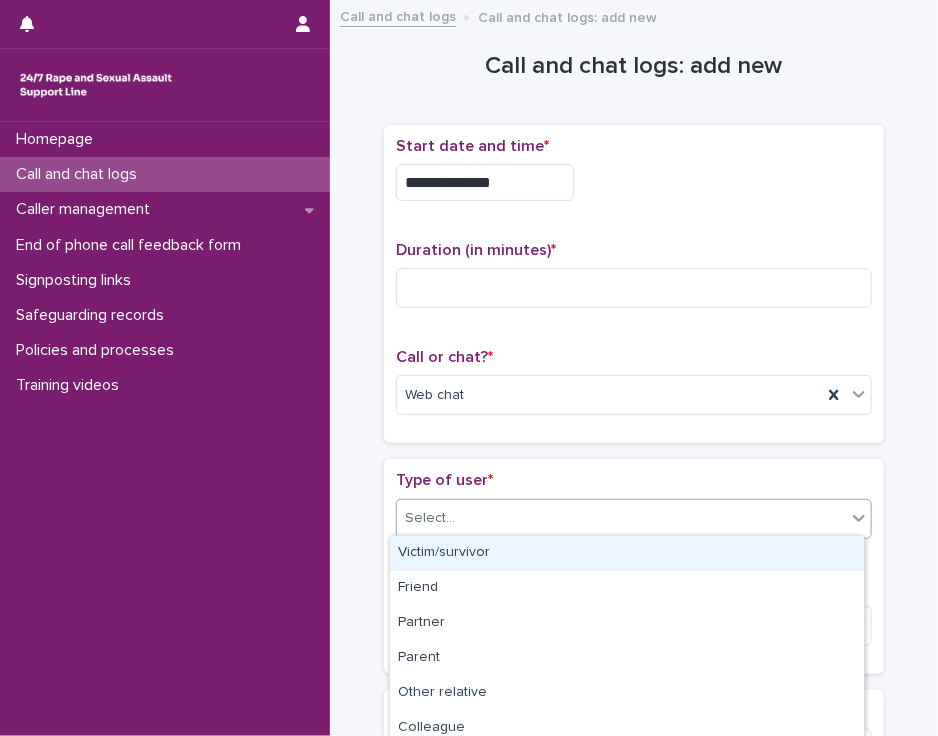 click on "Victim/survivor" at bounding box center [627, 553] 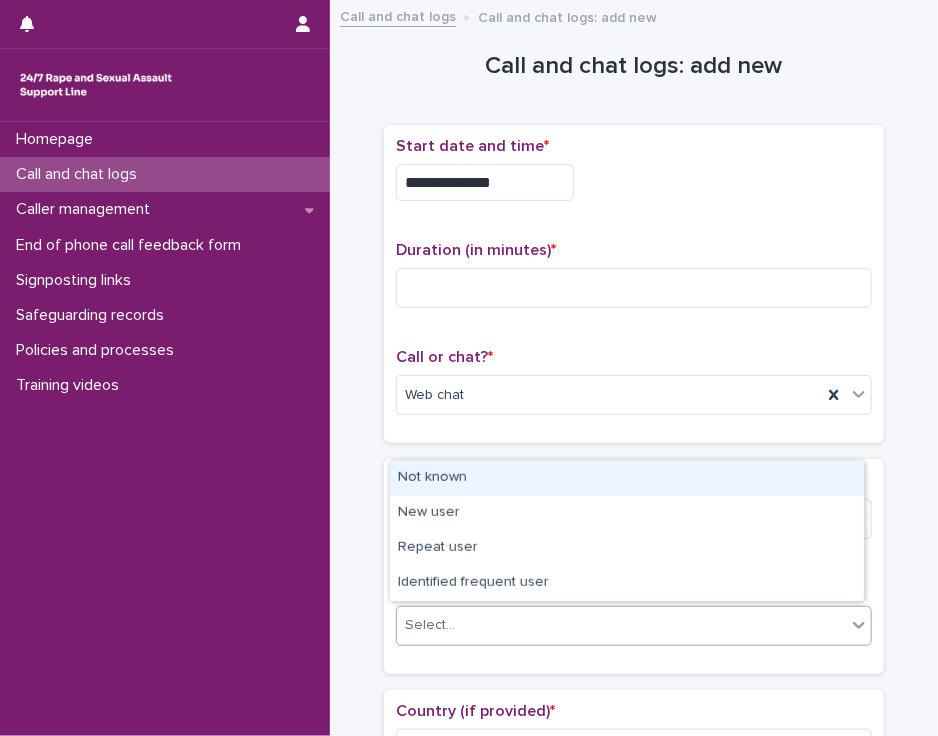 click on "Select..." at bounding box center (621, 625) 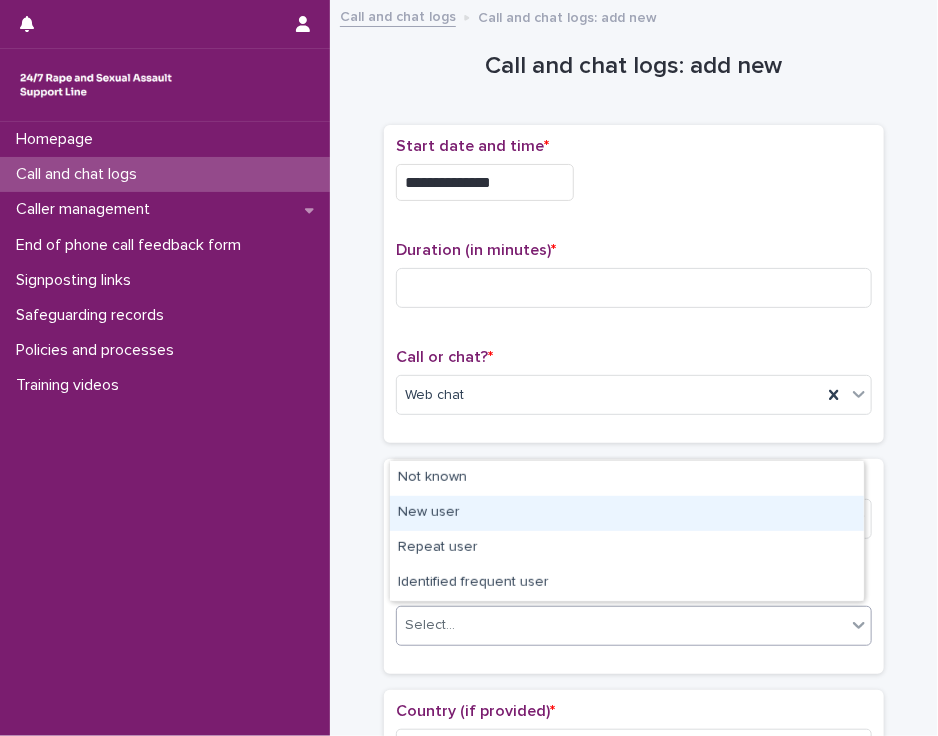 click on "New user" at bounding box center (627, 513) 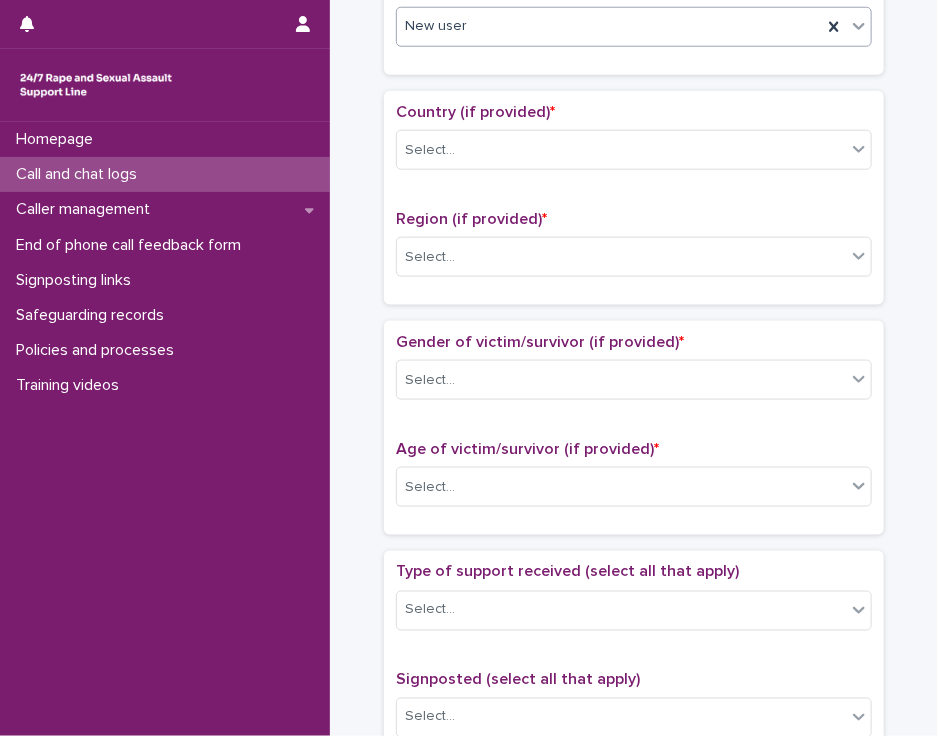 scroll, scrollTop: 617, scrollLeft: 0, axis: vertical 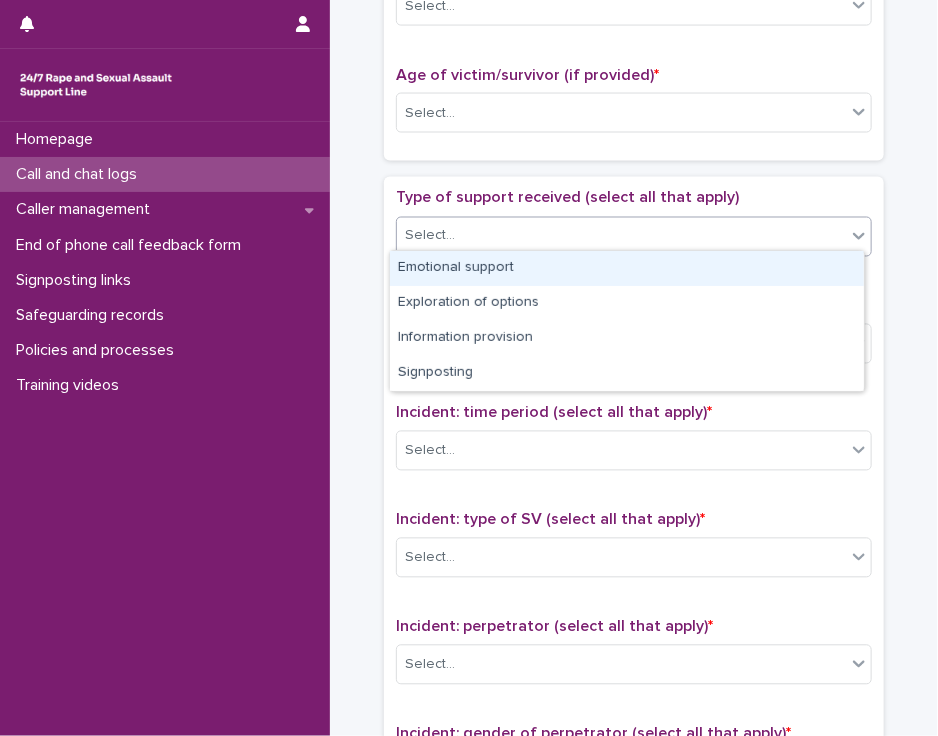 click 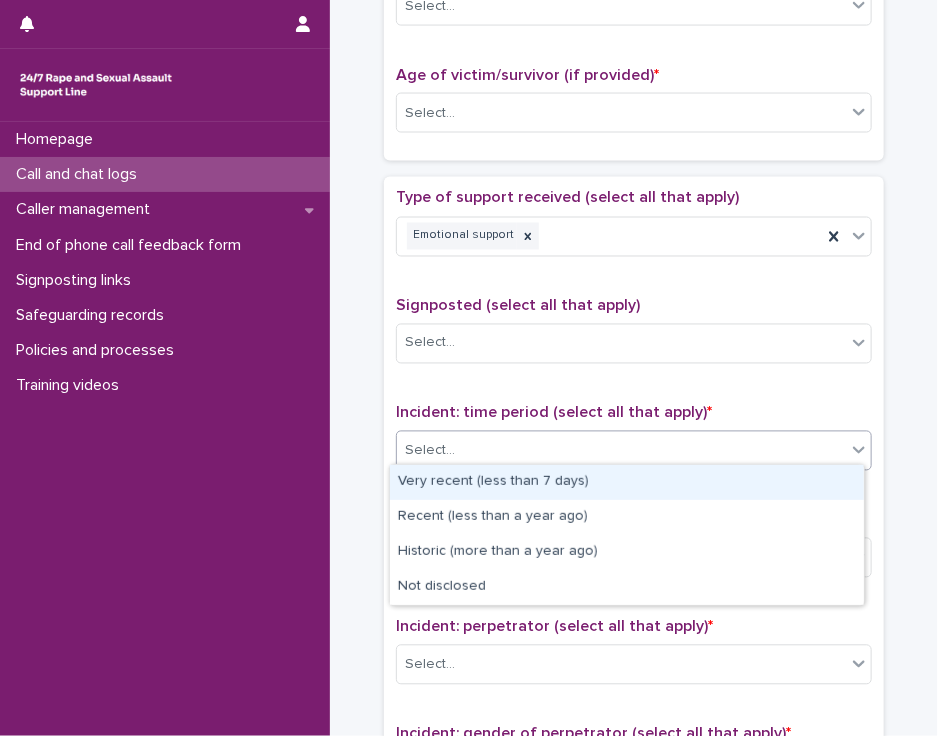 click on "Select..." at bounding box center [621, 451] 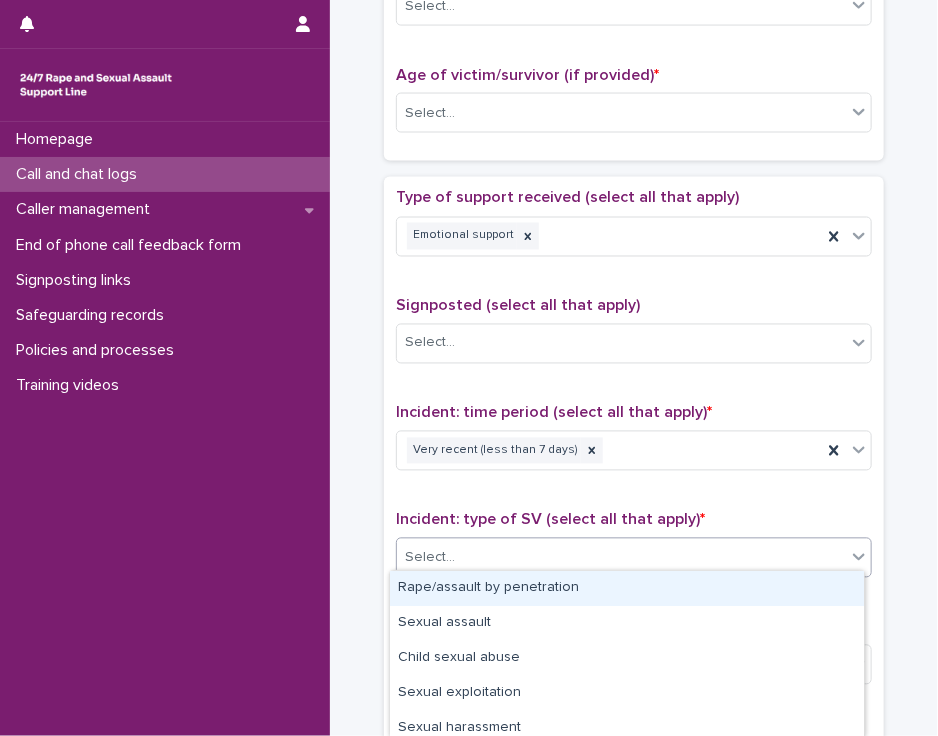 click on "Select..." at bounding box center (621, 558) 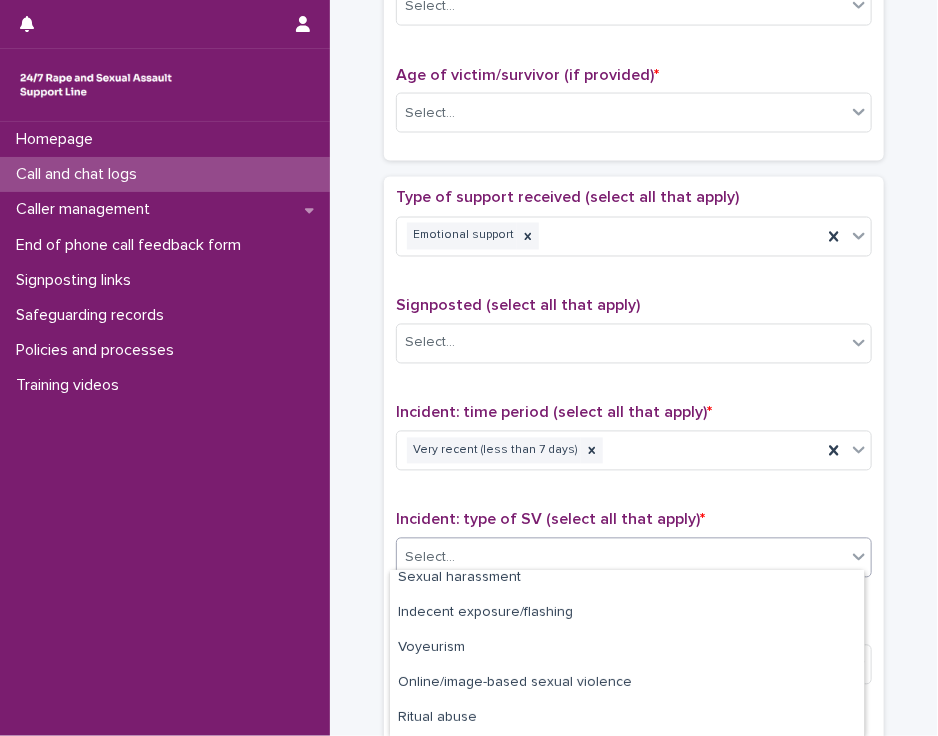 scroll, scrollTop: 160, scrollLeft: 0, axis: vertical 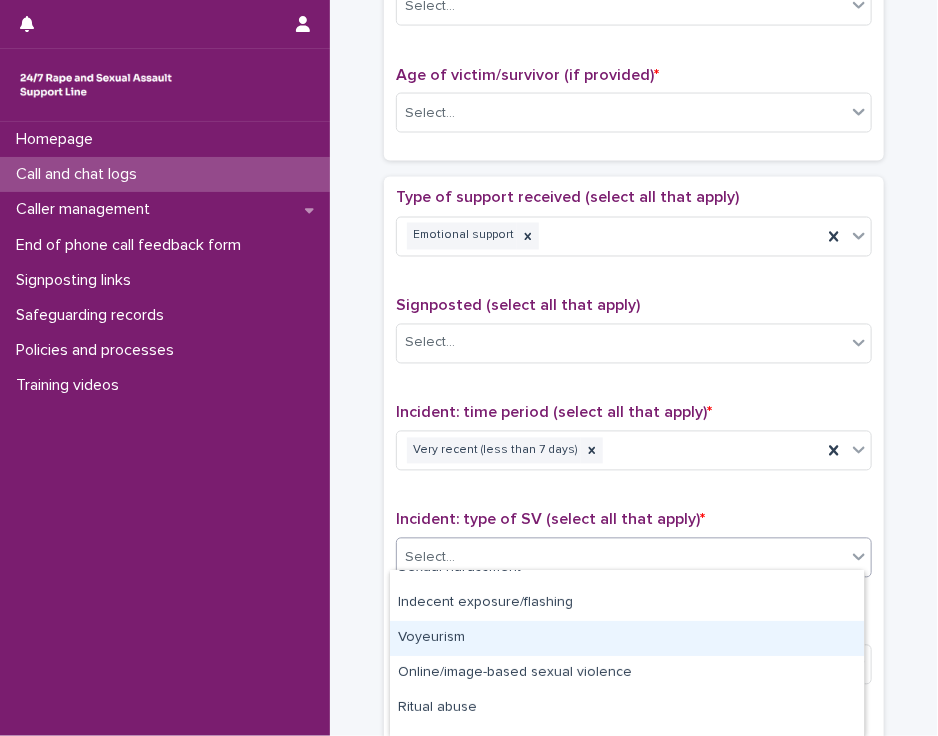 click on "Voyeurism" at bounding box center (627, 638) 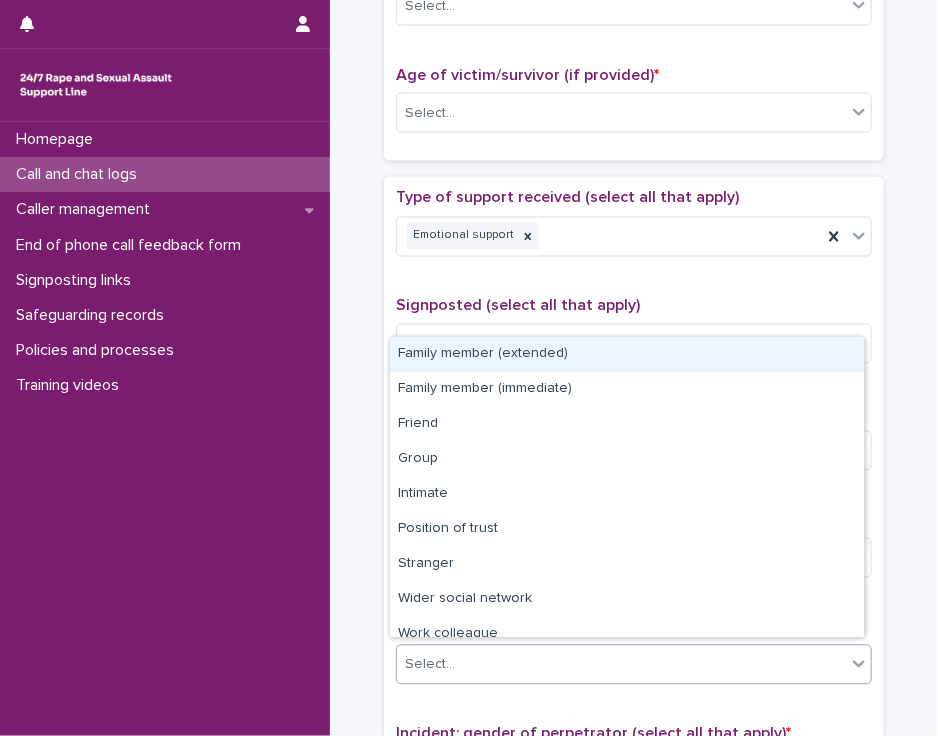 click on "Select..." at bounding box center [621, 665] 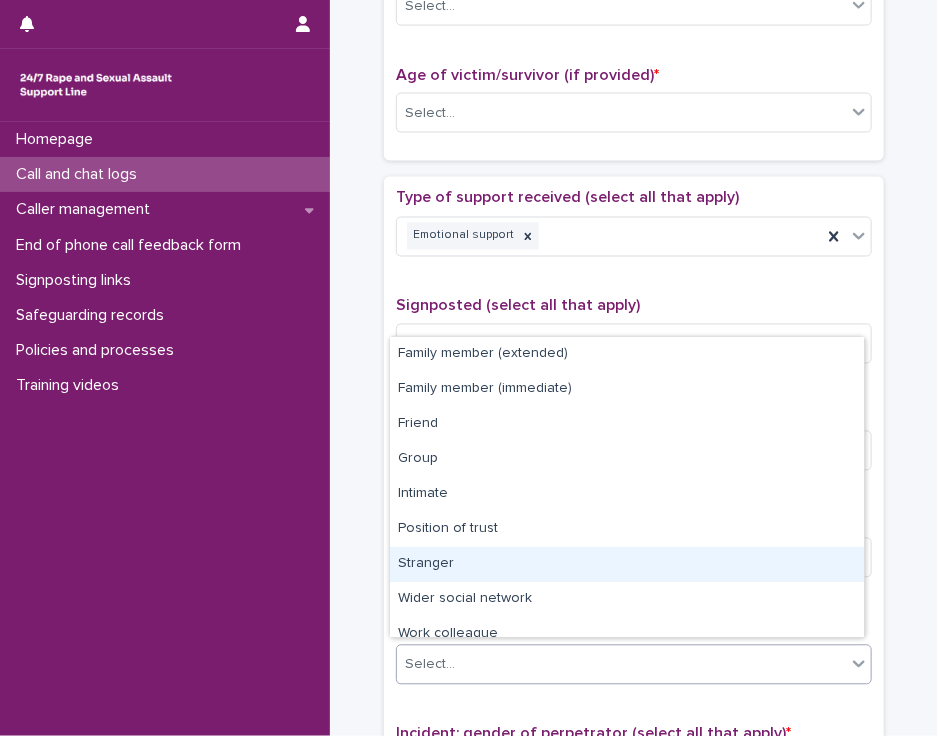 click on "Stranger" at bounding box center [627, 564] 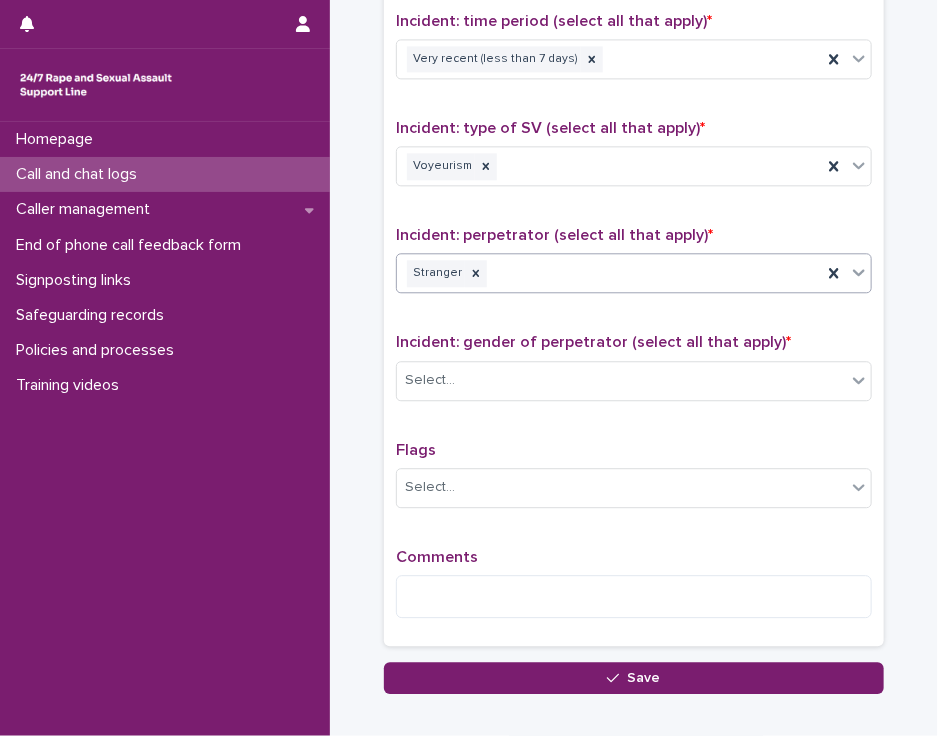 scroll, scrollTop: 1370, scrollLeft: 0, axis: vertical 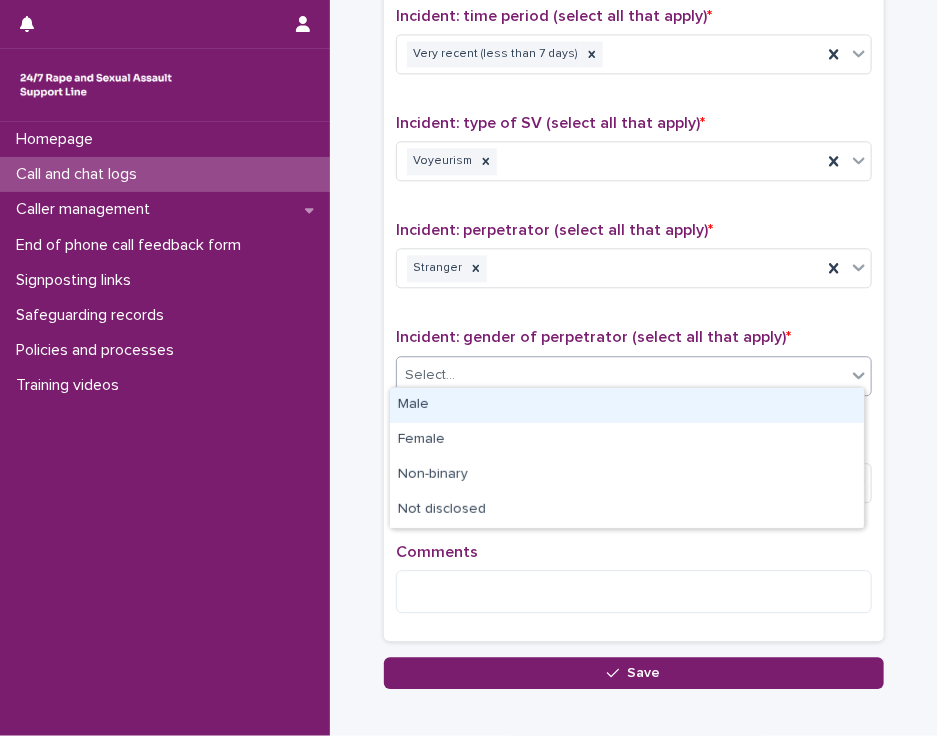 click 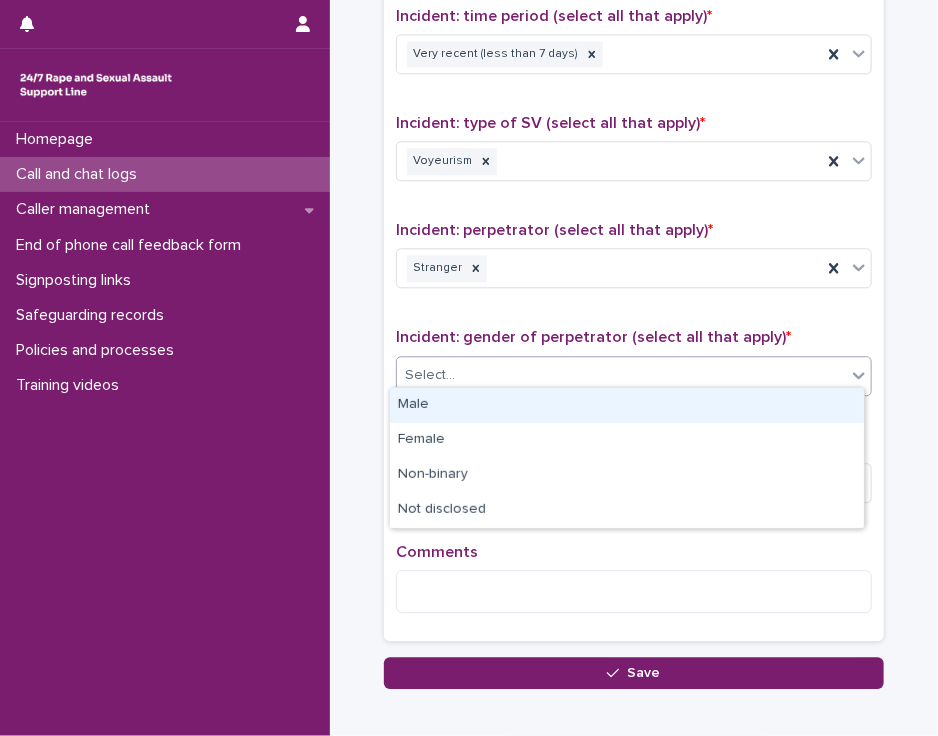 click on "Male" at bounding box center (627, 405) 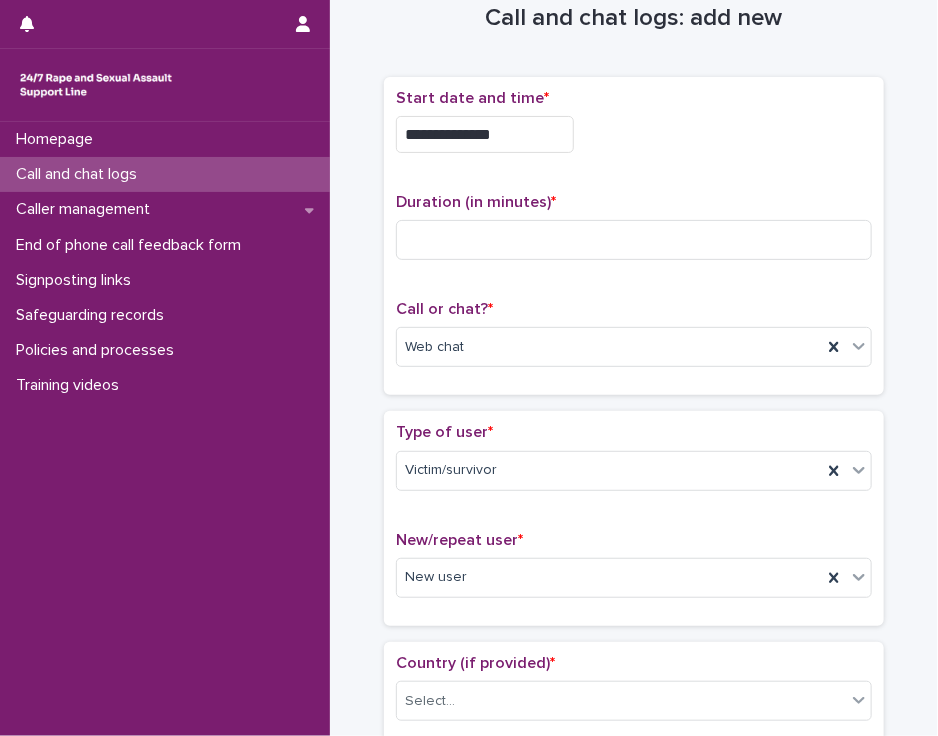 scroll, scrollTop: 0, scrollLeft: 0, axis: both 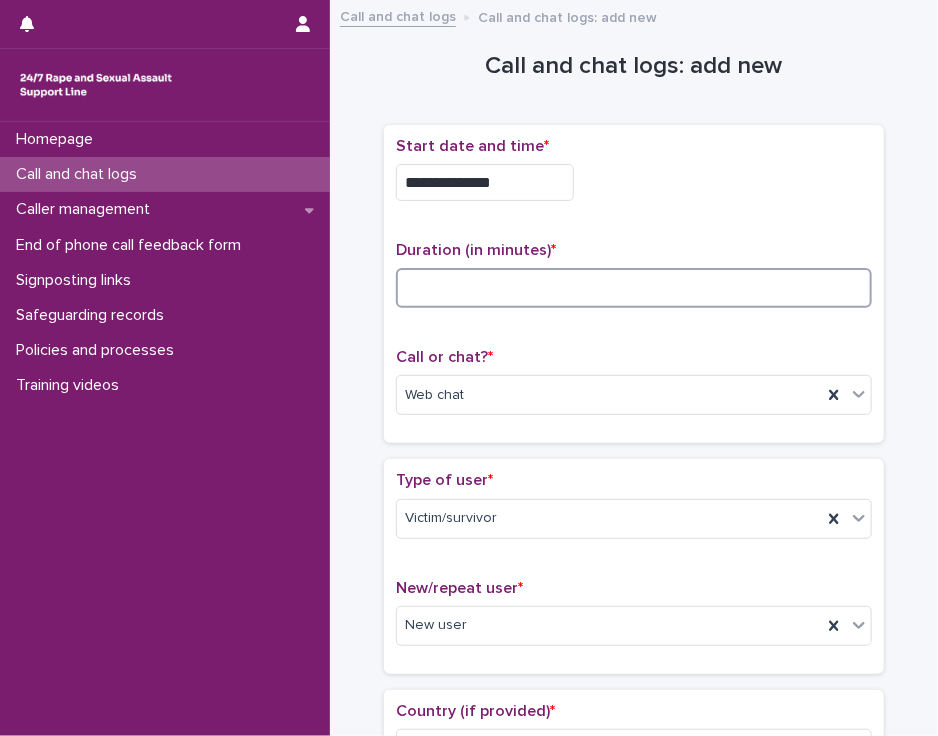 click at bounding box center [634, 288] 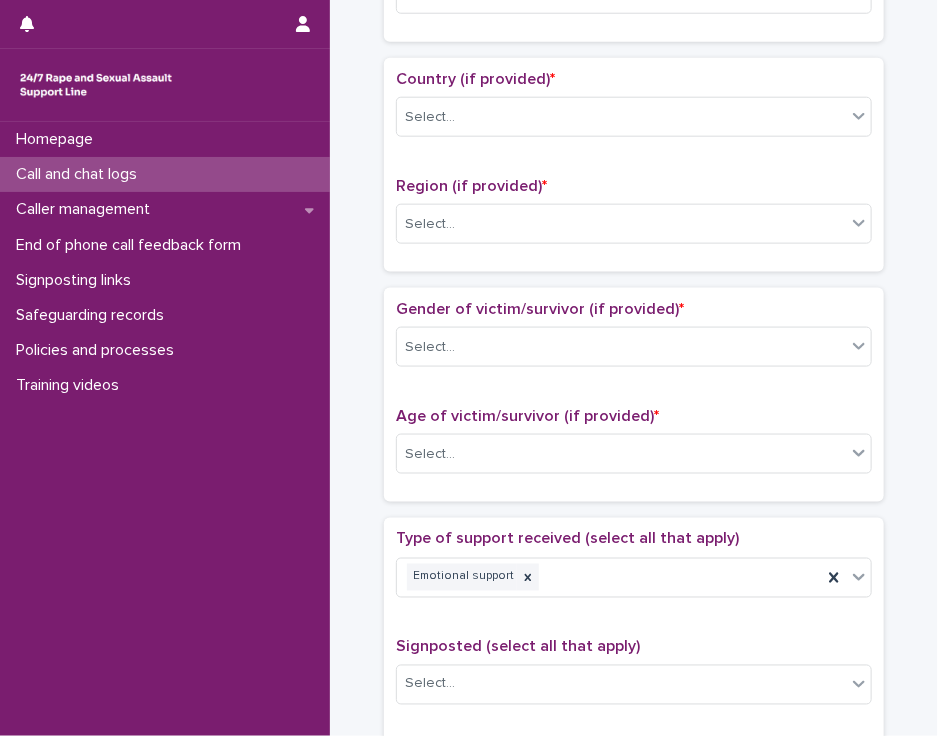 scroll, scrollTop: 635, scrollLeft: 0, axis: vertical 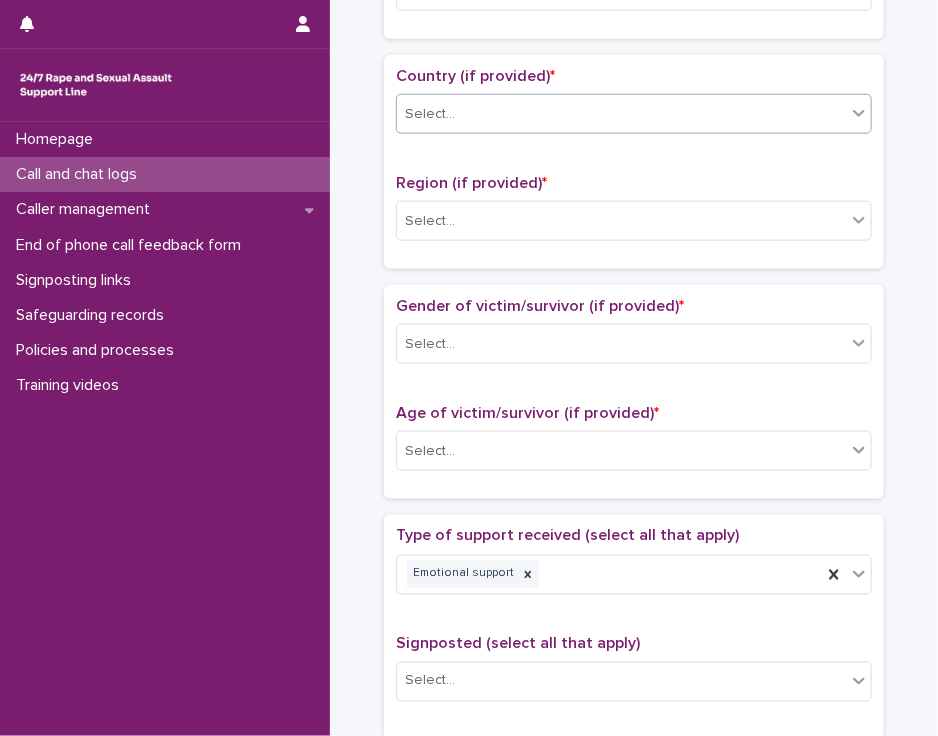 type on "**" 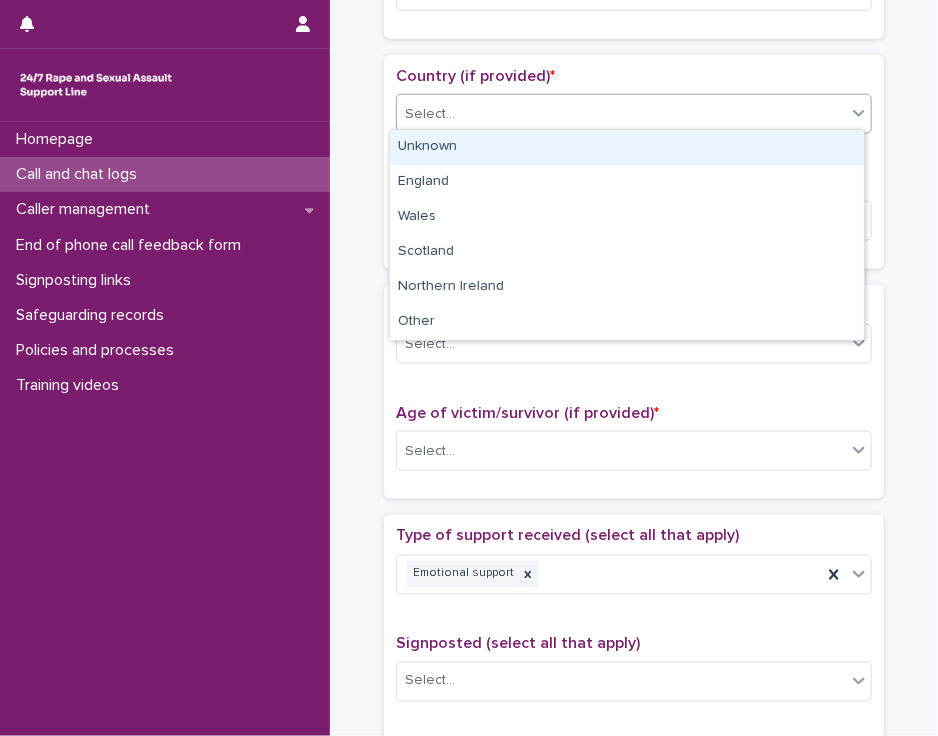 click 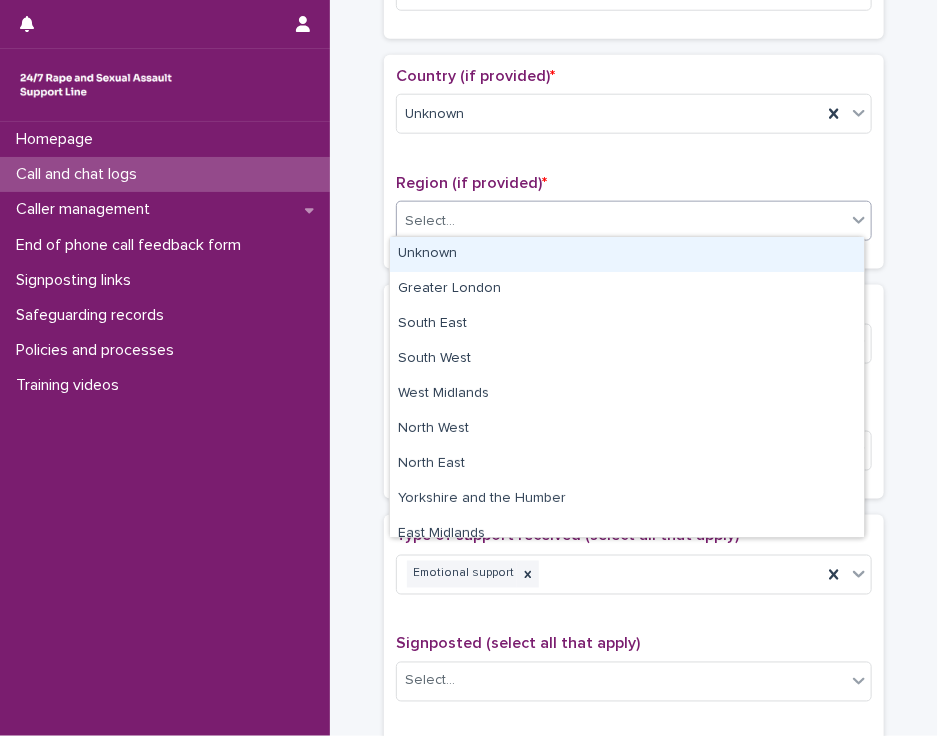 click on "Select..." at bounding box center [621, 221] 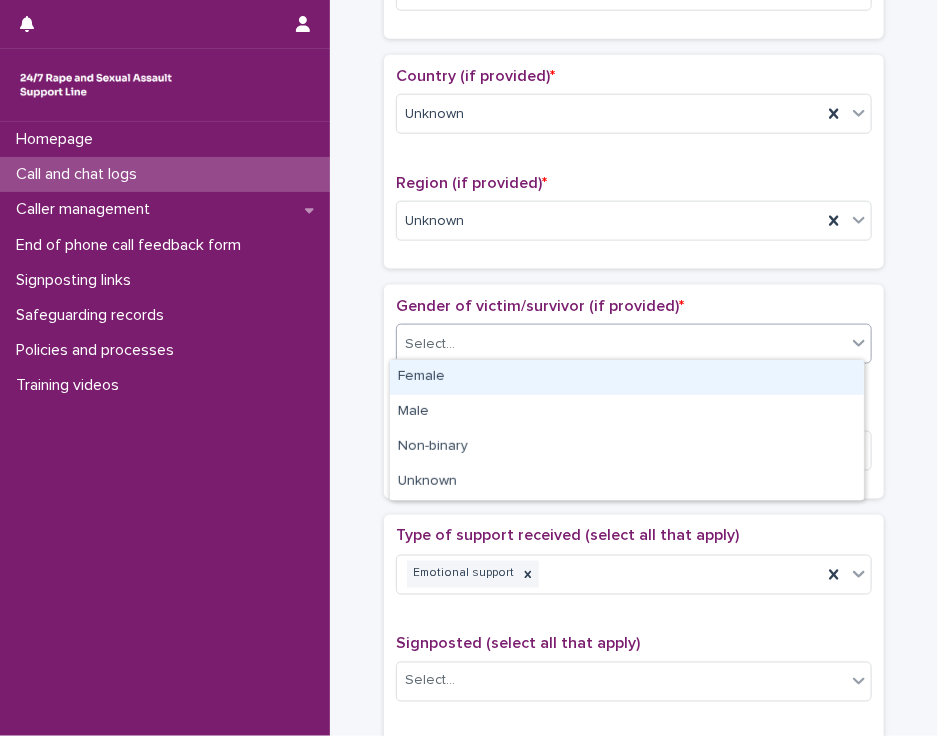 click on "Select..." at bounding box center [621, 344] 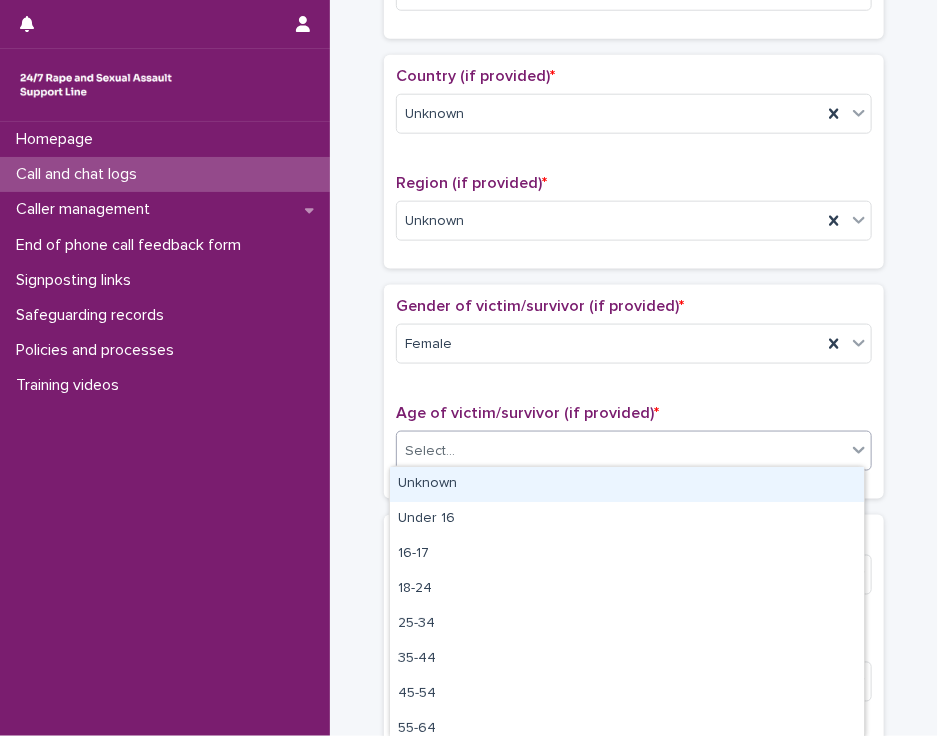 click on "Select..." at bounding box center [621, 451] 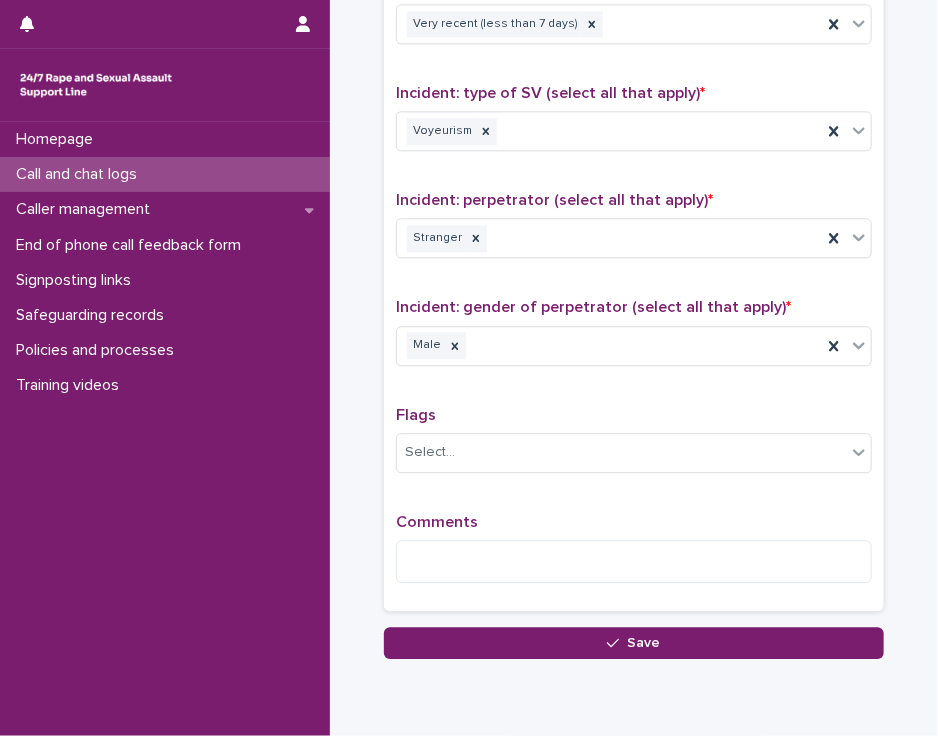 scroll, scrollTop: 1408, scrollLeft: 0, axis: vertical 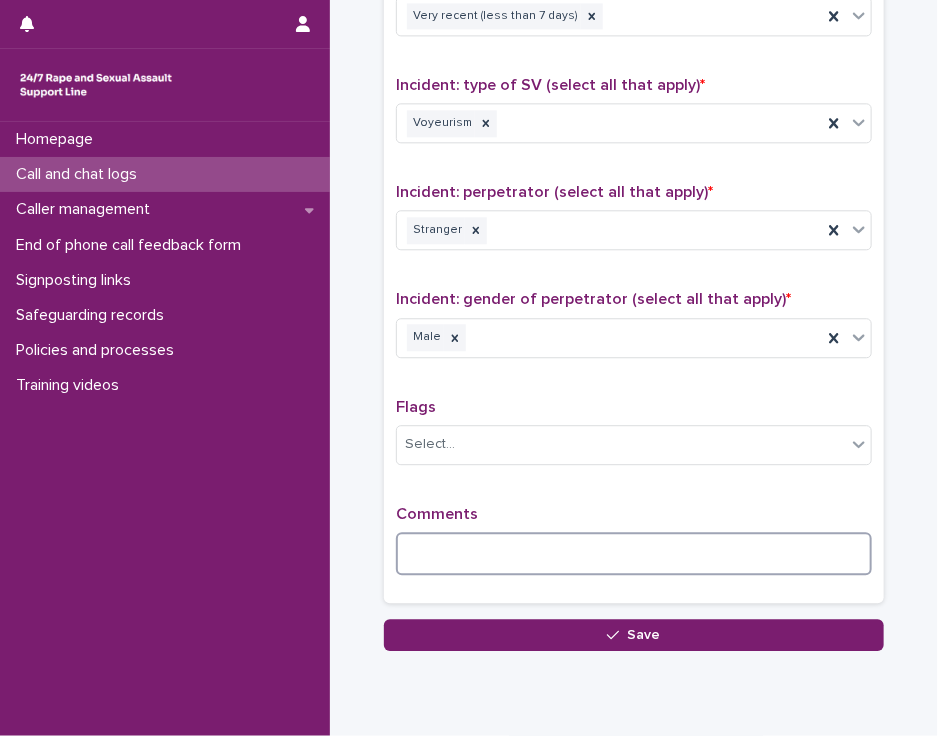 click at bounding box center (634, 553) 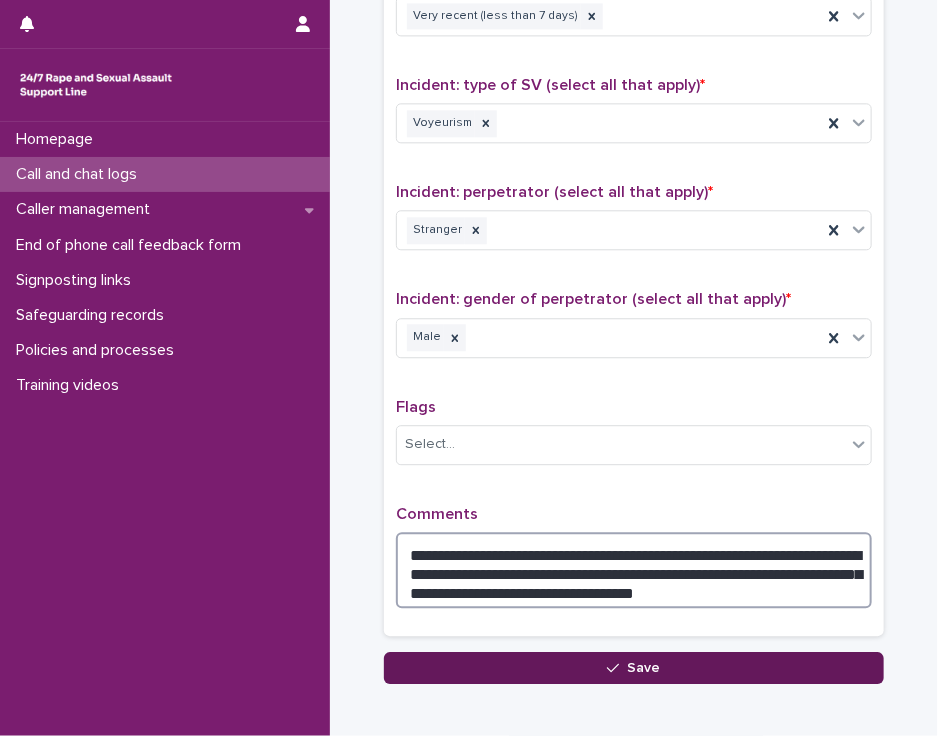 type on "**********" 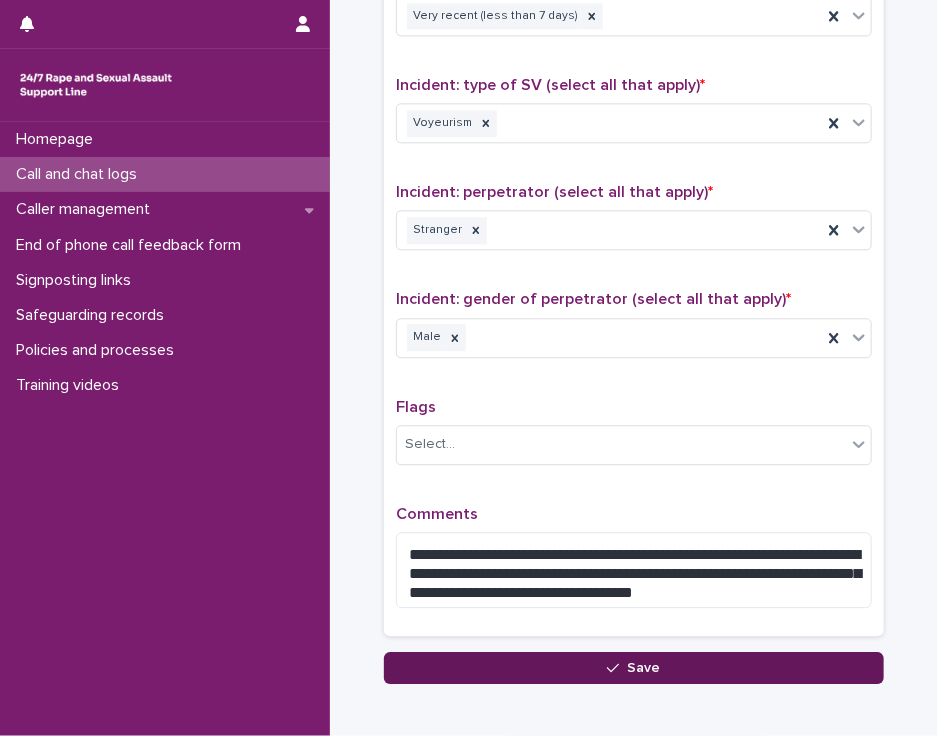 click on "Save" at bounding box center (634, 668) 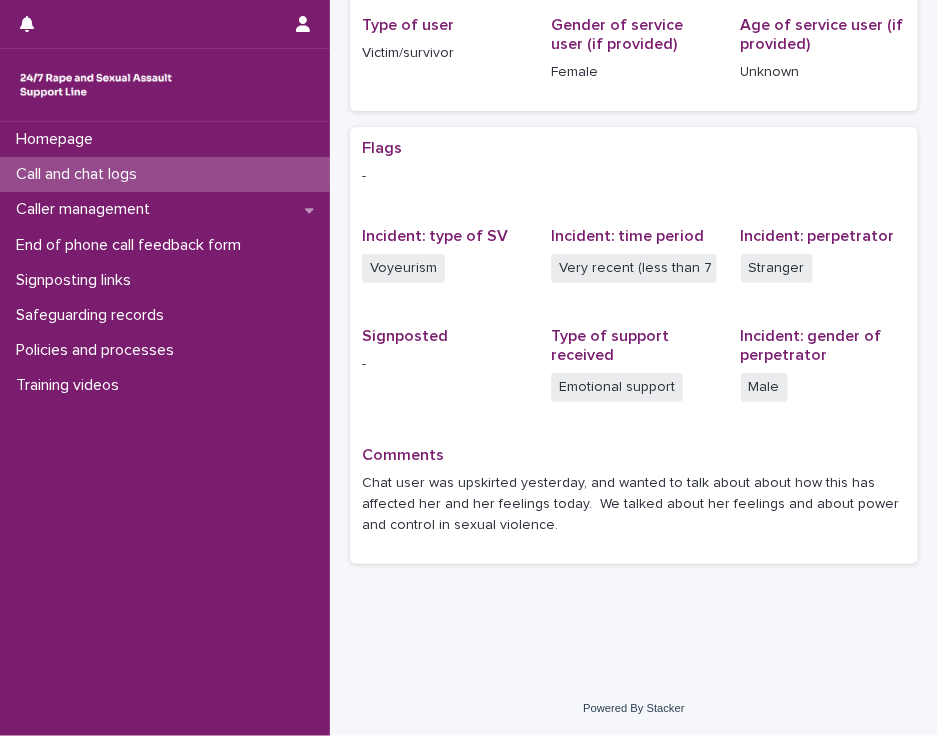 scroll, scrollTop: 0, scrollLeft: 0, axis: both 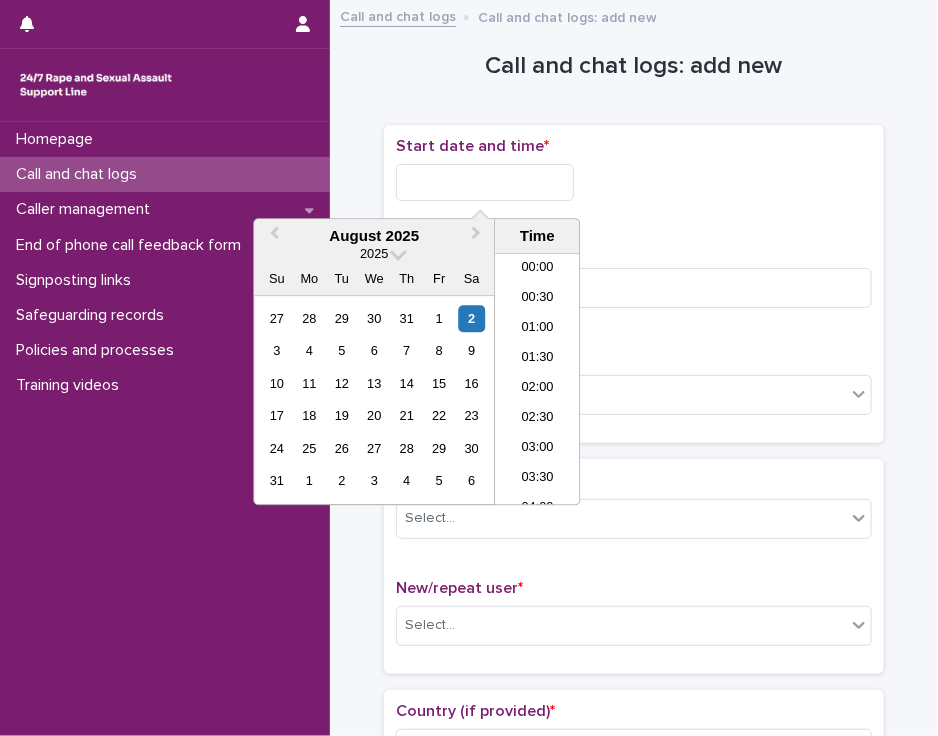 click at bounding box center (485, 182) 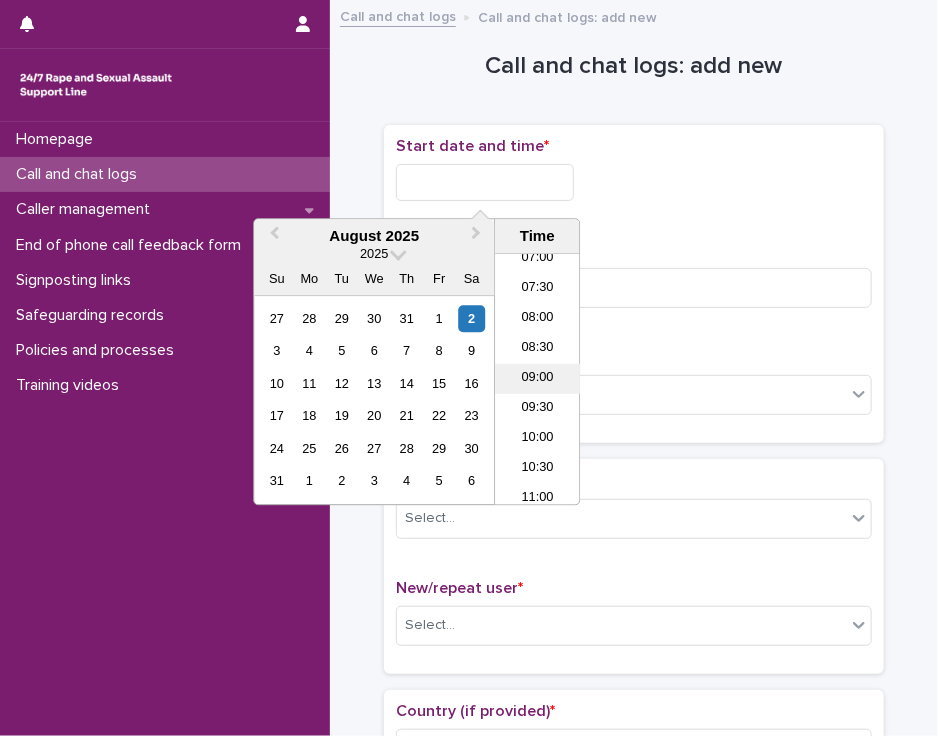 click on "09:00" at bounding box center [537, 380] 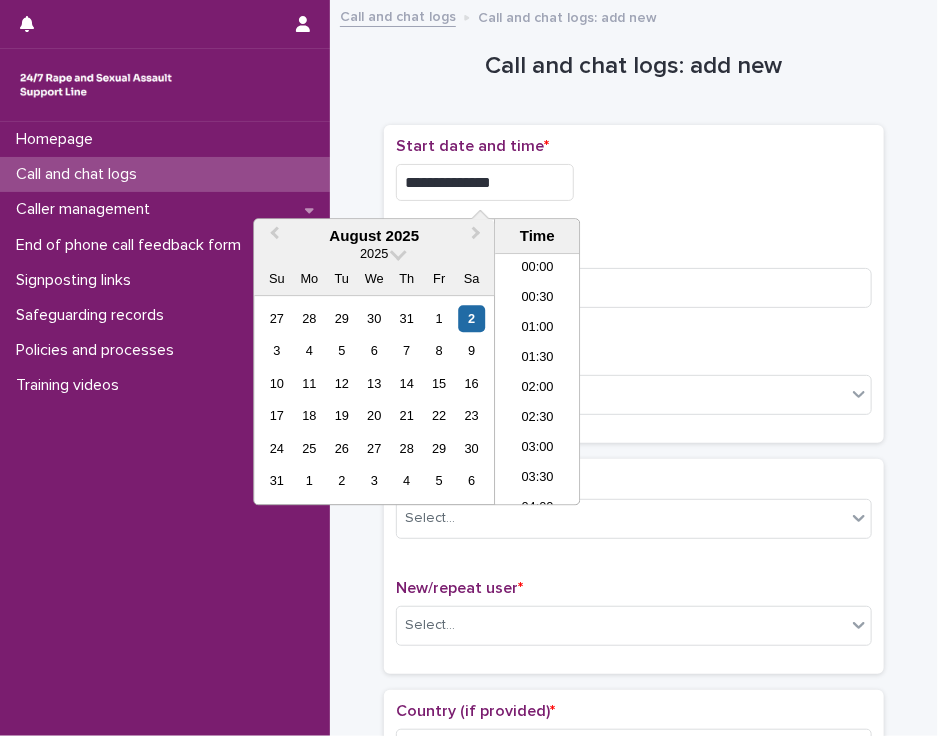 click on "**********" at bounding box center (485, 182) 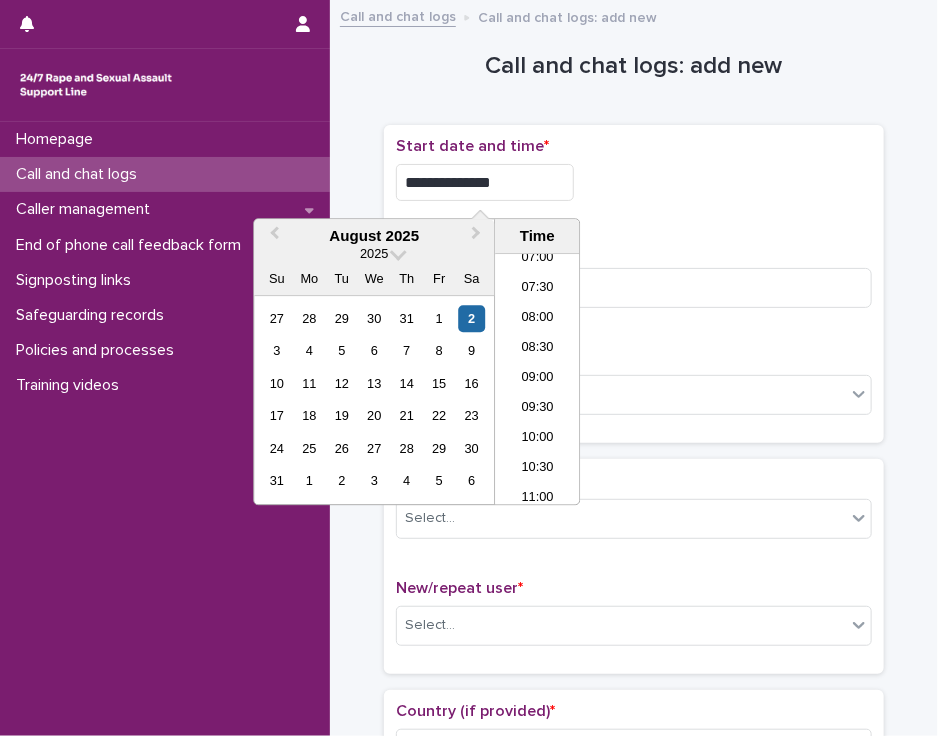 type on "**********" 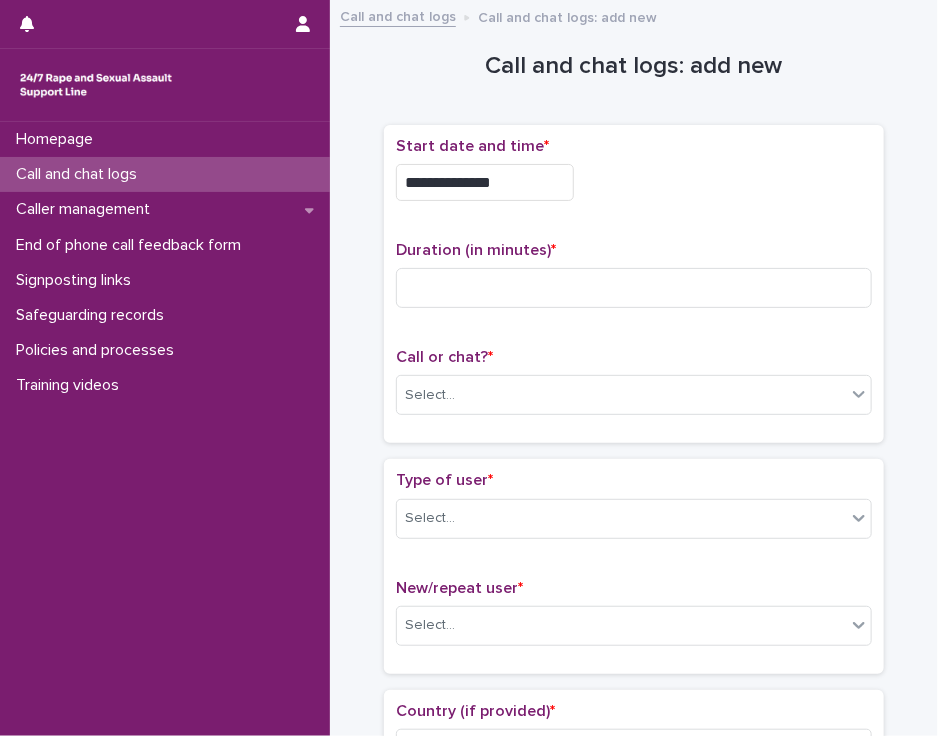 click on "**********" at bounding box center (634, 177) 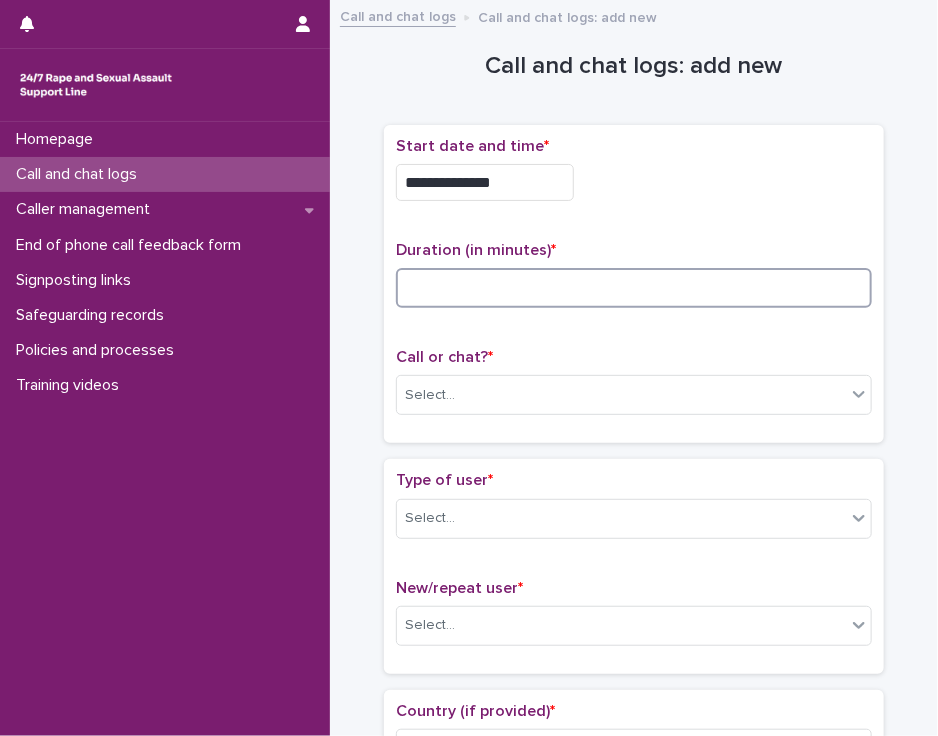 click at bounding box center [634, 288] 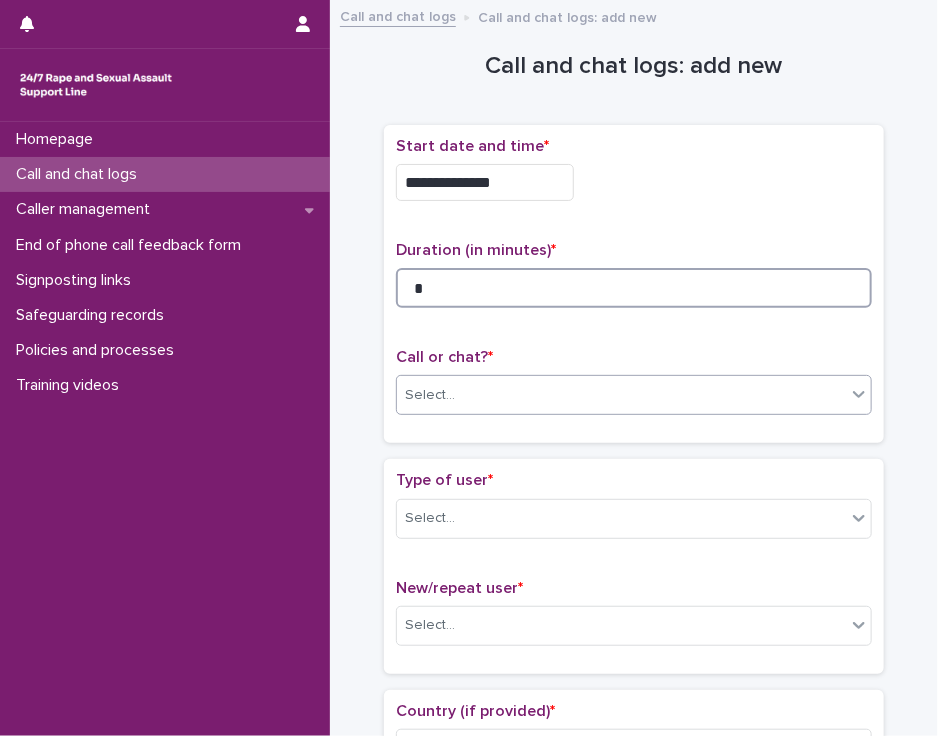 type on "*" 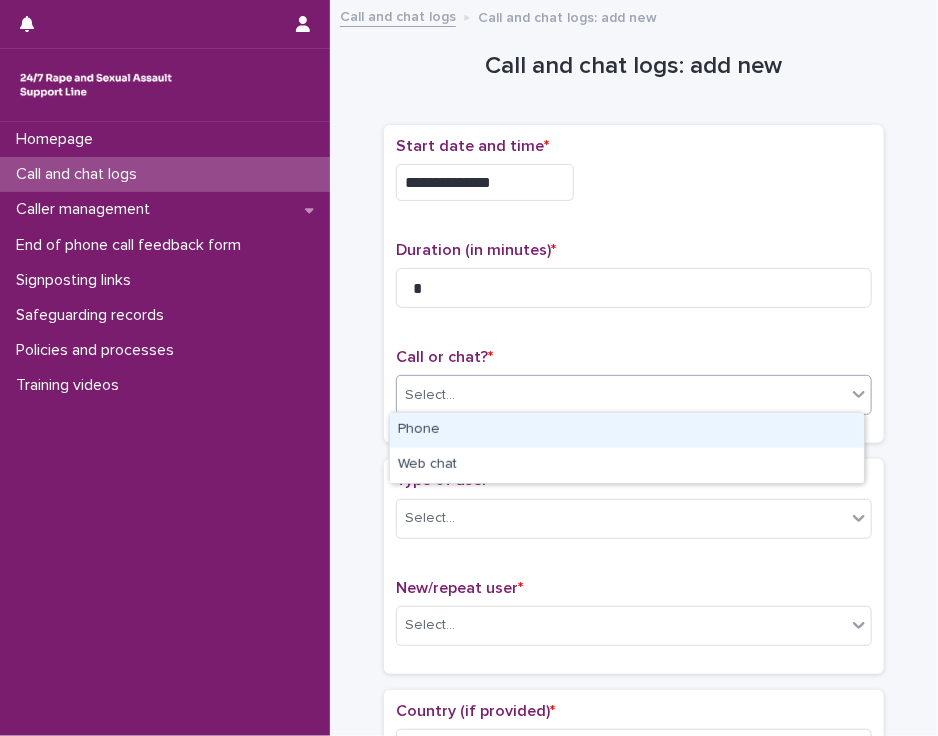click on "Select..." at bounding box center [621, 395] 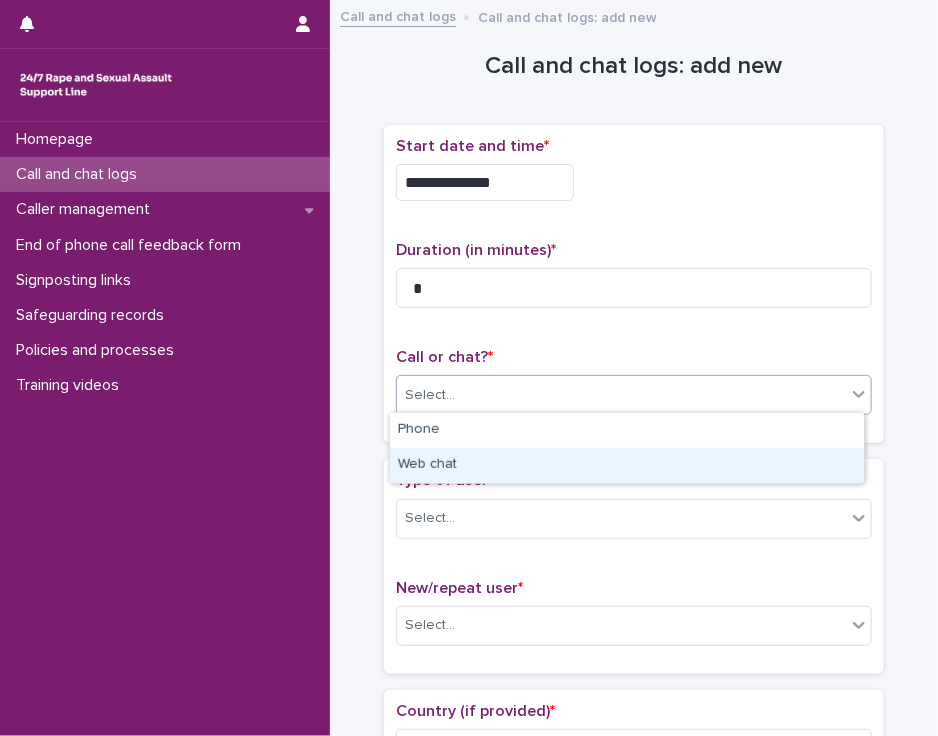 click on "Web chat" at bounding box center [627, 465] 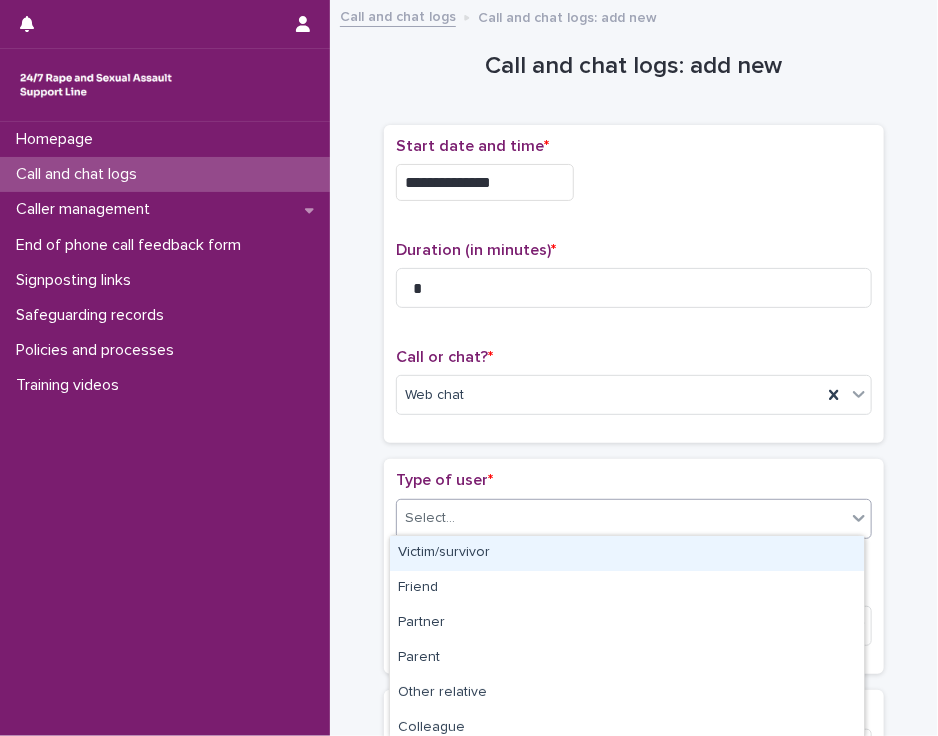 click on "Select..." at bounding box center (430, 518) 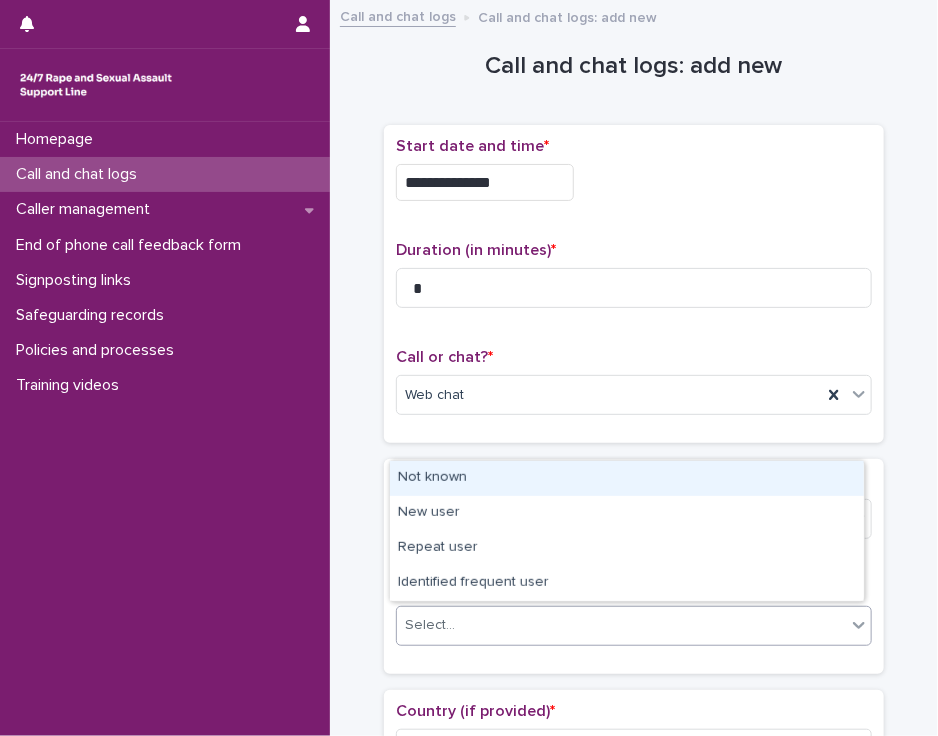 click on "Select..." at bounding box center [621, 625] 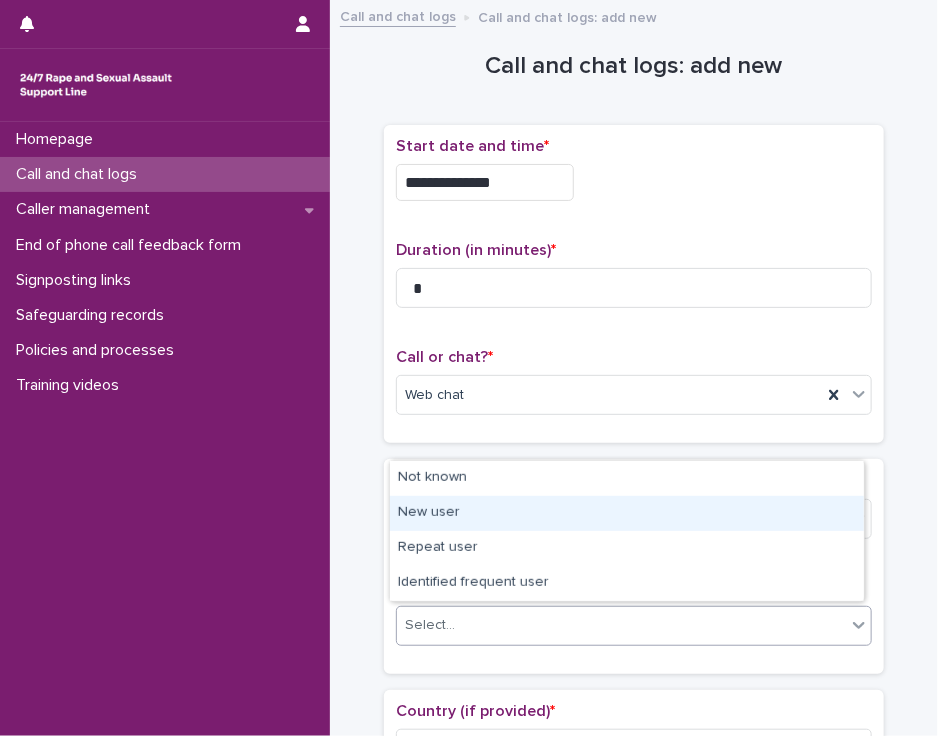 click on "New user" at bounding box center (627, 513) 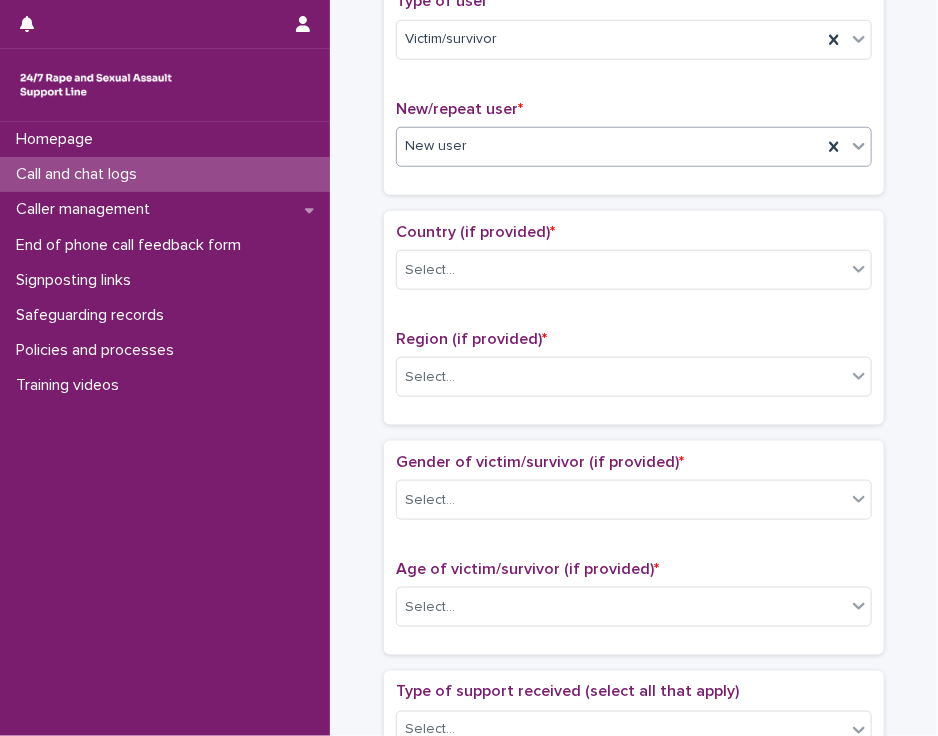 scroll, scrollTop: 484, scrollLeft: 0, axis: vertical 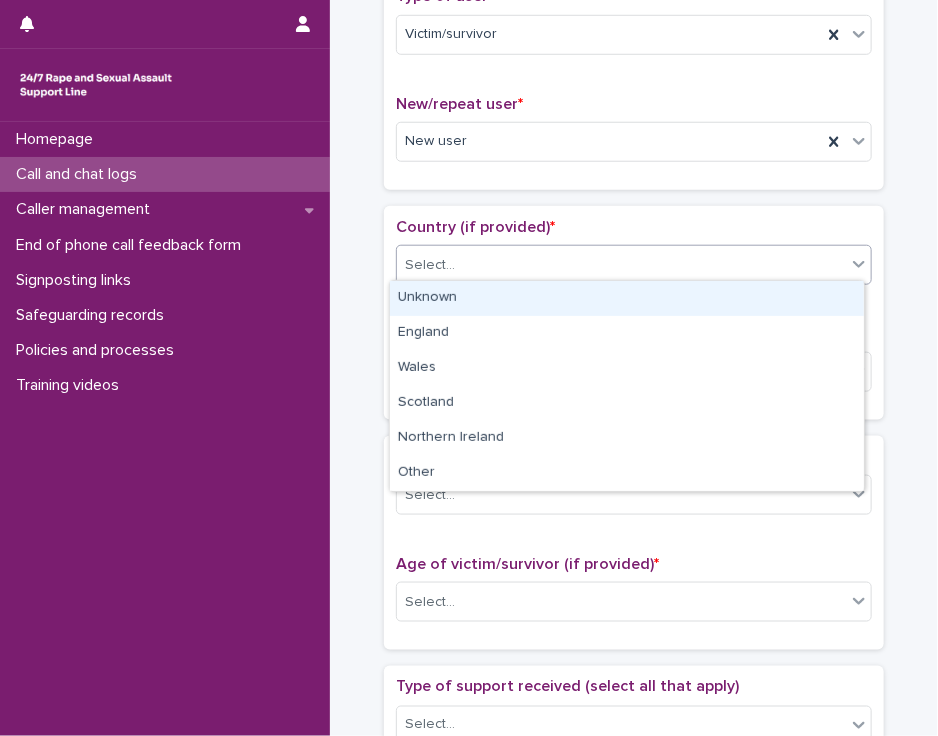 click 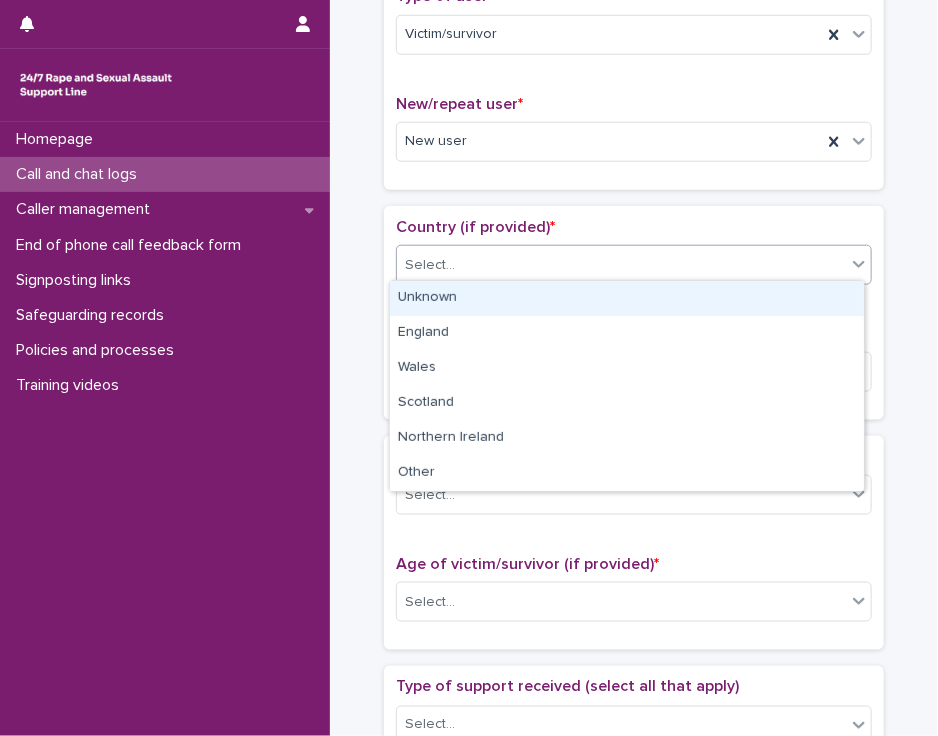 click on "Unknown" at bounding box center [627, 298] 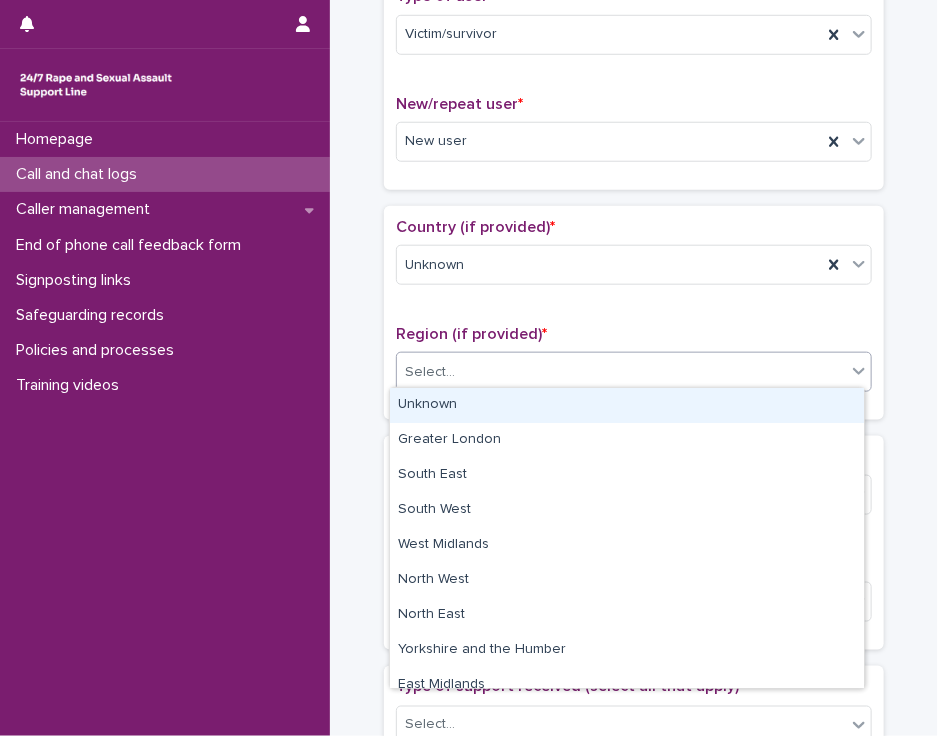 click on "Select..." at bounding box center (621, 372) 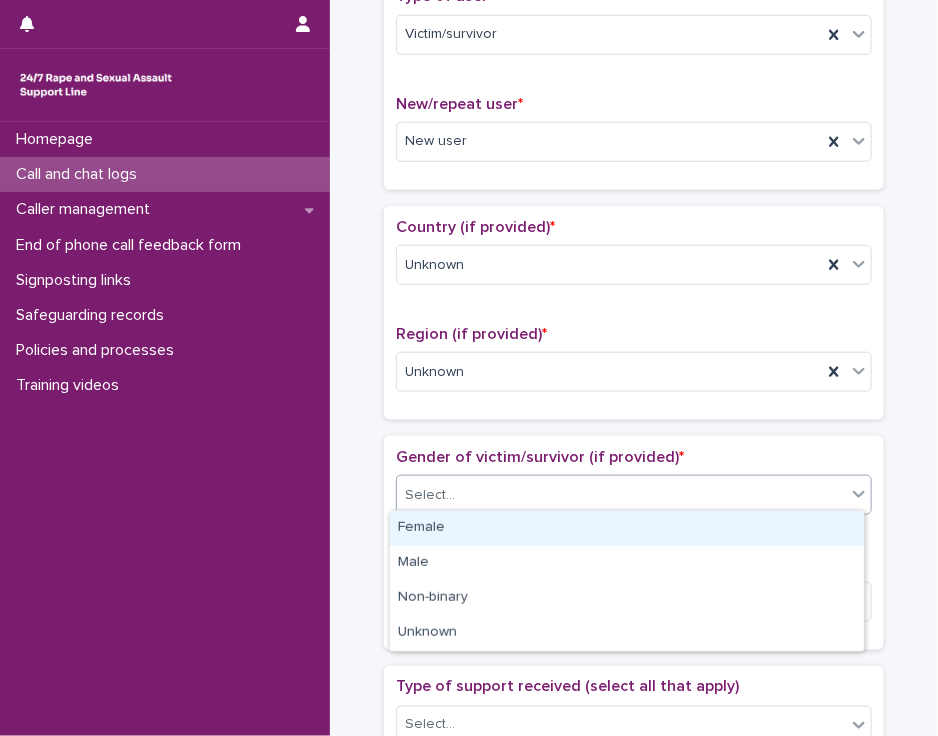 click on "Select..." at bounding box center [621, 495] 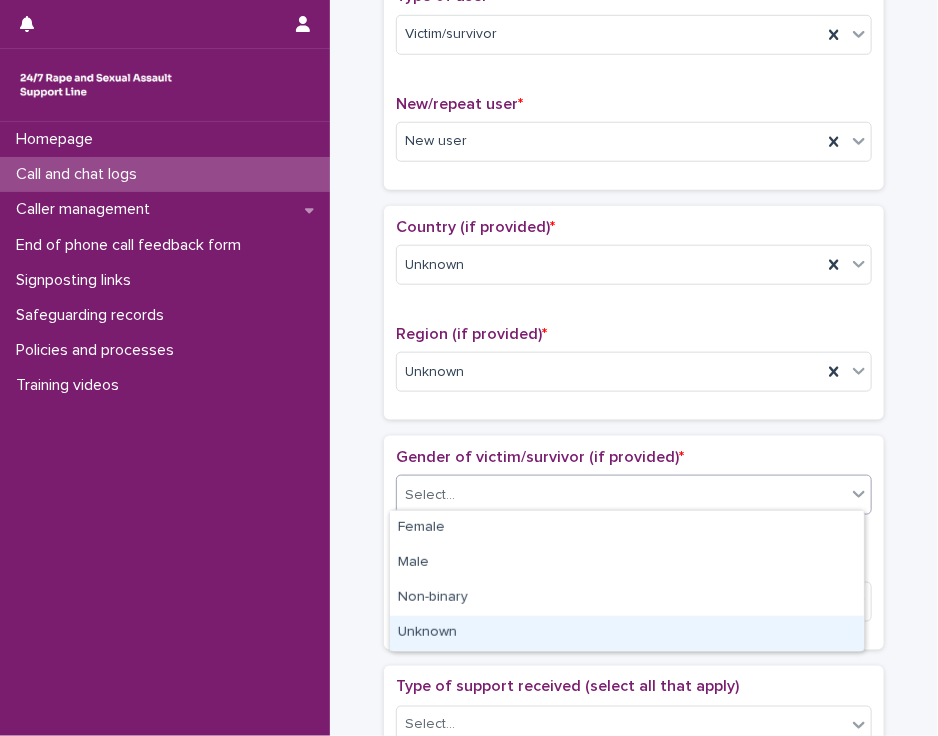 click on "Unknown" at bounding box center [627, 633] 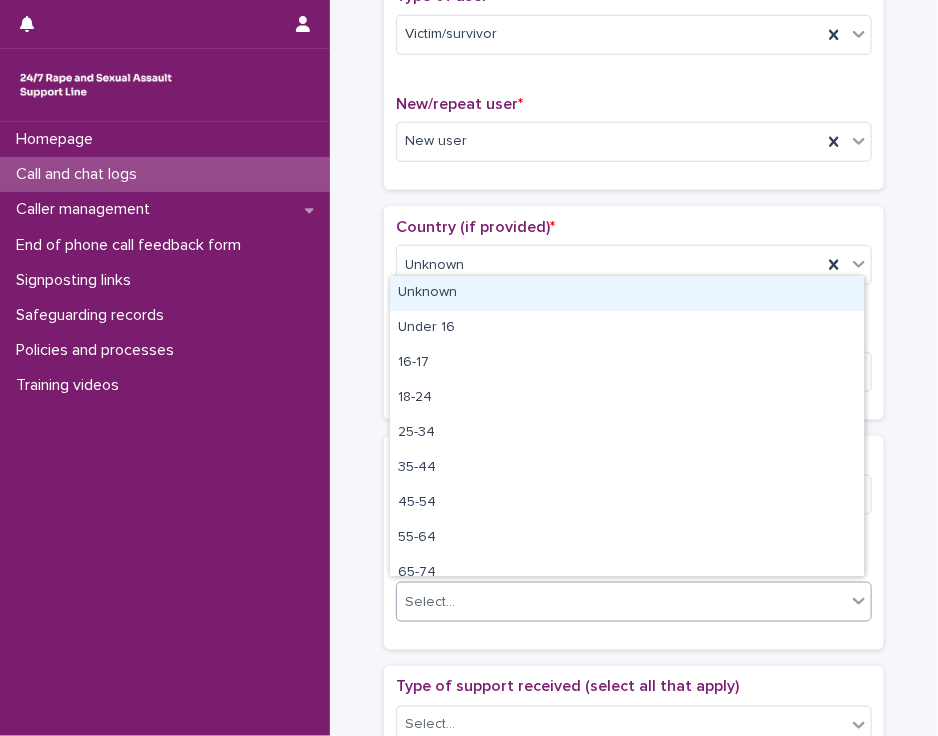 click on "Select..." at bounding box center [621, 602] 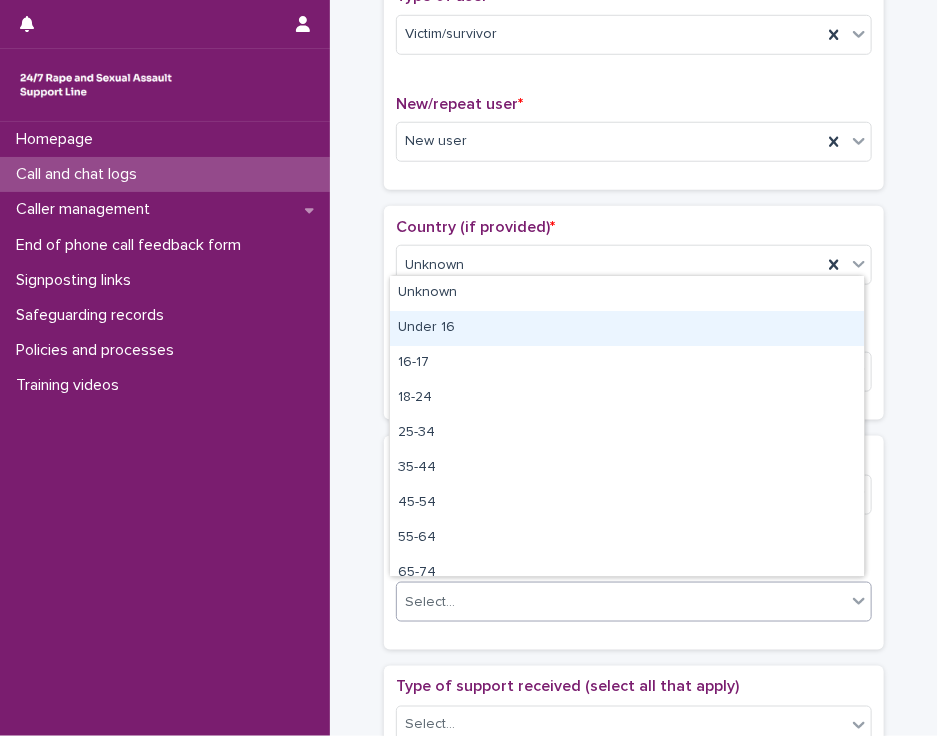 click on "Under 16" at bounding box center (627, 328) 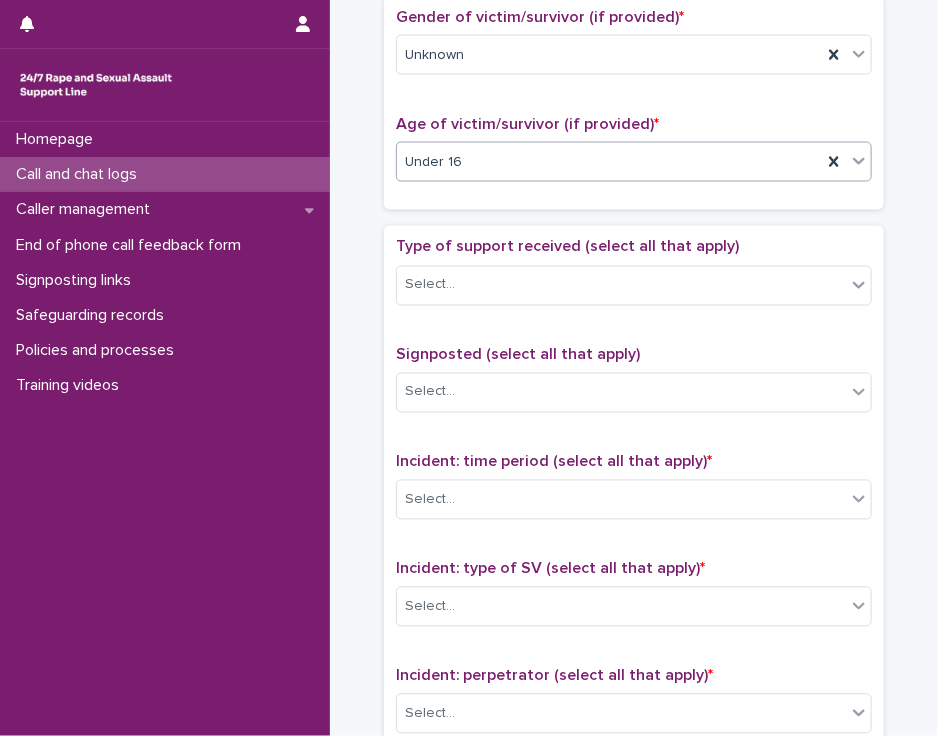 scroll, scrollTop: 963, scrollLeft: 0, axis: vertical 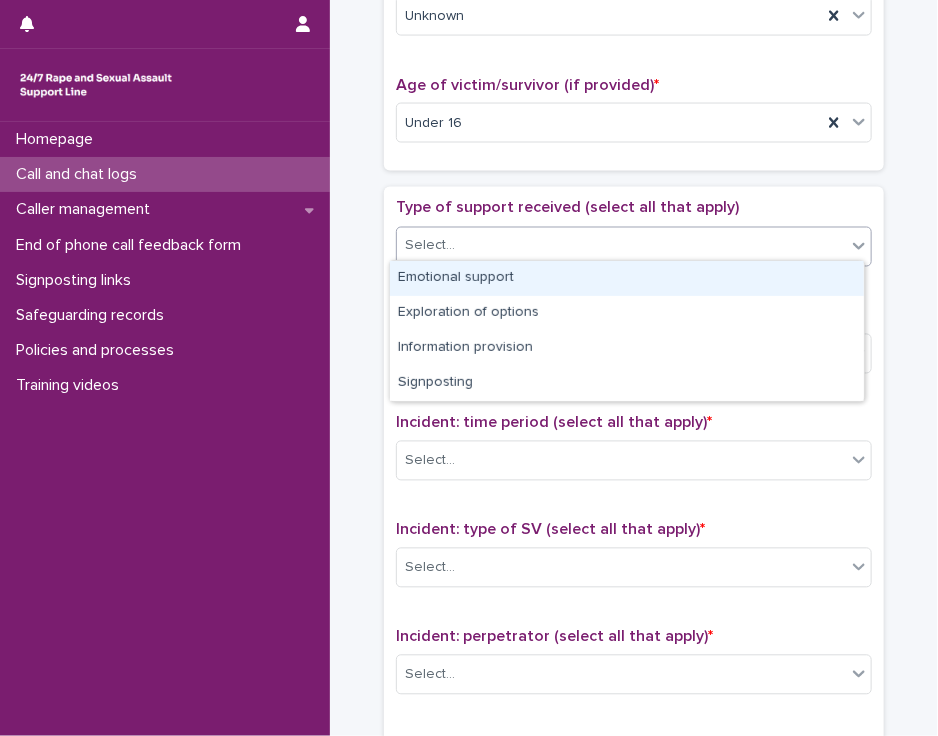 click 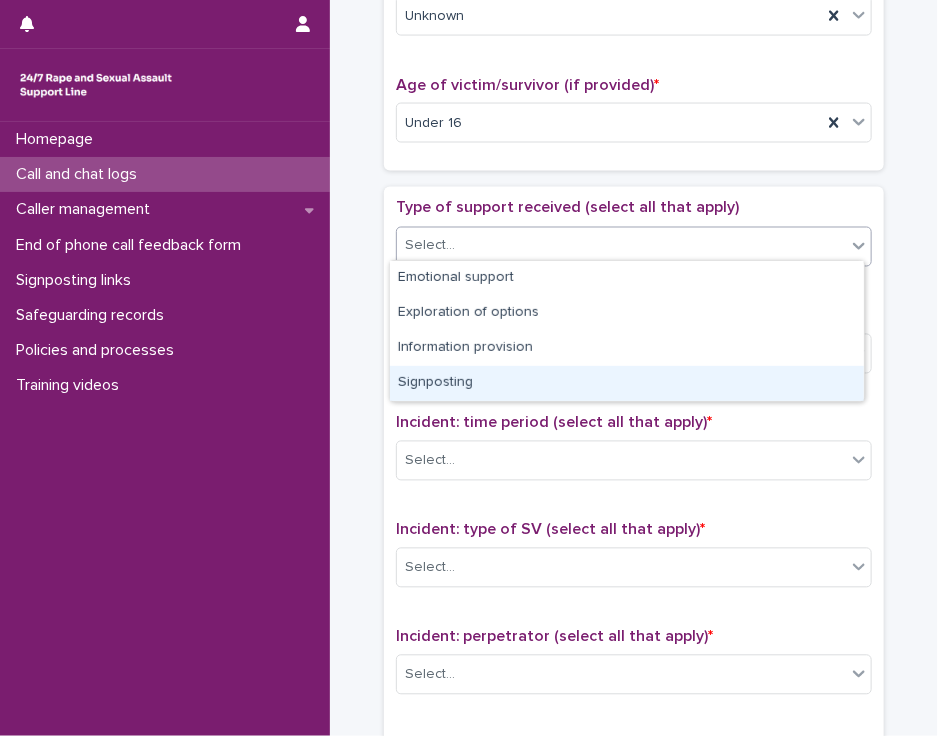 click on "Signposting" at bounding box center (627, 383) 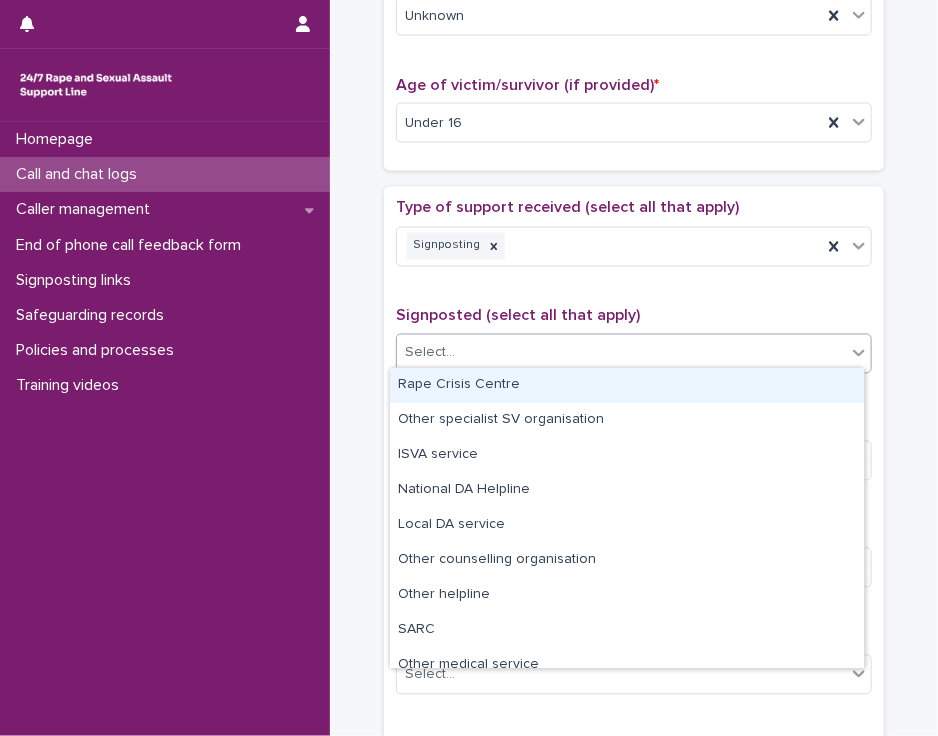 click on "Select..." at bounding box center (621, 353) 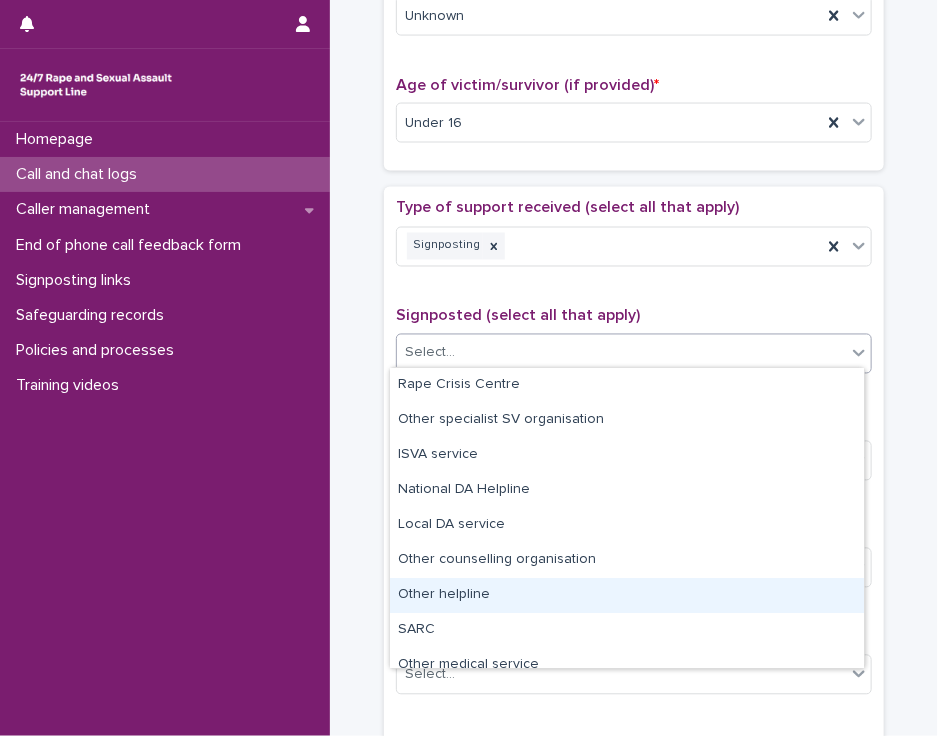 click on "Other helpline" at bounding box center [627, 595] 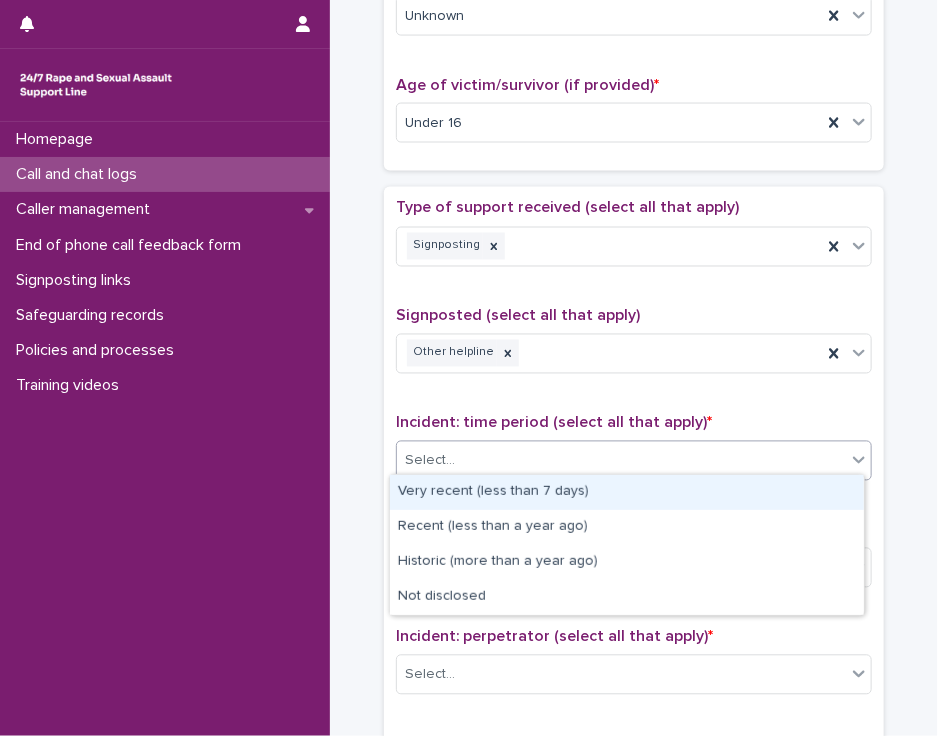 click on "Select..." at bounding box center [621, 461] 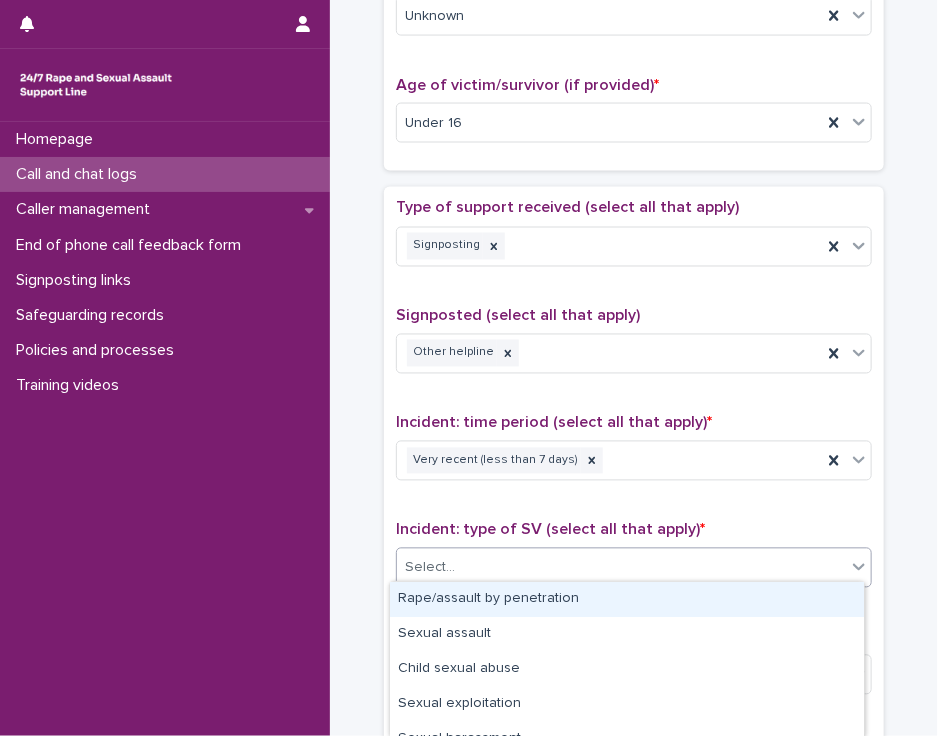 click on "Select..." at bounding box center [621, 568] 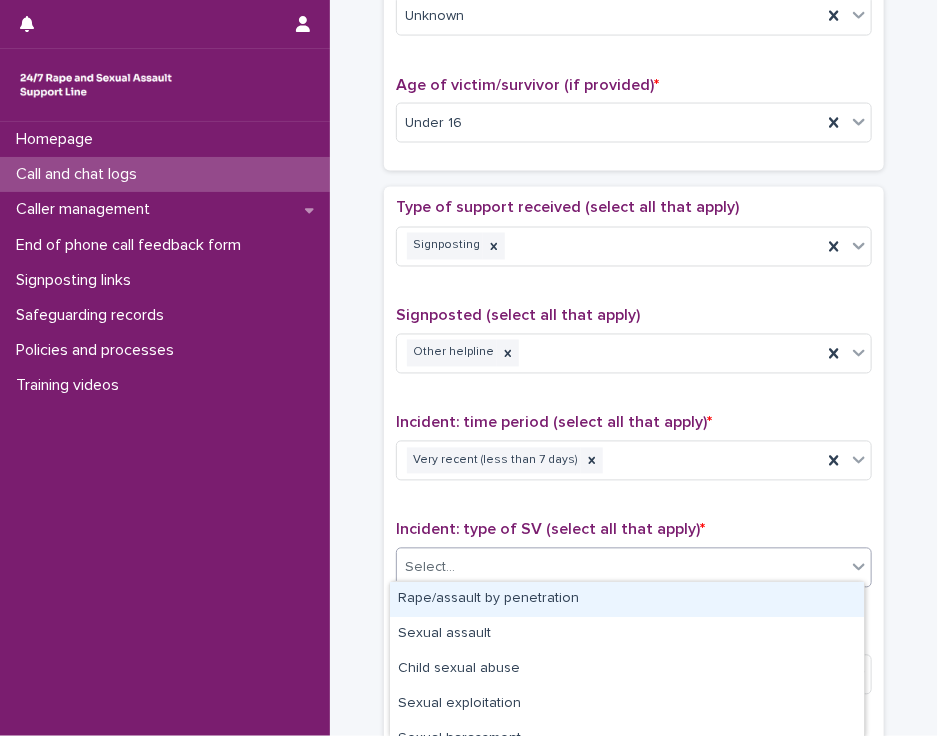 click on "Rape/assault by penetration" at bounding box center (627, 599) 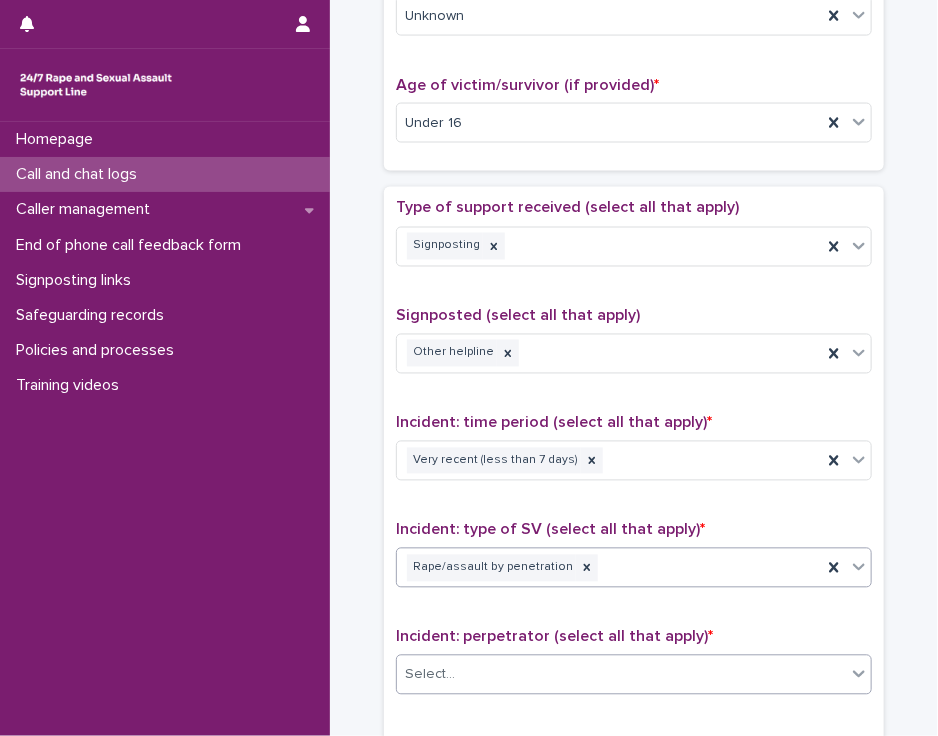 click on "Select..." at bounding box center (621, 675) 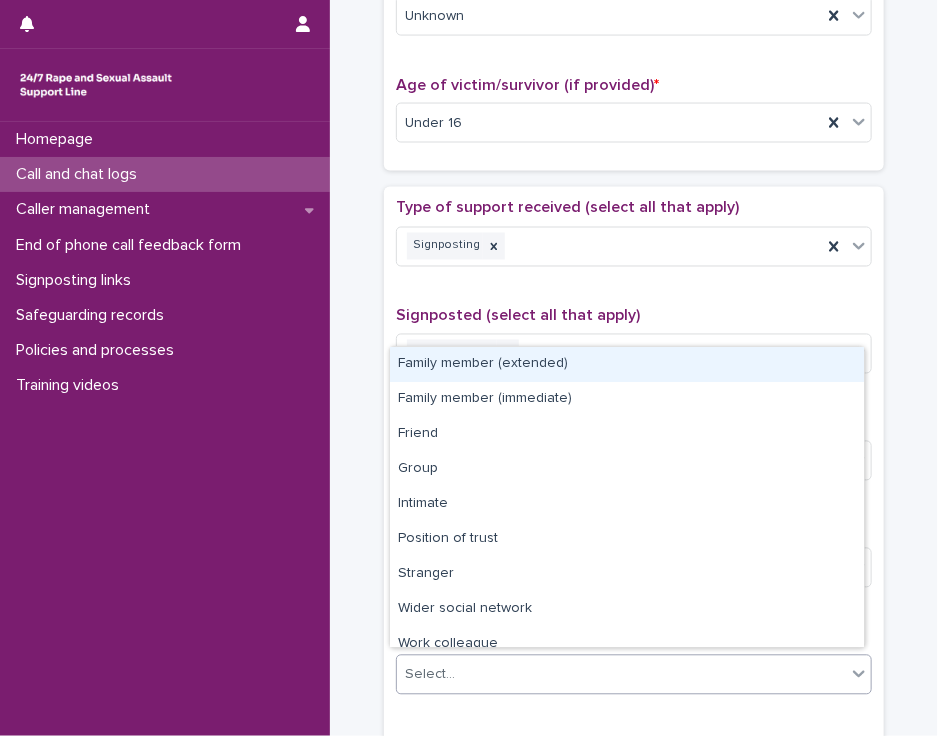 click on "Family member (extended)" at bounding box center [627, 364] 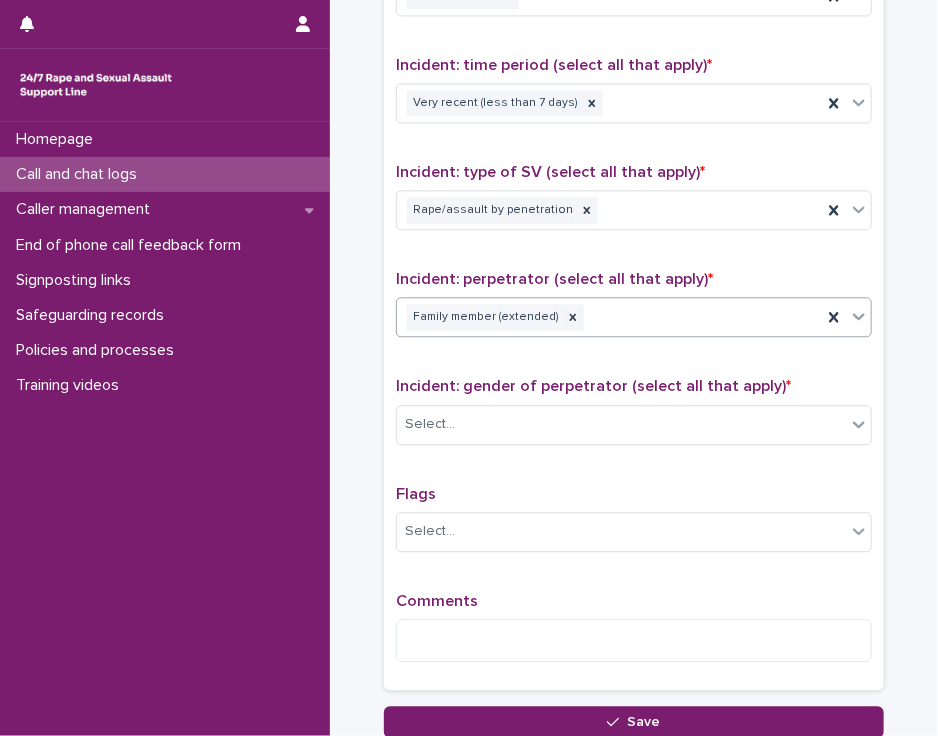 scroll, scrollTop: 1393, scrollLeft: 0, axis: vertical 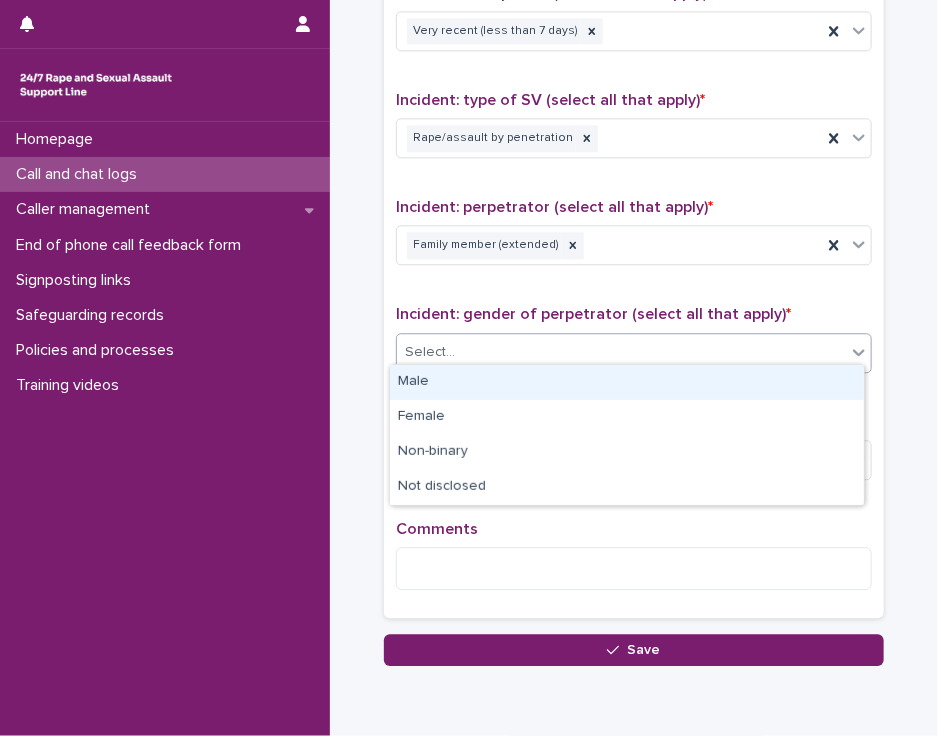 click 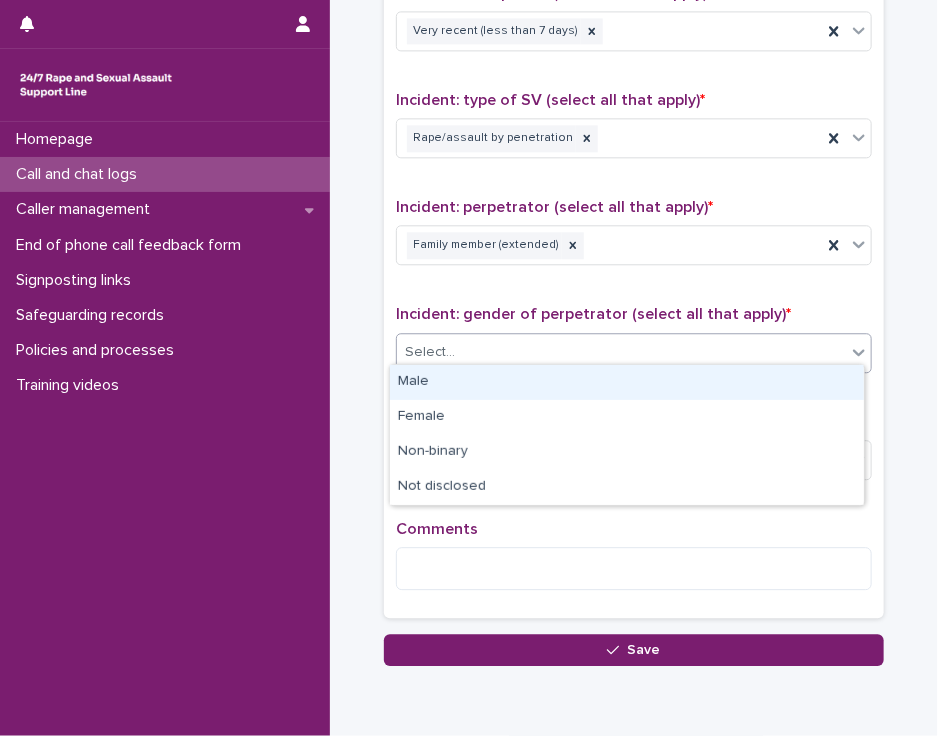 click on "Male" at bounding box center [627, 382] 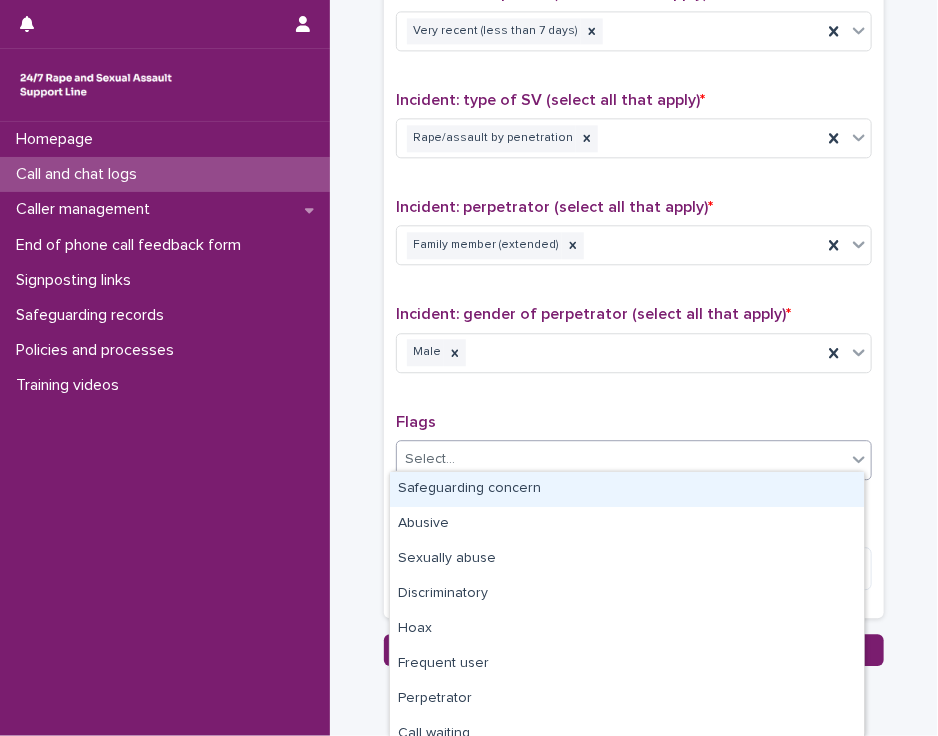 click on "Select..." at bounding box center [621, 459] 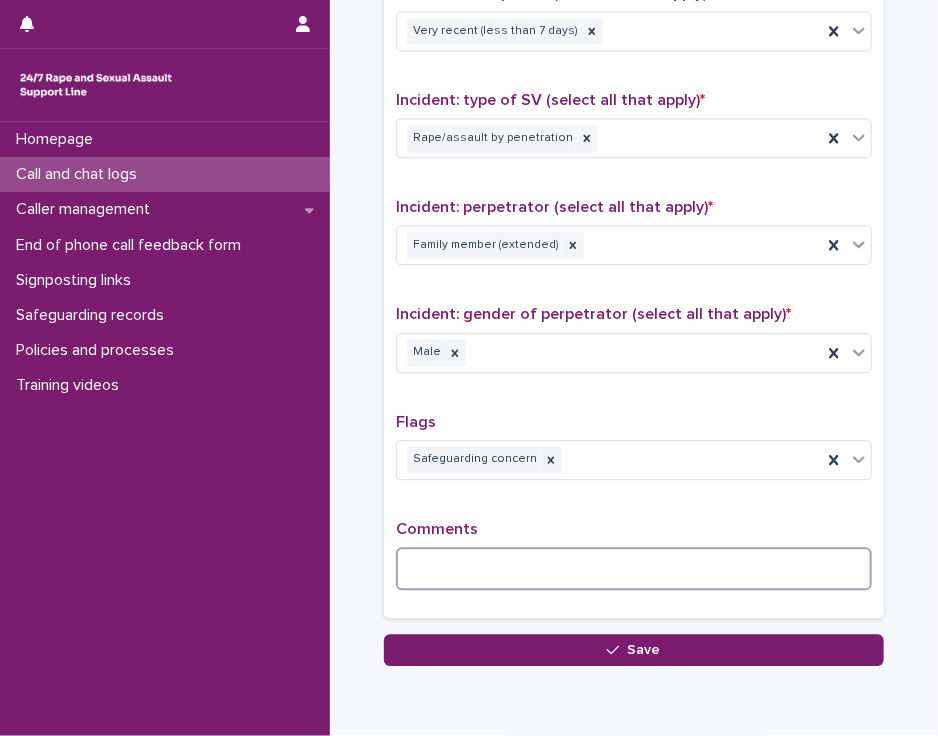 click at bounding box center [634, 568] 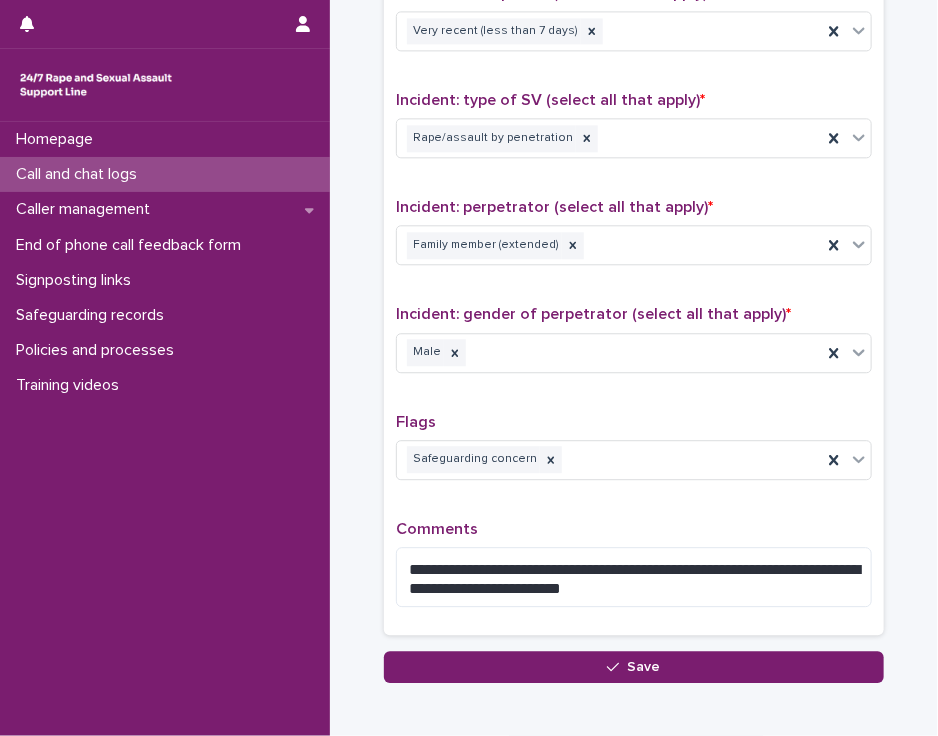 click on "**********" at bounding box center (634, -324) 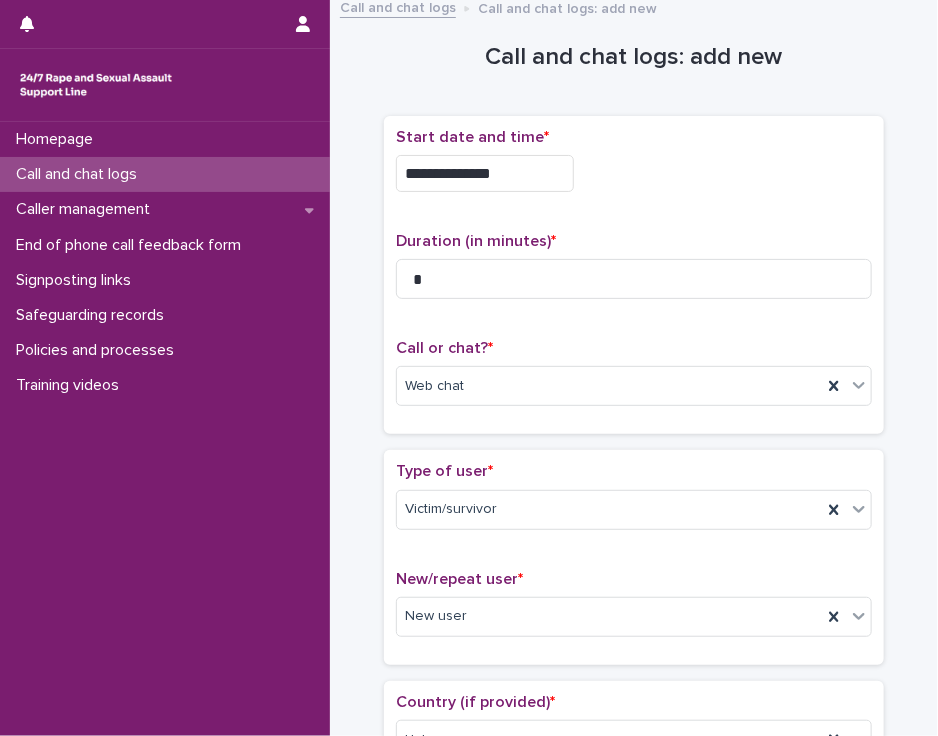 scroll, scrollTop: 0, scrollLeft: 0, axis: both 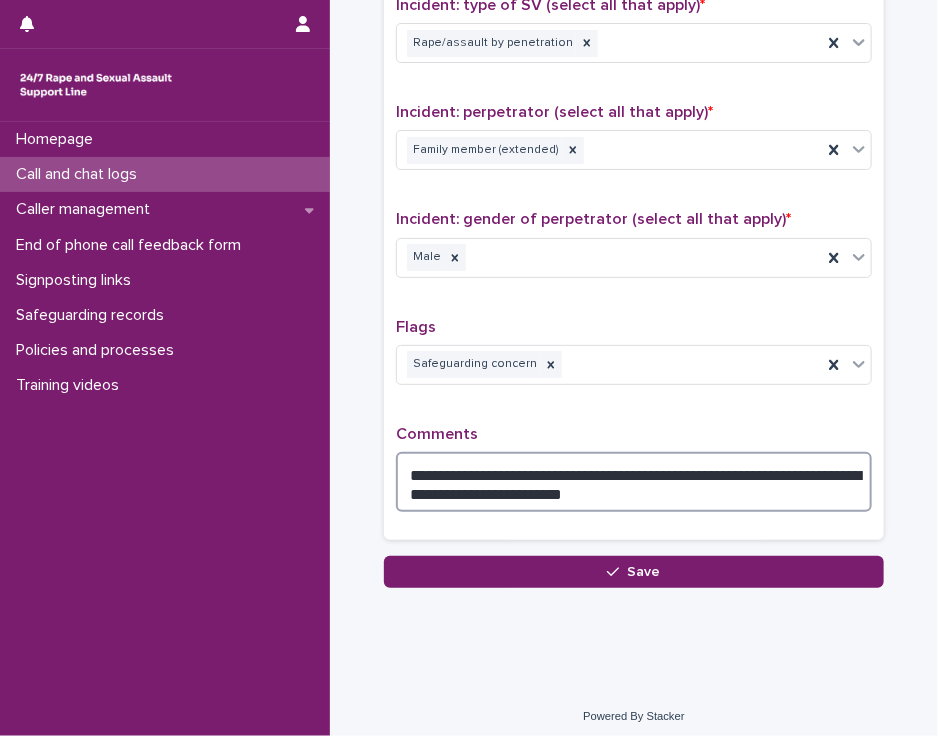 click on "**********" at bounding box center [634, 482] 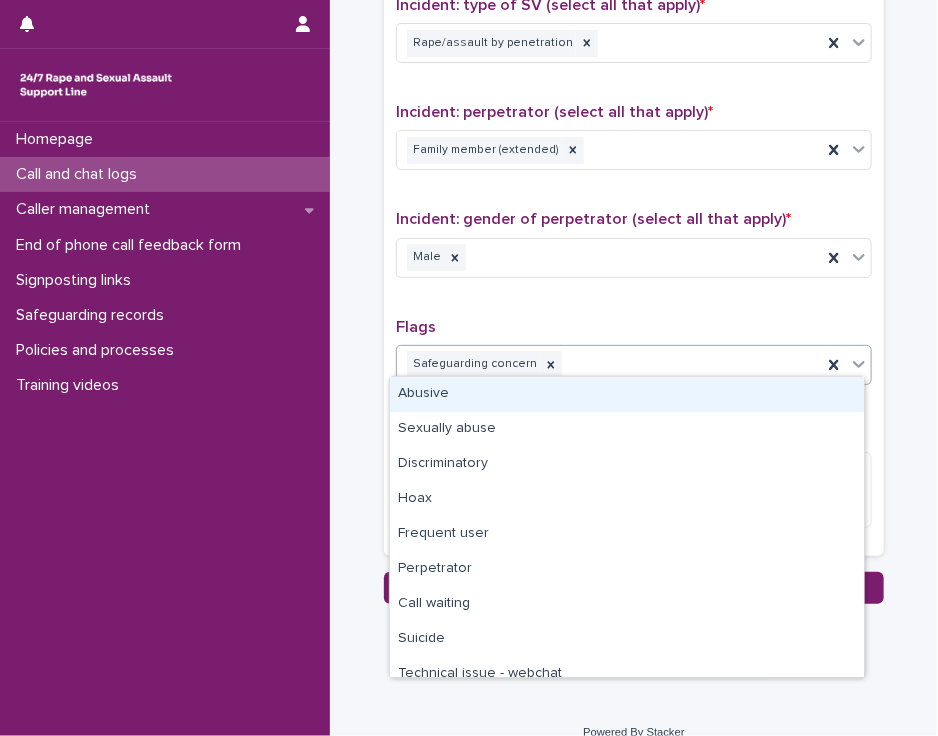 click 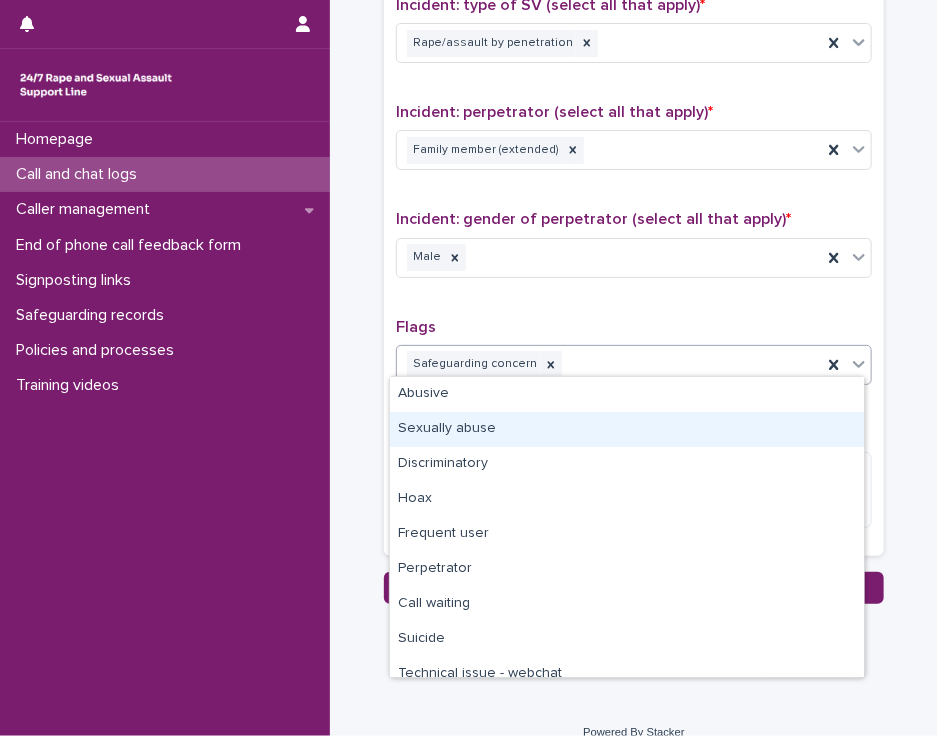 click on "Sexually abuse" at bounding box center (627, 429) 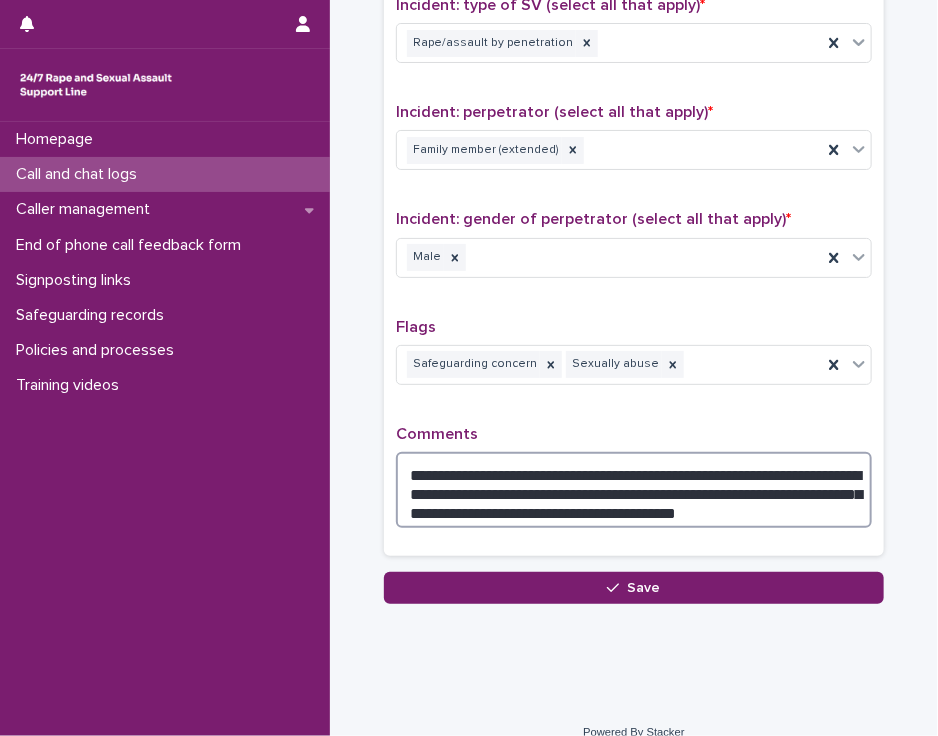 click on "**********" at bounding box center [634, 490] 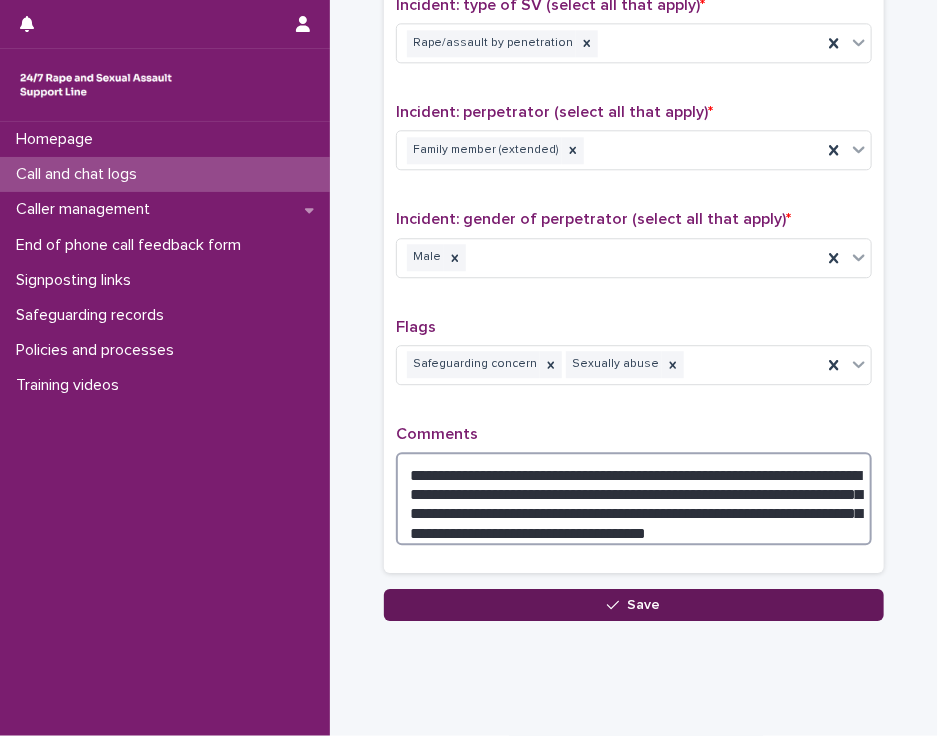 type on "**********" 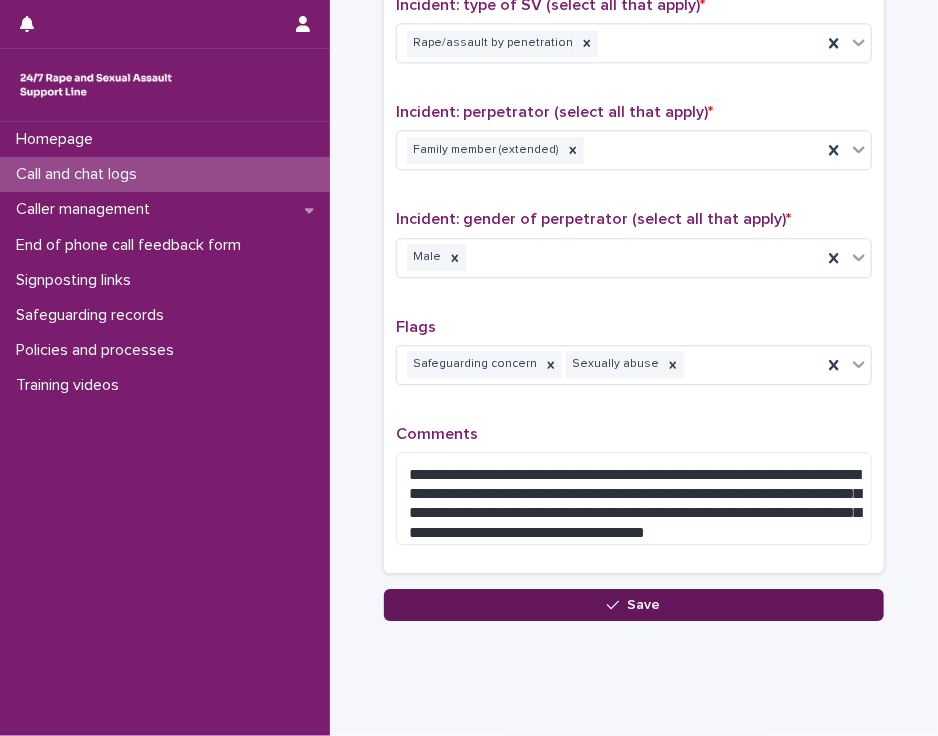 click on "Save" at bounding box center [634, 605] 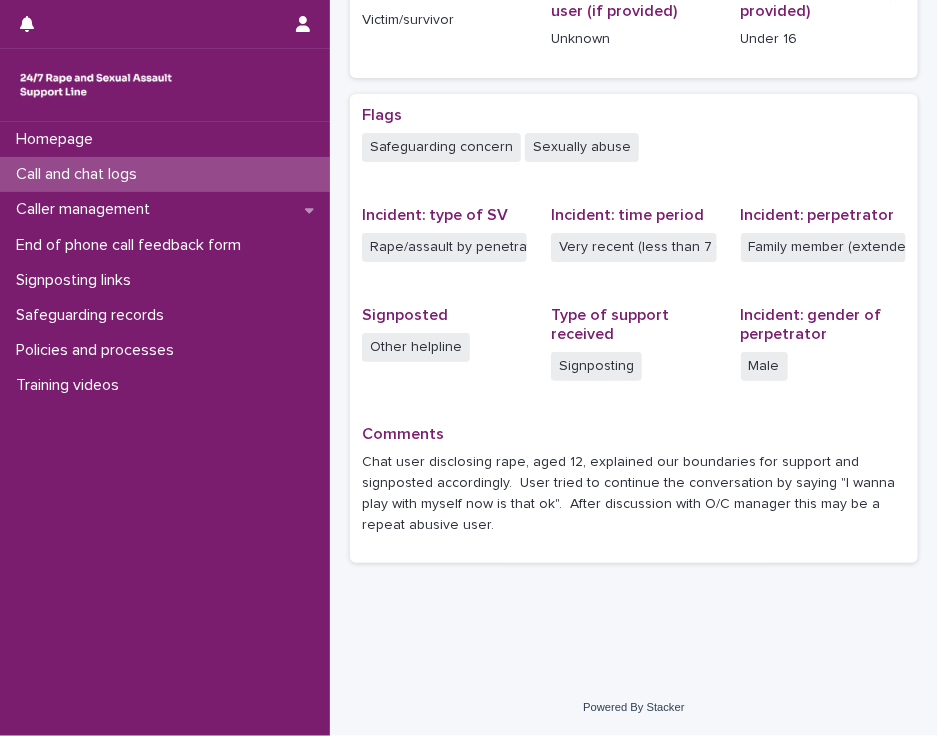 scroll, scrollTop: 0, scrollLeft: 0, axis: both 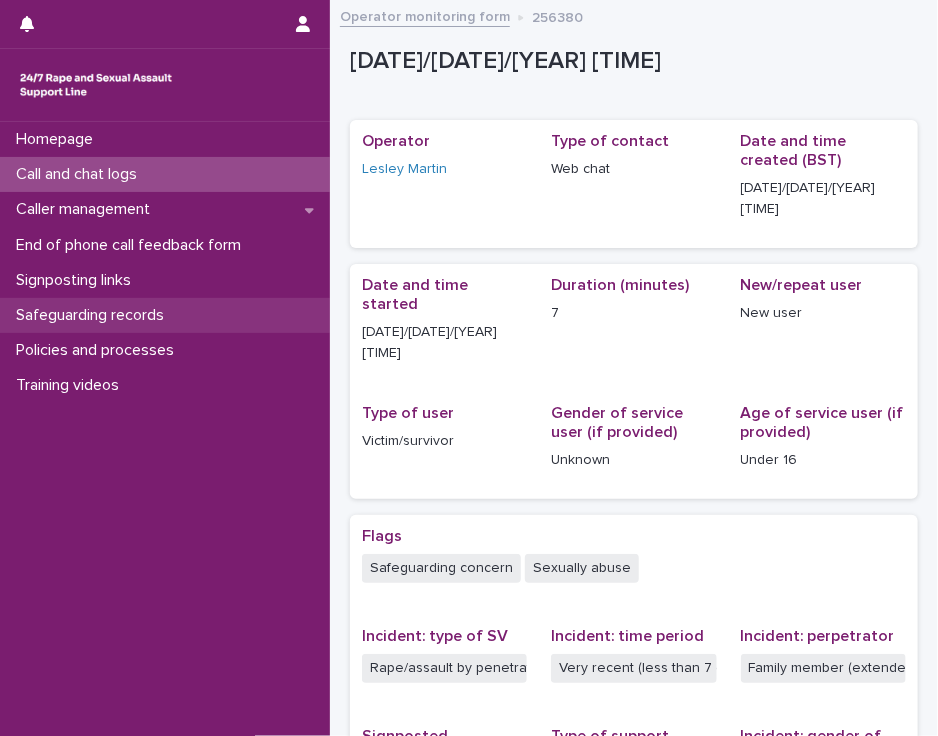 click on "Safeguarding records" at bounding box center (94, 315) 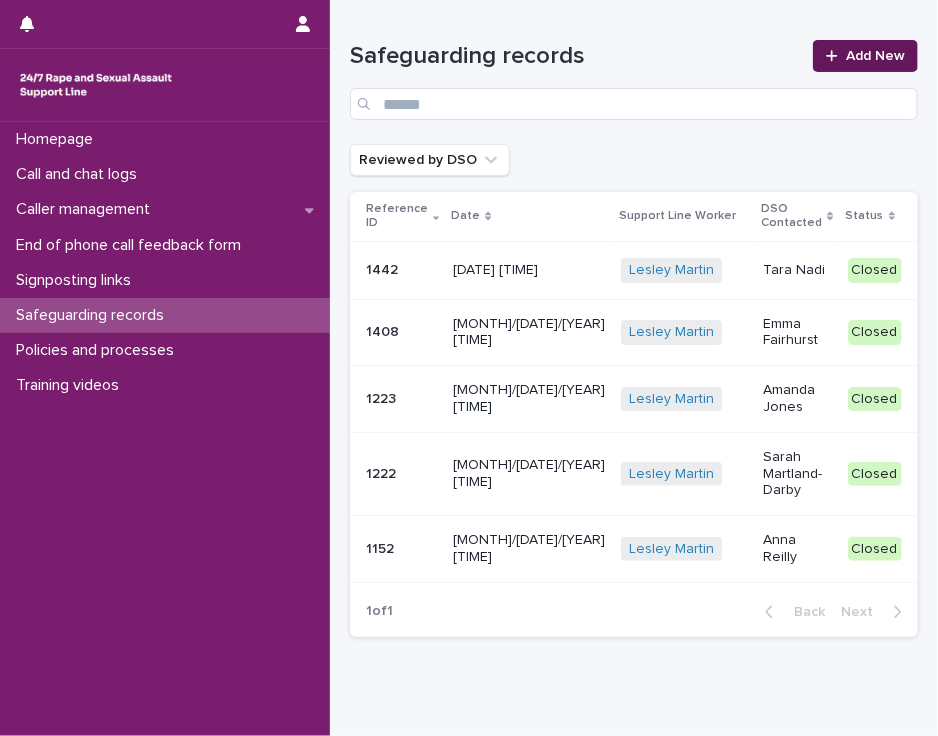 click on "Add New" at bounding box center [875, 56] 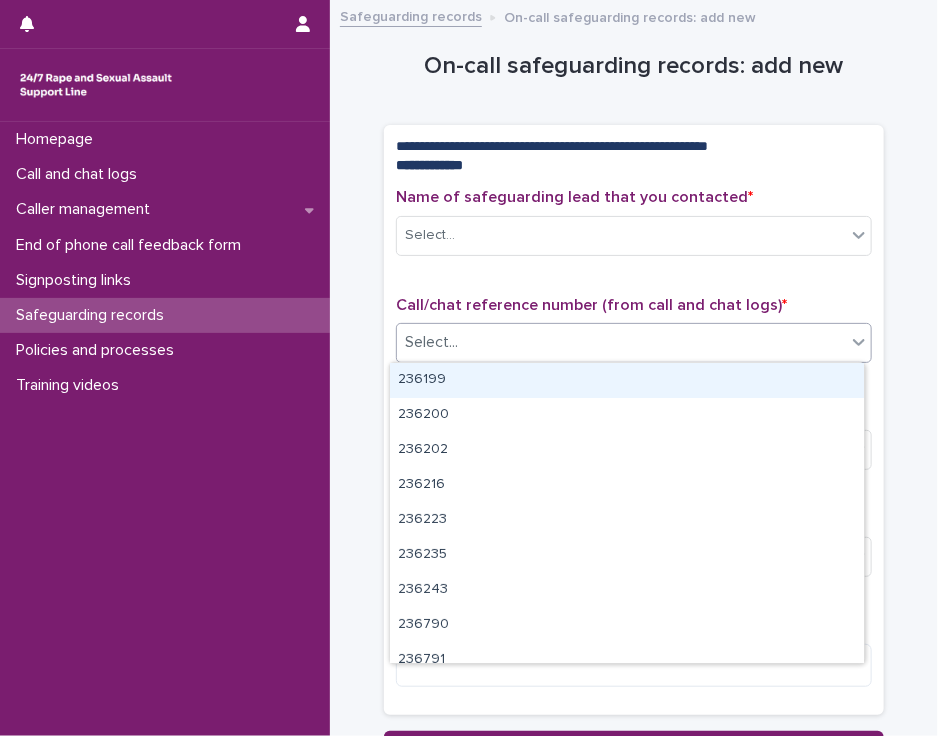 click on "Select..." at bounding box center [621, 342] 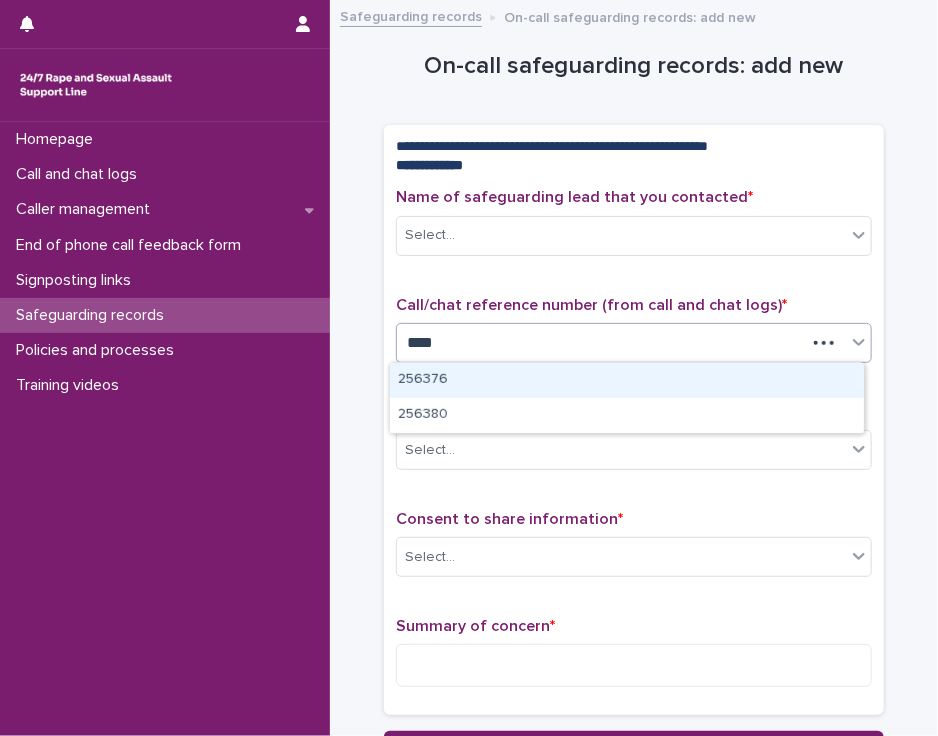 type on "*****" 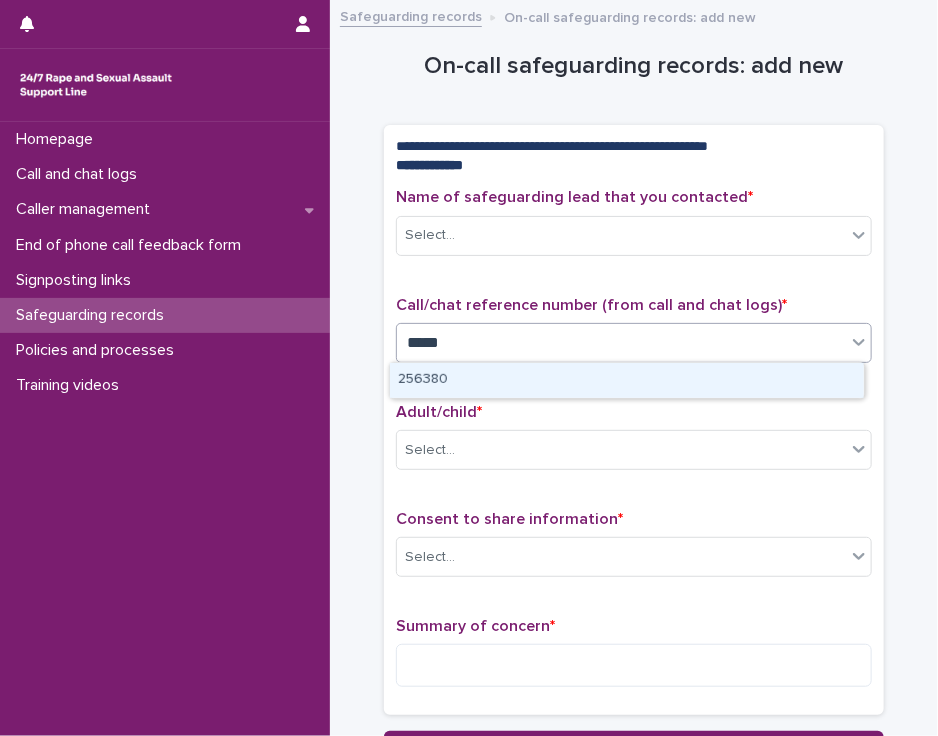 click on "256380" at bounding box center (627, 380) 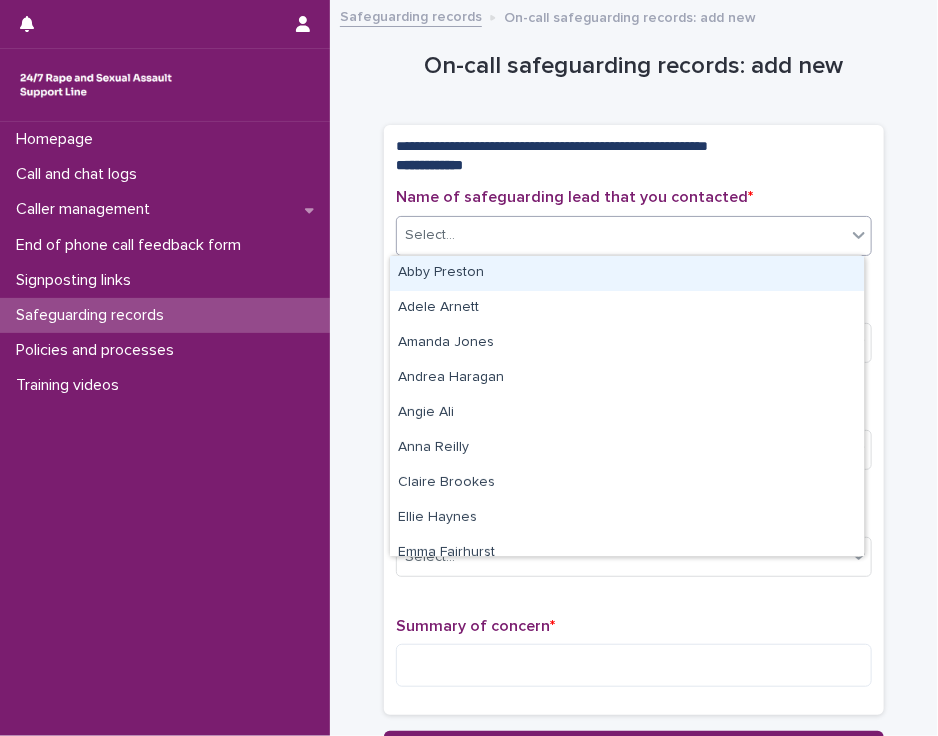 click on "Select..." at bounding box center (621, 235) 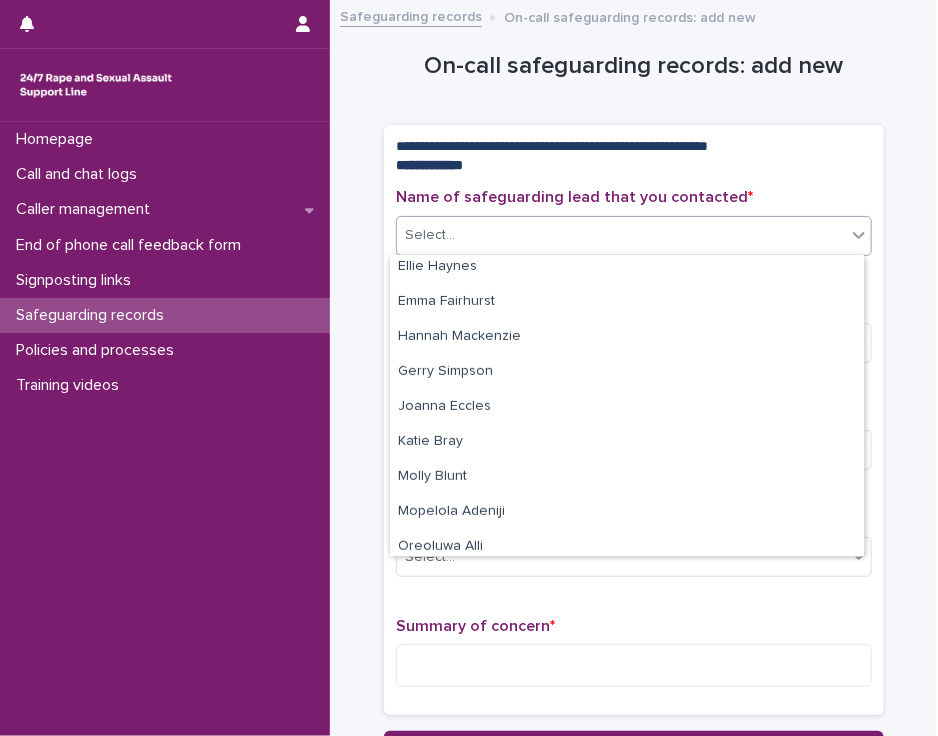 scroll, scrollTop: 268, scrollLeft: 0, axis: vertical 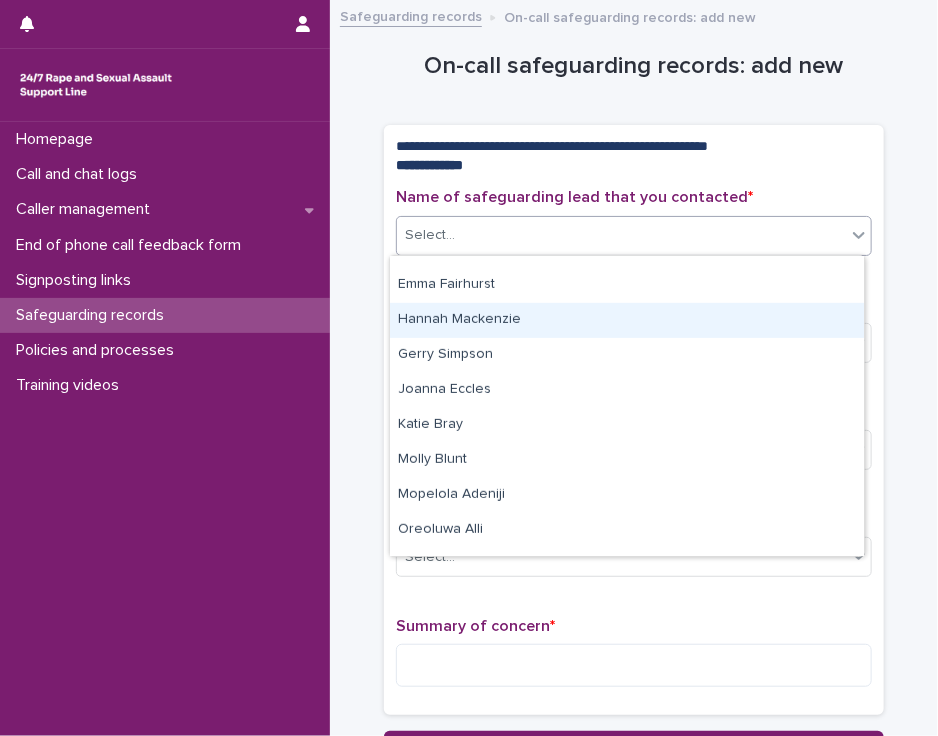 click on "Hannah Mackenzie" at bounding box center [627, 320] 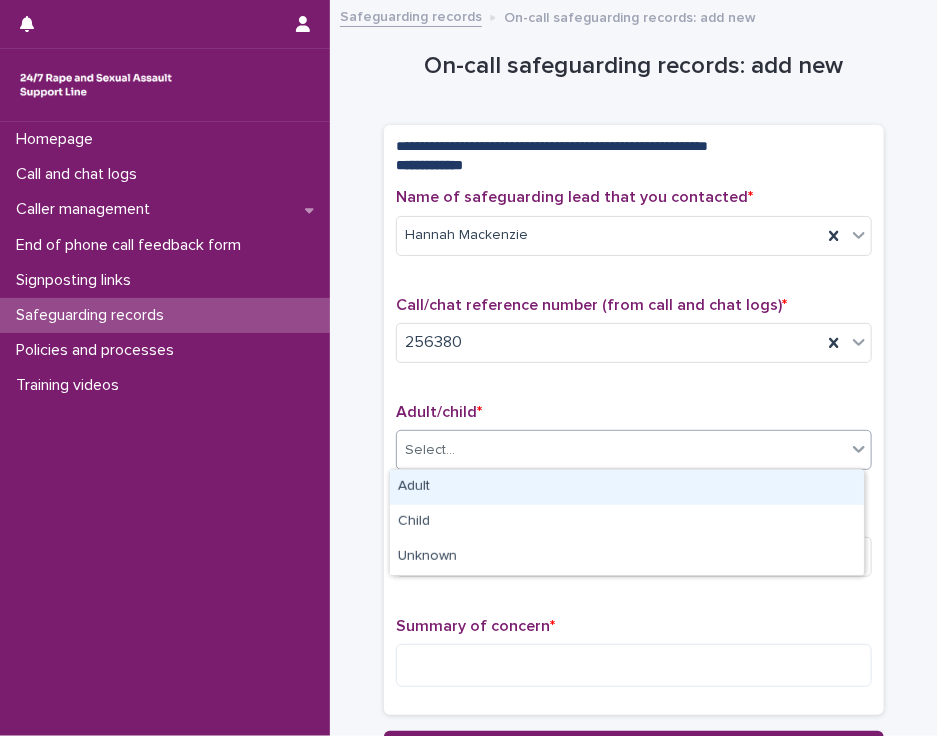 click on "Select..." at bounding box center [621, 450] 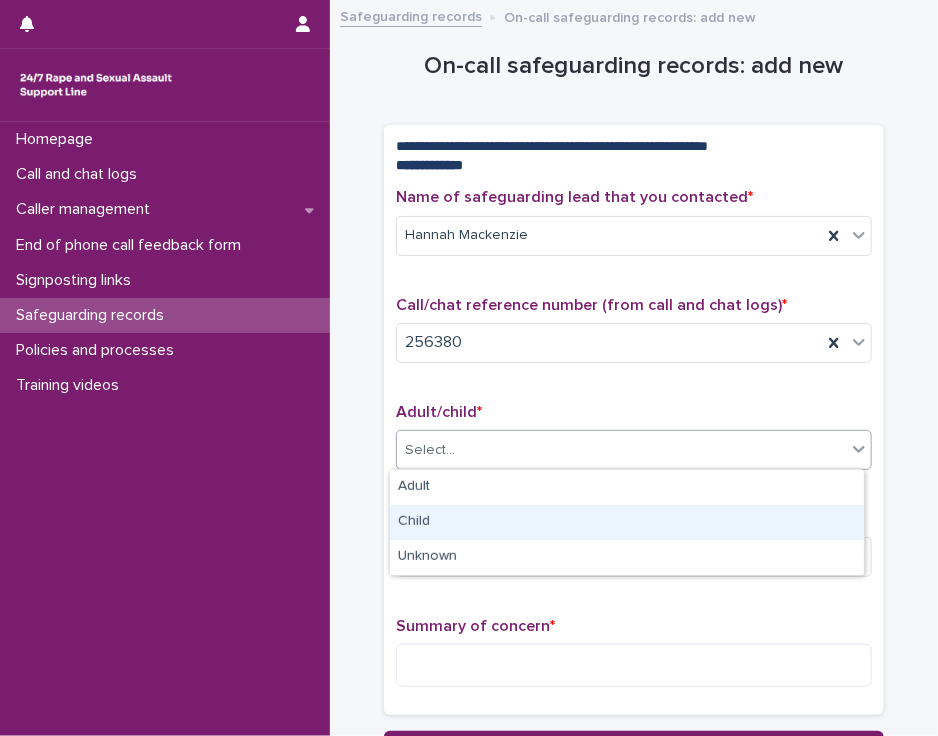 click on "Child" at bounding box center (627, 522) 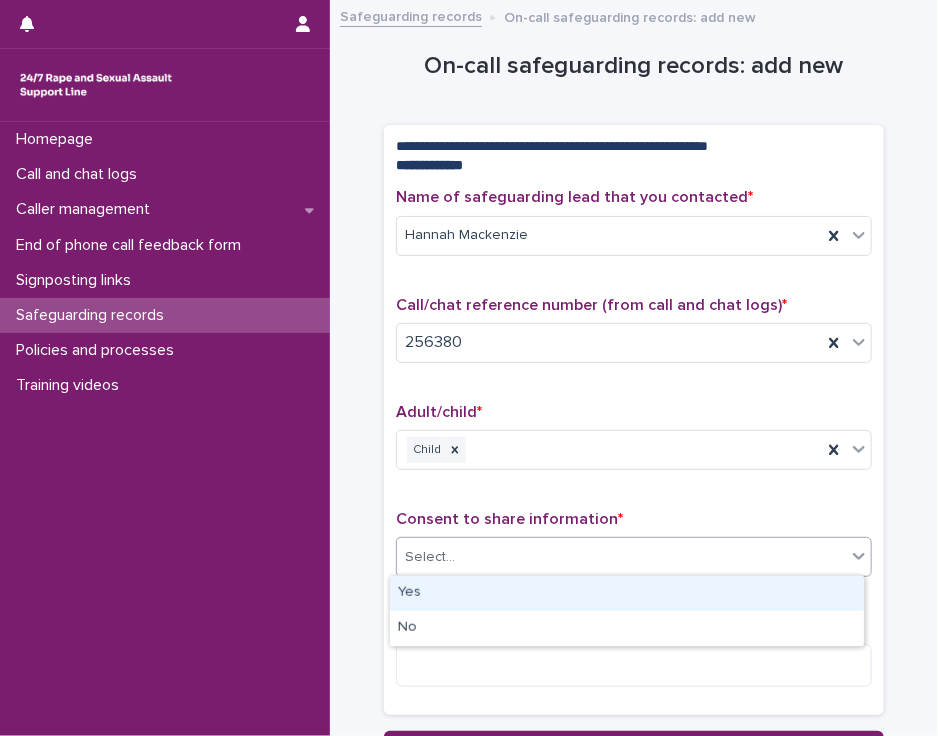 click on "Select..." at bounding box center (621, 557) 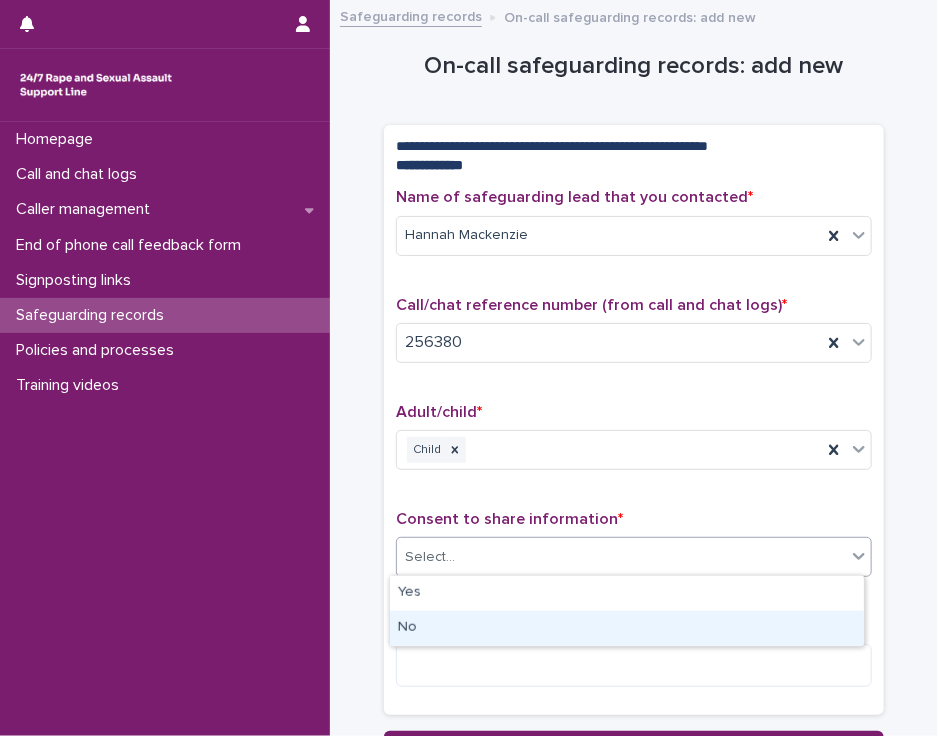 click on "No" at bounding box center (627, 628) 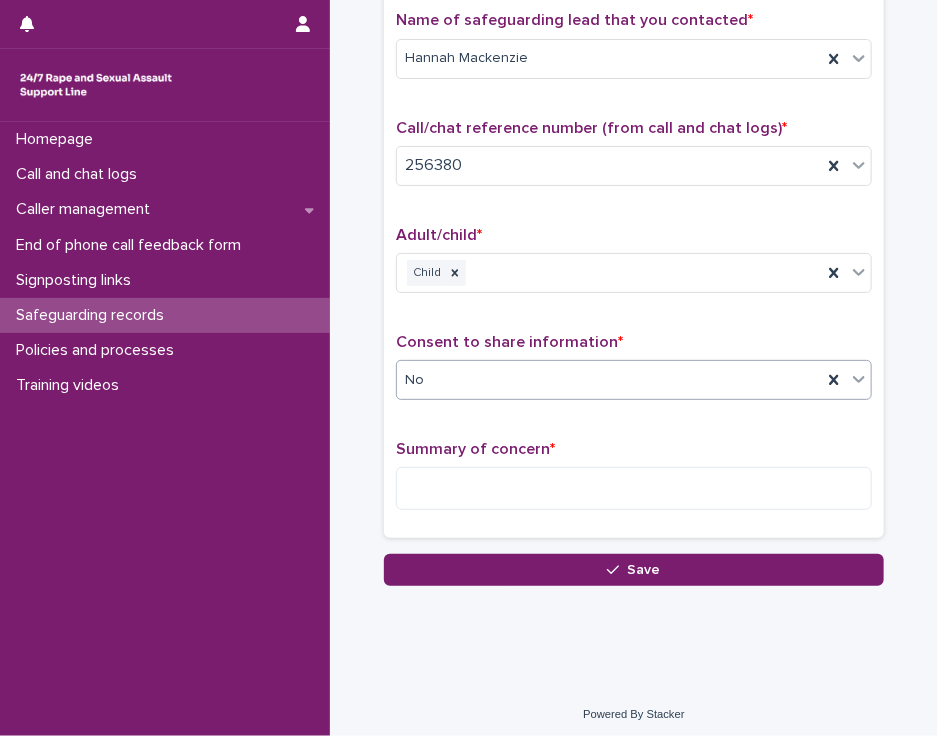 scroll, scrollTop: 181, scrollLeft: 0, axis: vertical 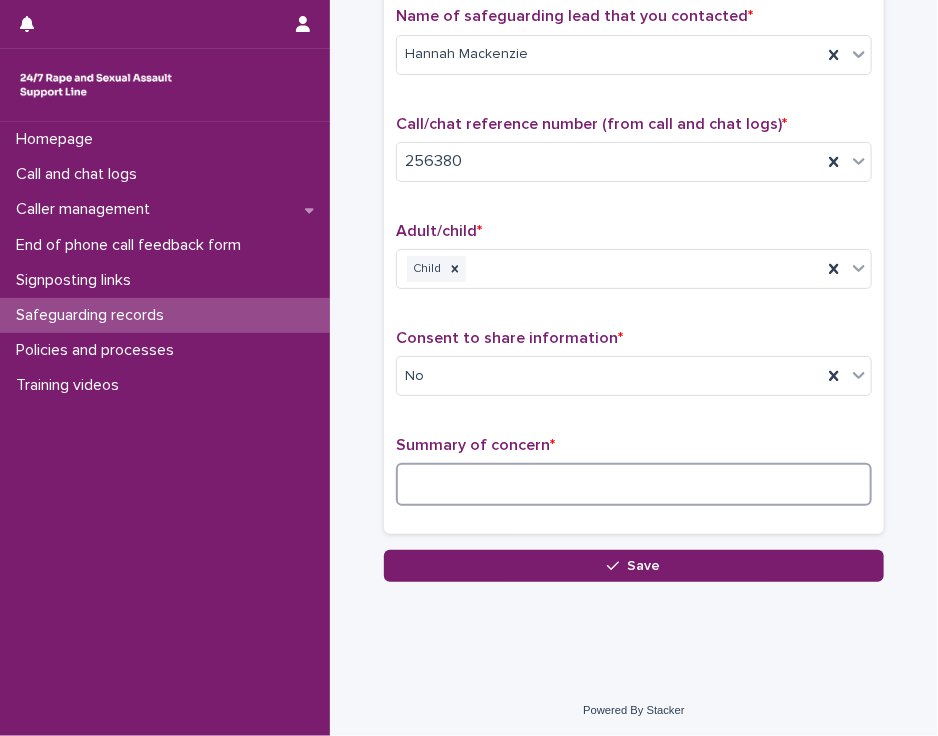 click at bounding box center (634, 484) 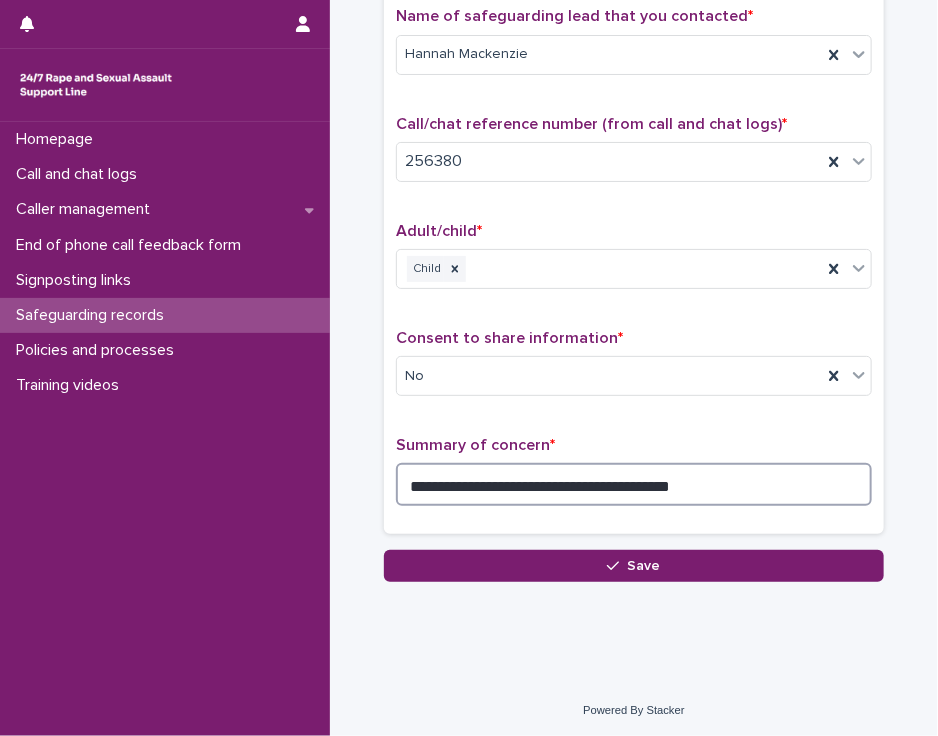 click on "**********" at bounding box center (634, 484) 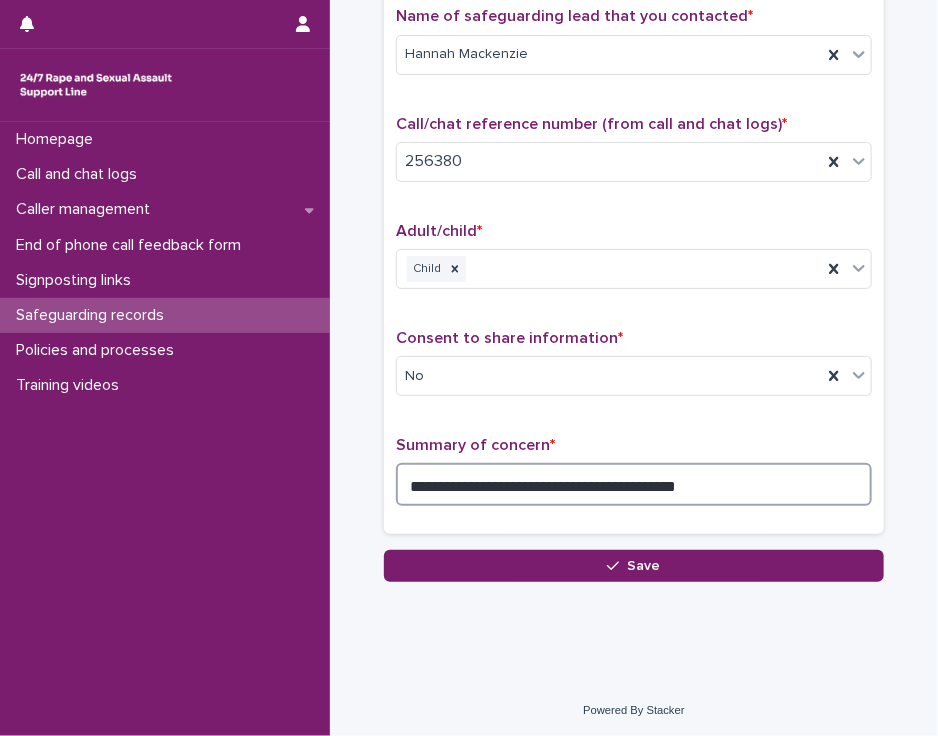 click on "**********" at bounding box center [634, 484] 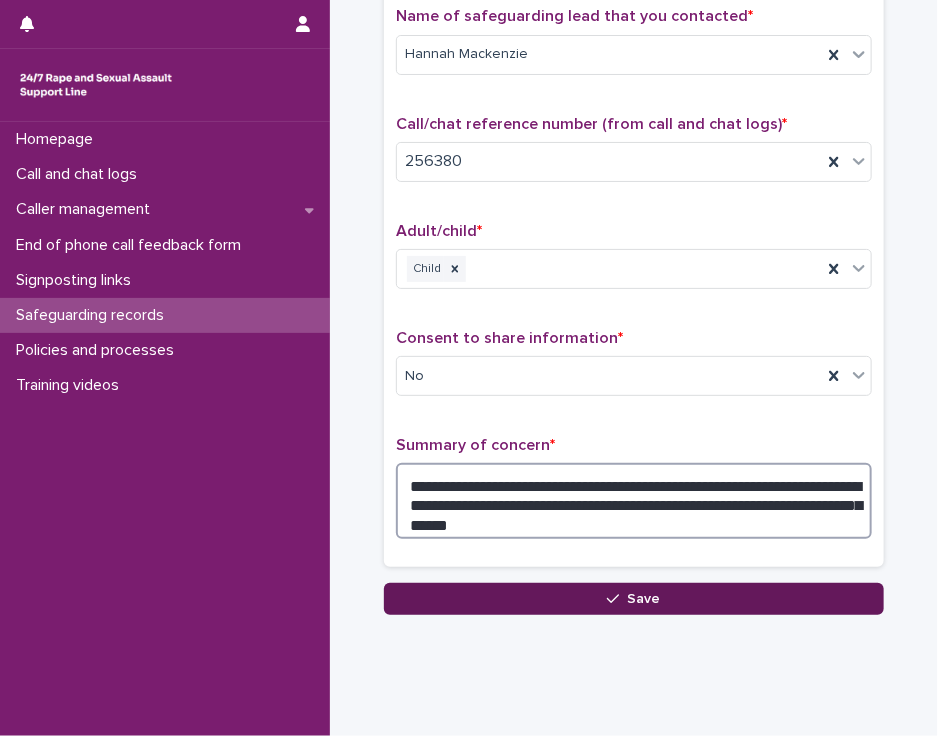 type on "**********" 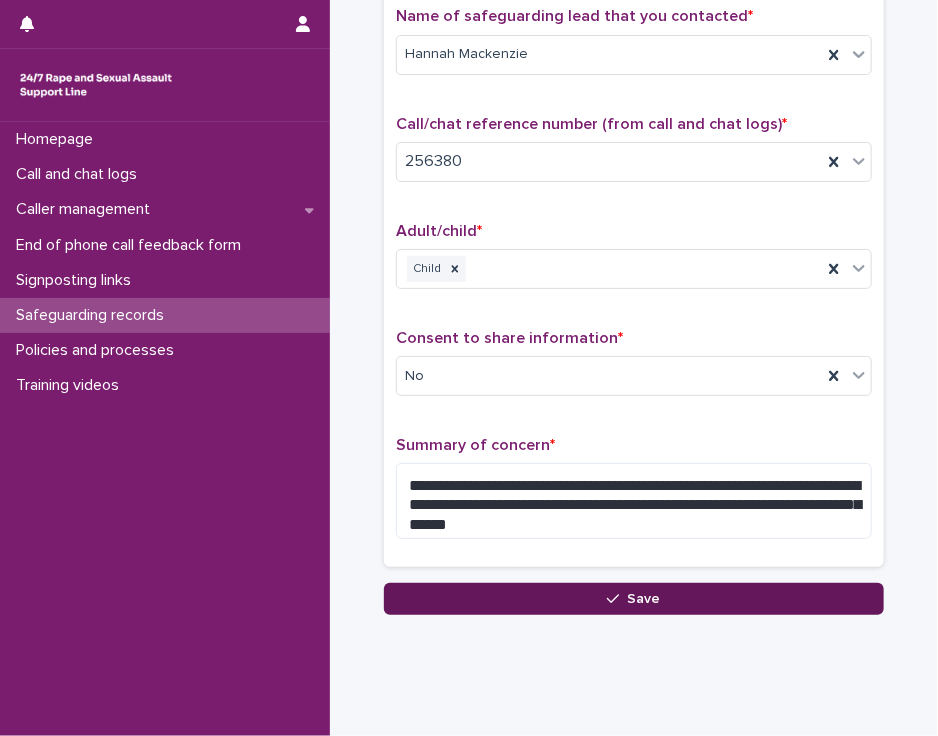 click on "Save" at bounding box center (634, 599) 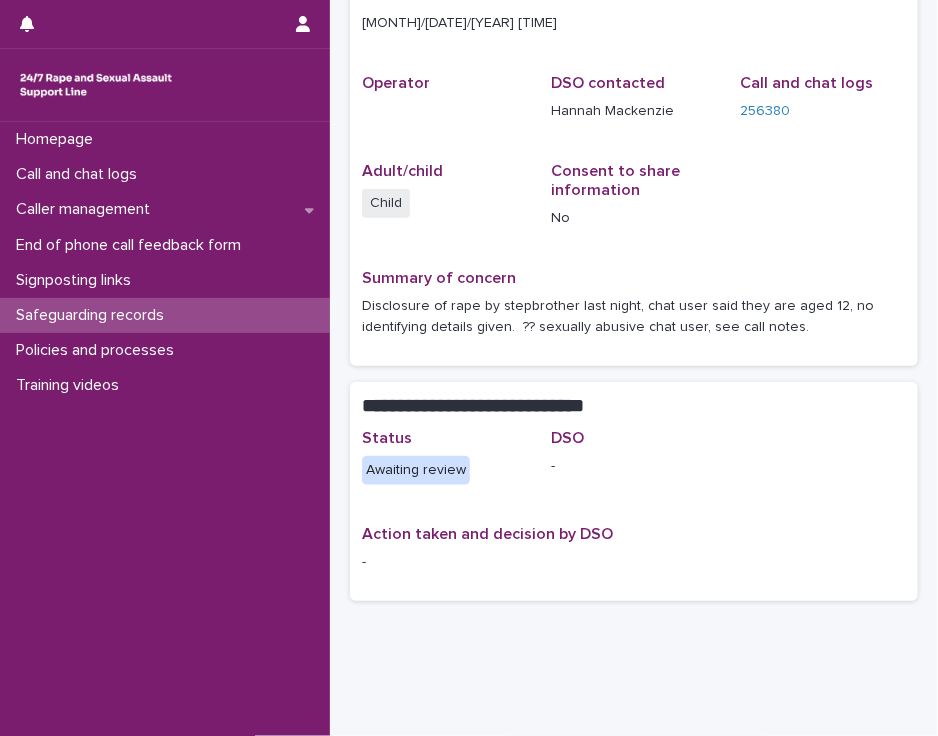 scroll, scrollTop: 0, scrollLeft: 0, axis: both 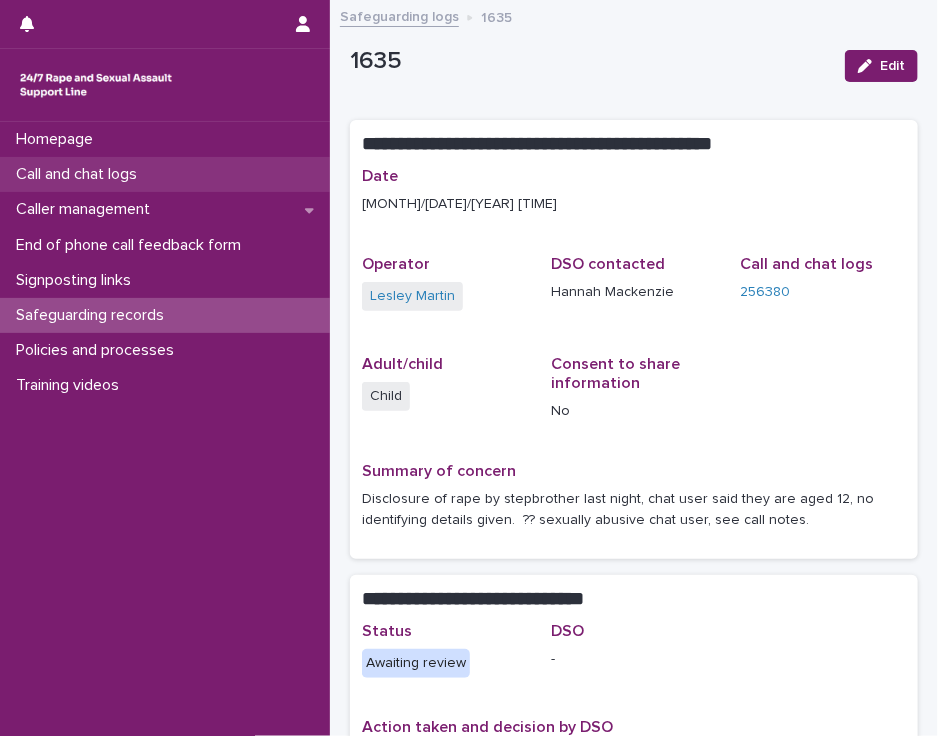click on "Call and chat logs" at bounding box center (80, 174) 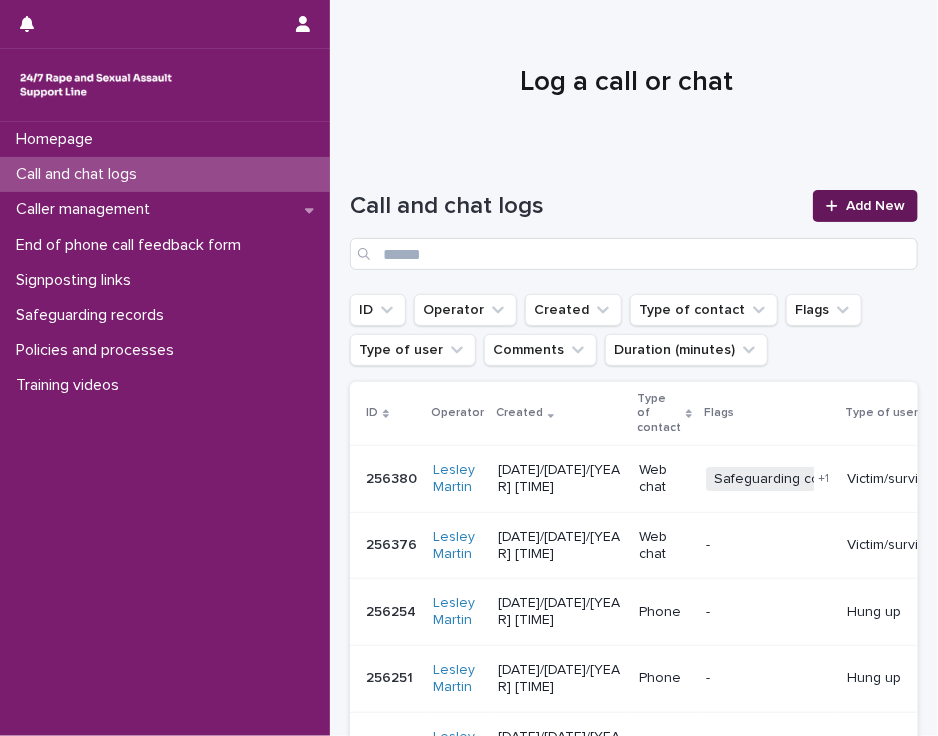 click at bounding box center (836, 206) 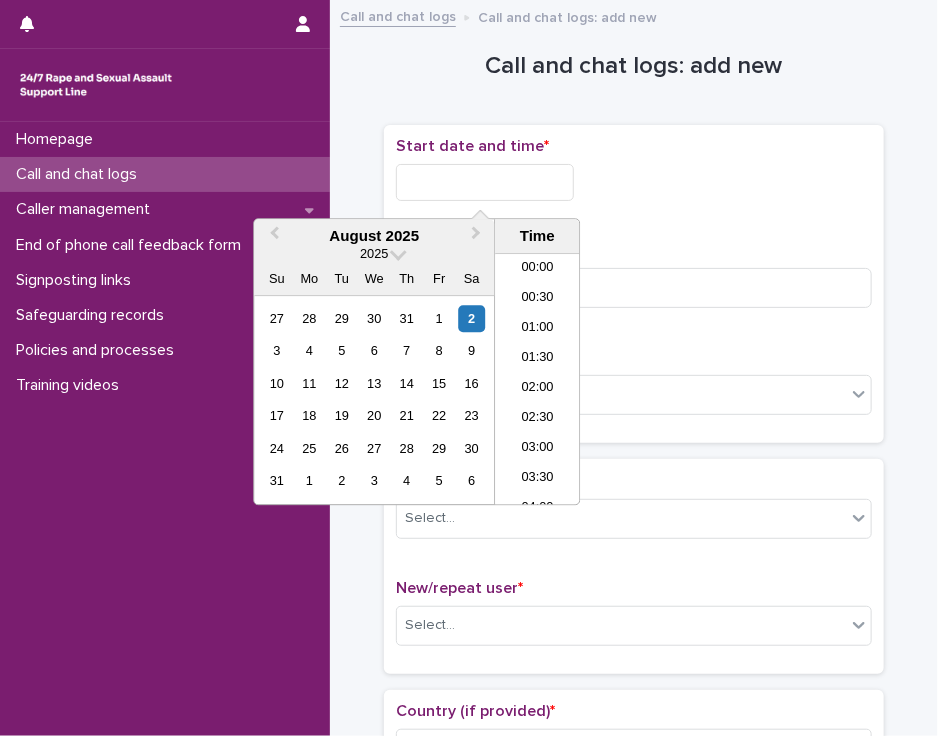 scroll, scrollTop: 460, scrollLeft: 0, axis: vertical 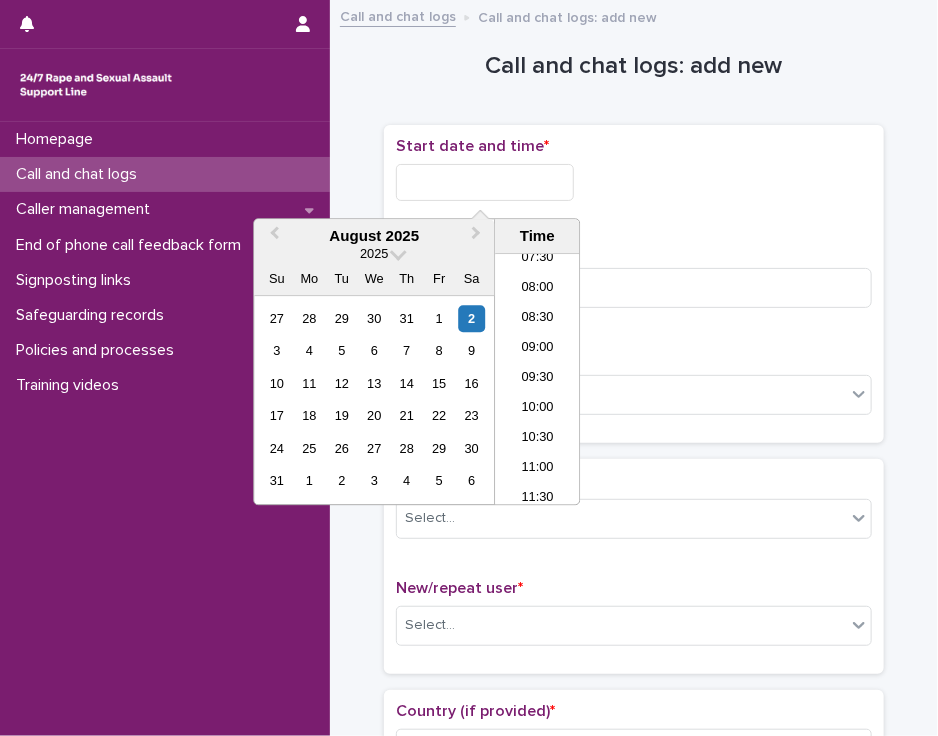 click at bounding box center (485, 182) 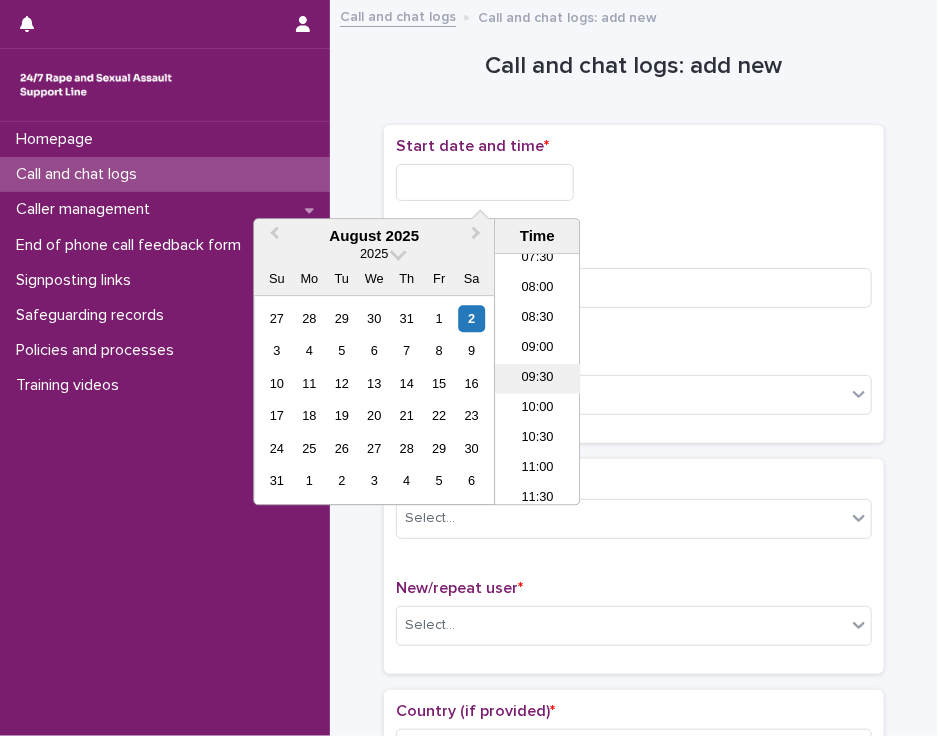 click on "09:30" at bounding box center [537, 380] 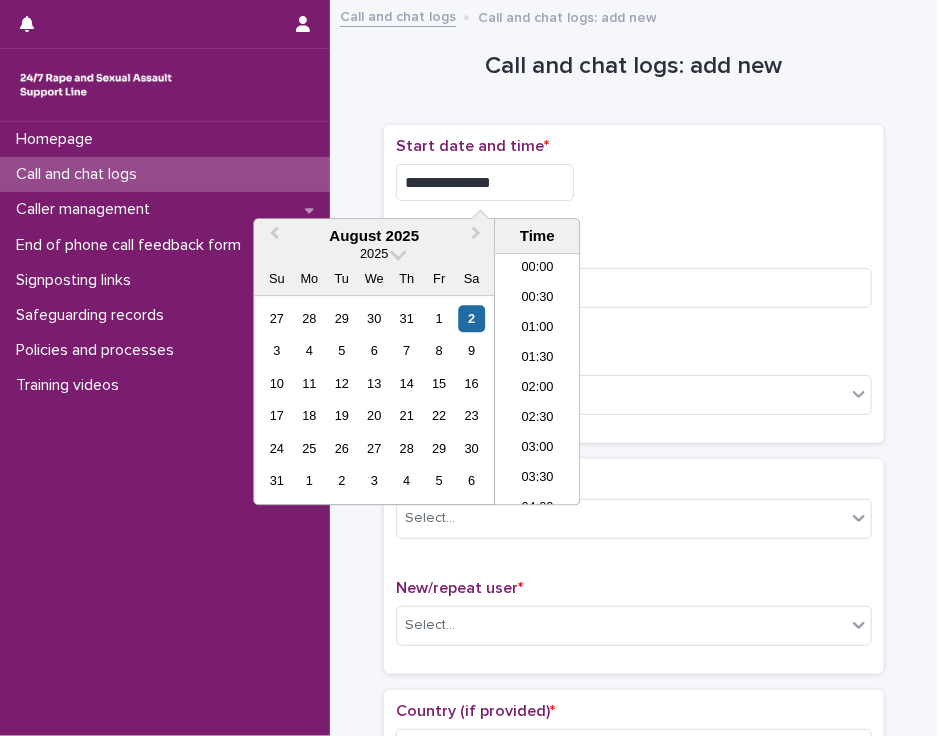 click on "**********" at bounding box center (485, 182) 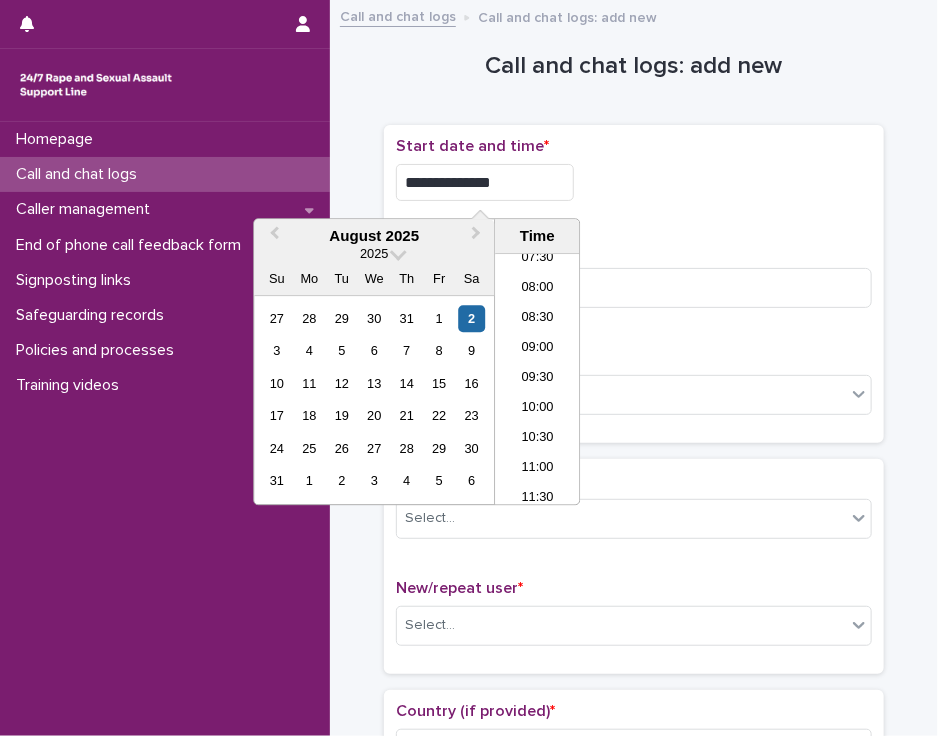 type on "**********" 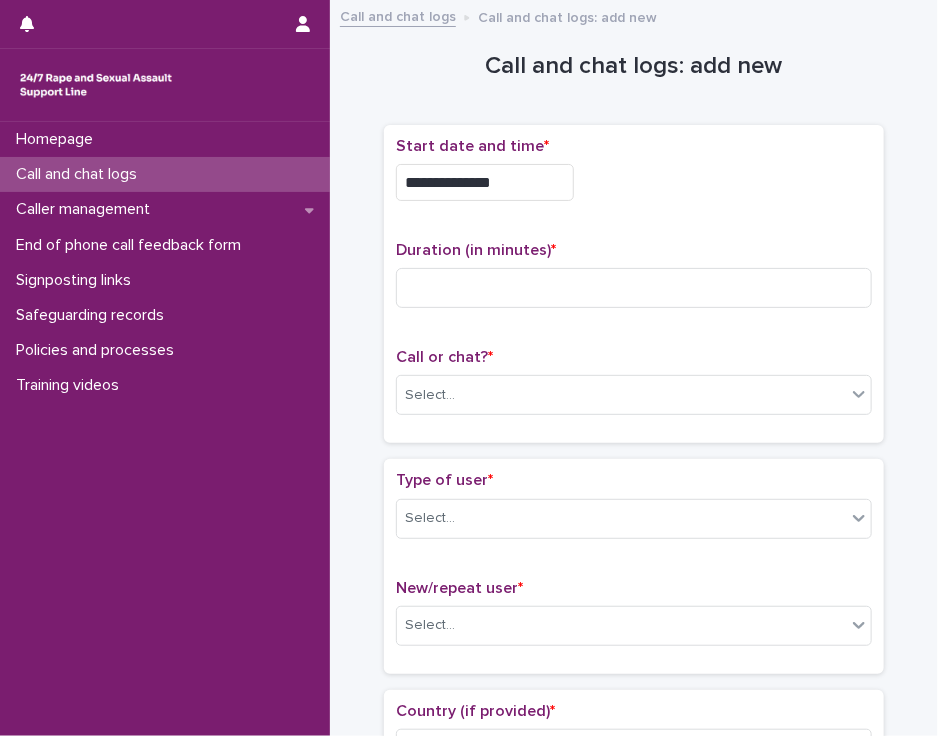 click on "**********" at bounding box center (634, 177) 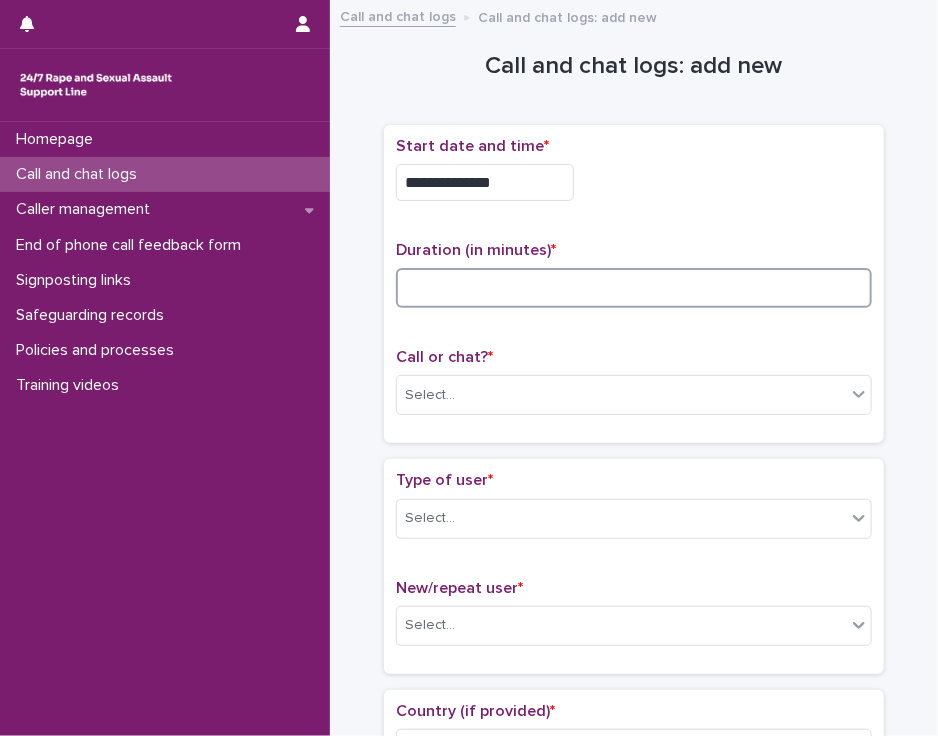 click at bounding box center [634, 288] 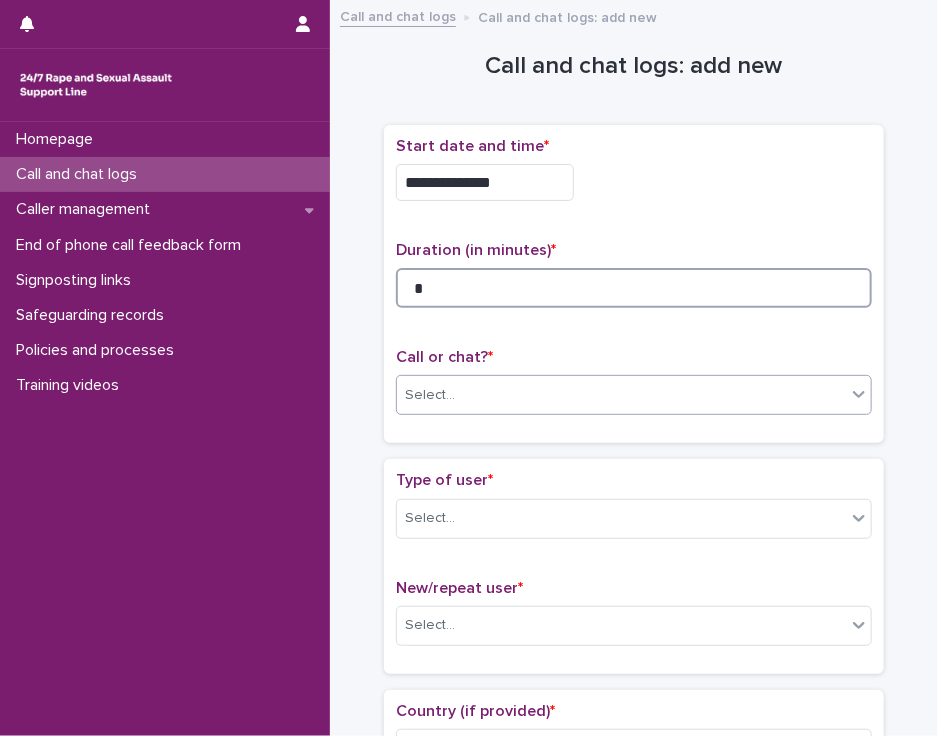 type on "*" 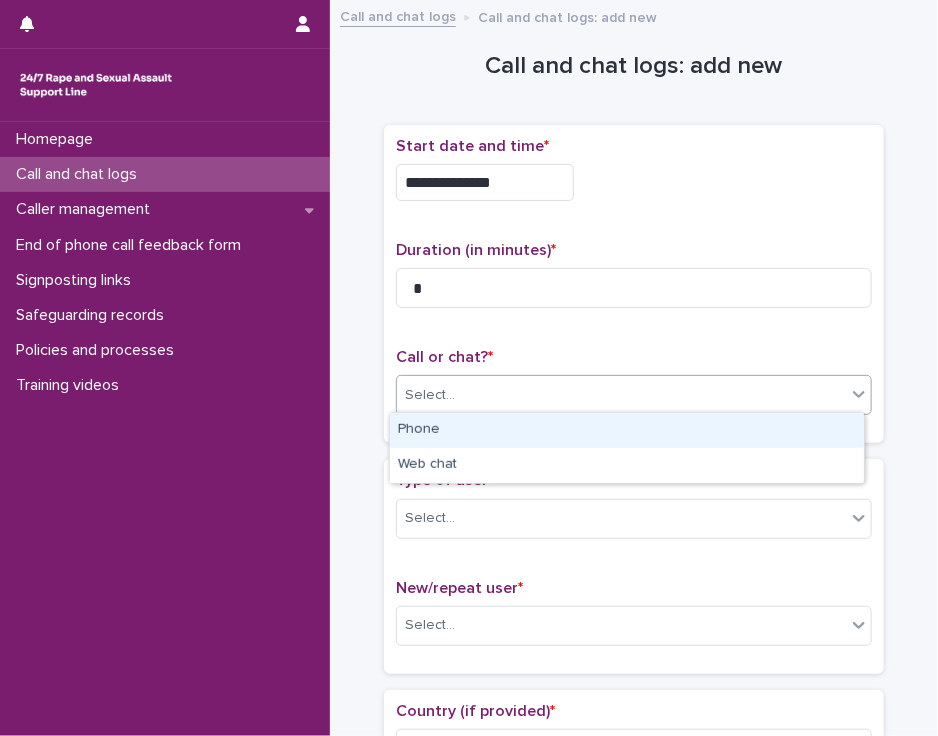 click on "Select..." at bounding box center [621, 395] 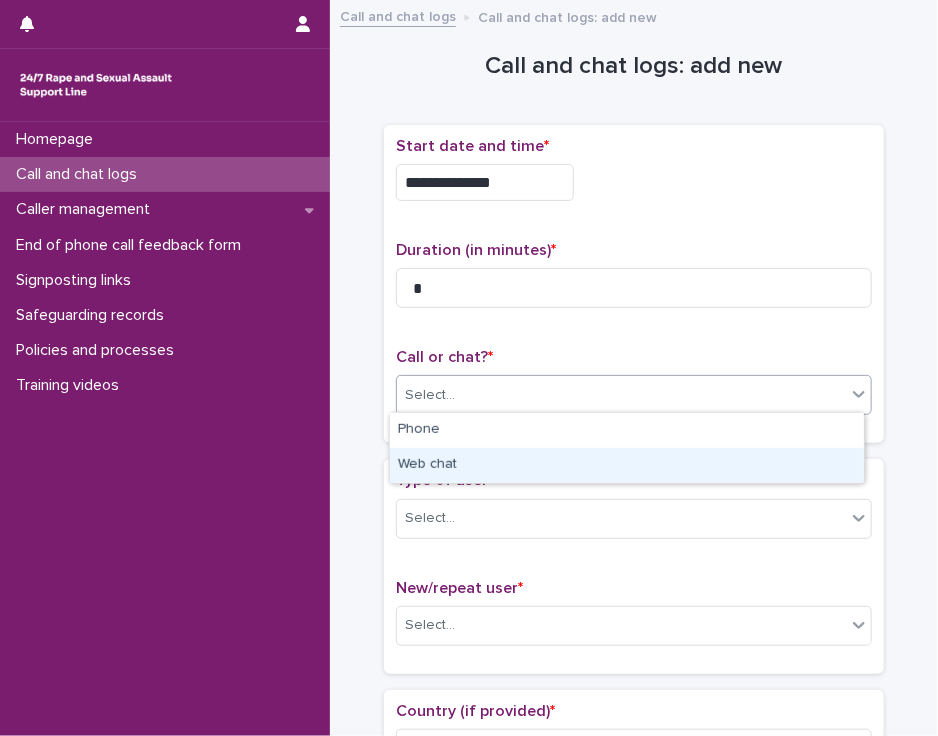 click on "Web chat" at bounding box center (627, 465) 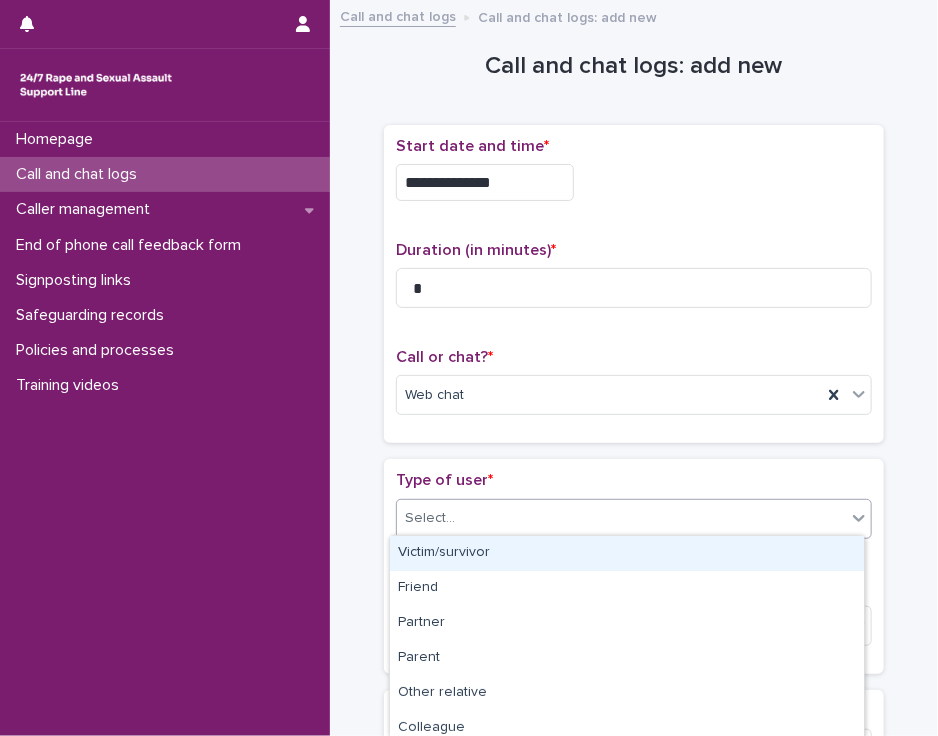 click on "Select..." at bounding box center (621, 518) 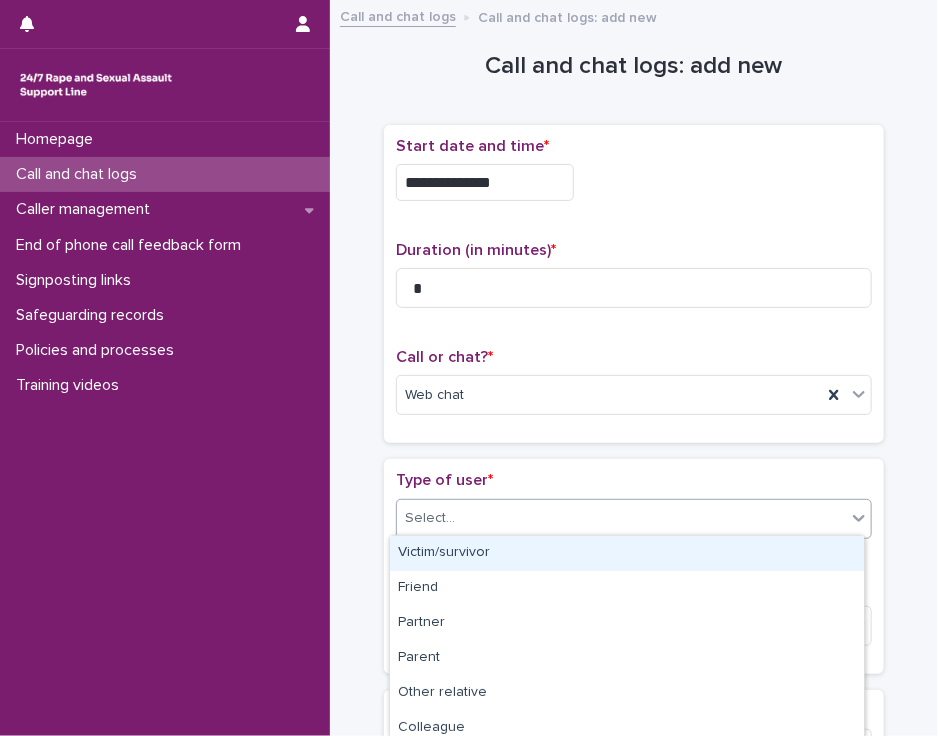 click on "Select..." at bounding box center [621, 518] 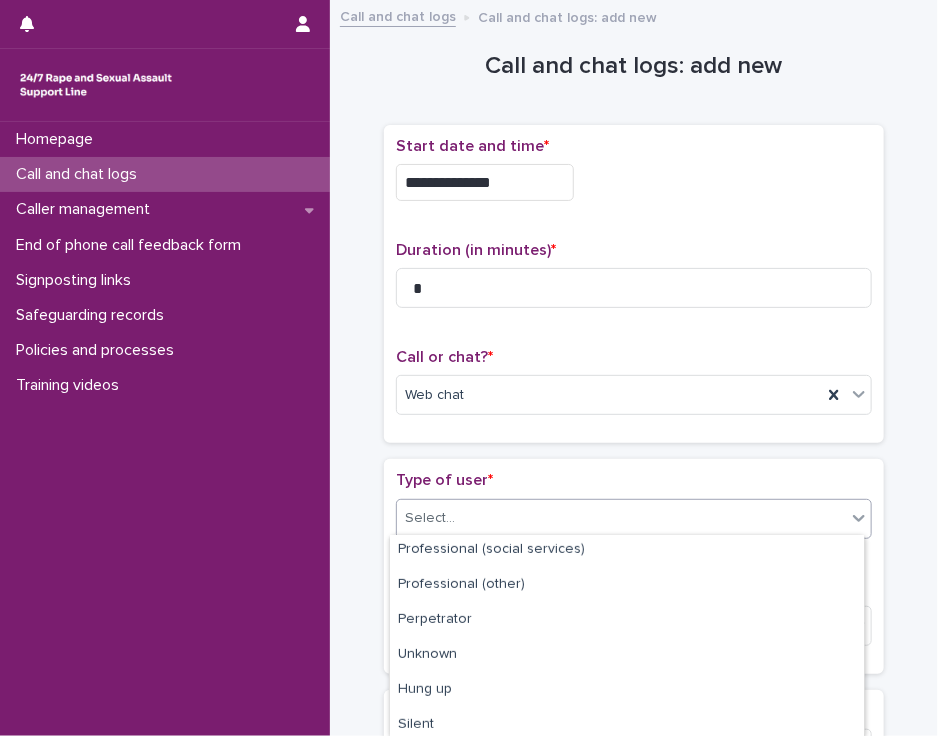 scroll, scrollTop: 323, scrollLeft: 0, axis: vertical 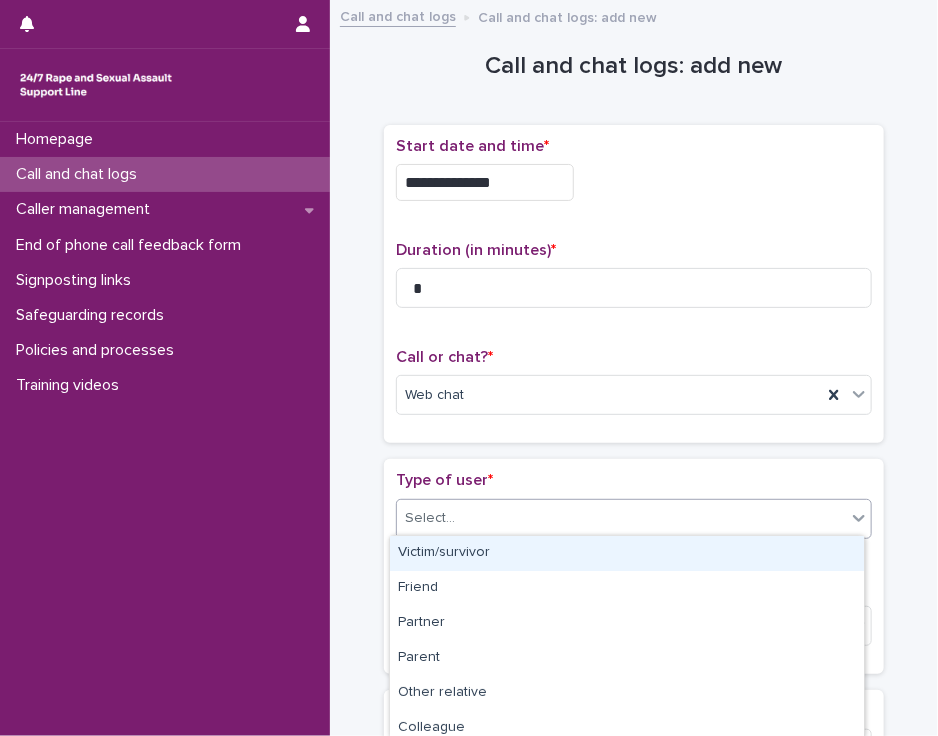 click on "Victim/survivor" at bounding box center [627, 553] 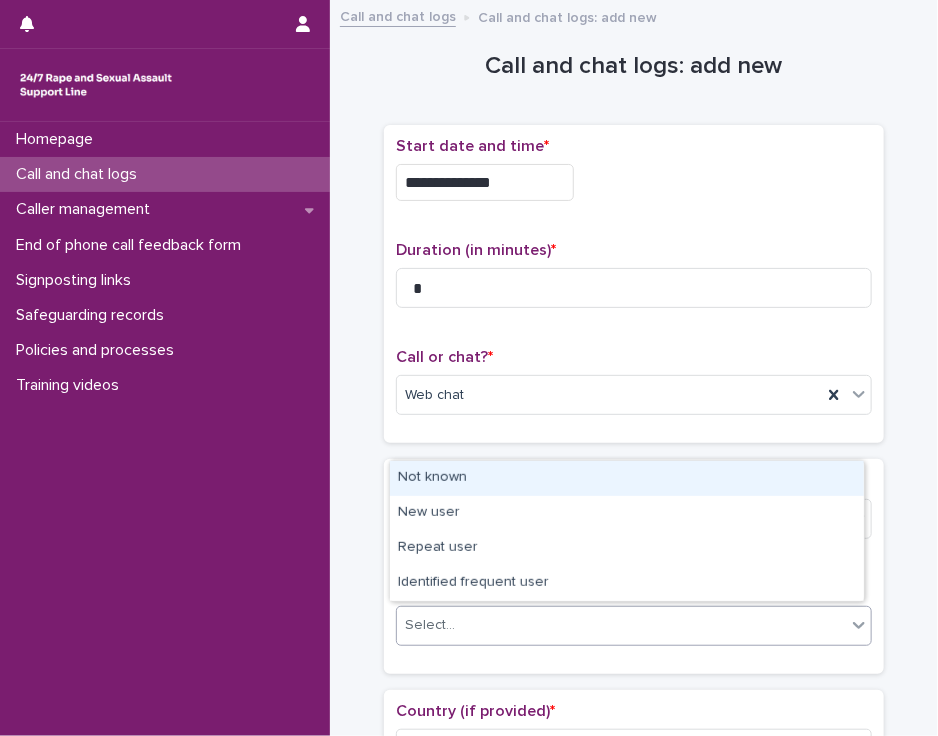 click on "Select..." at bounding box center [621, 625] 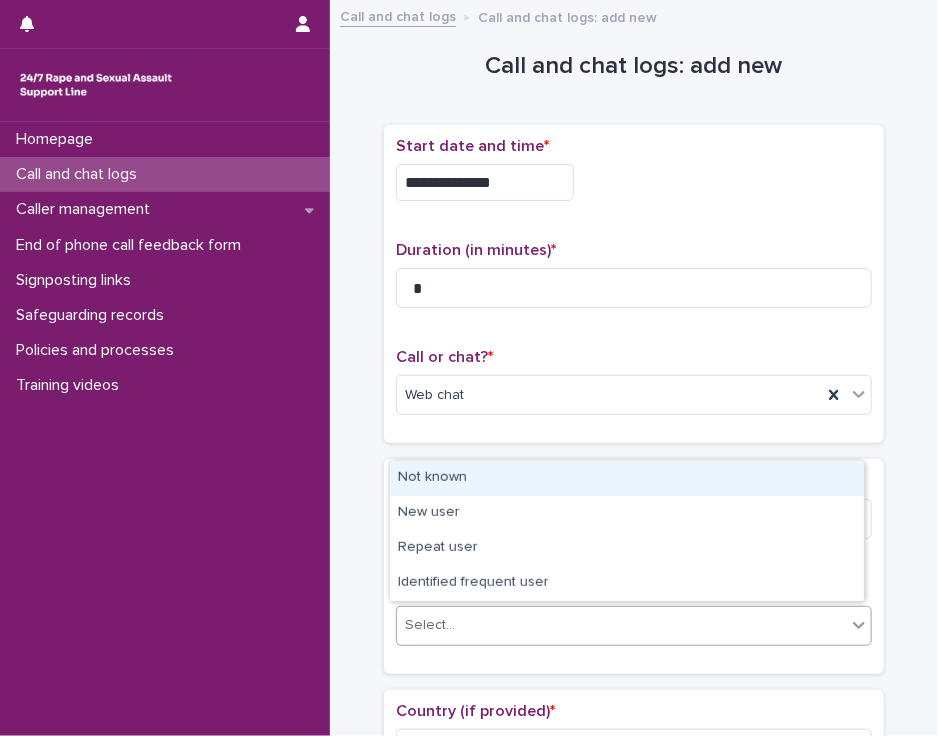 click on "Not known" at bounding box center [627, 478] 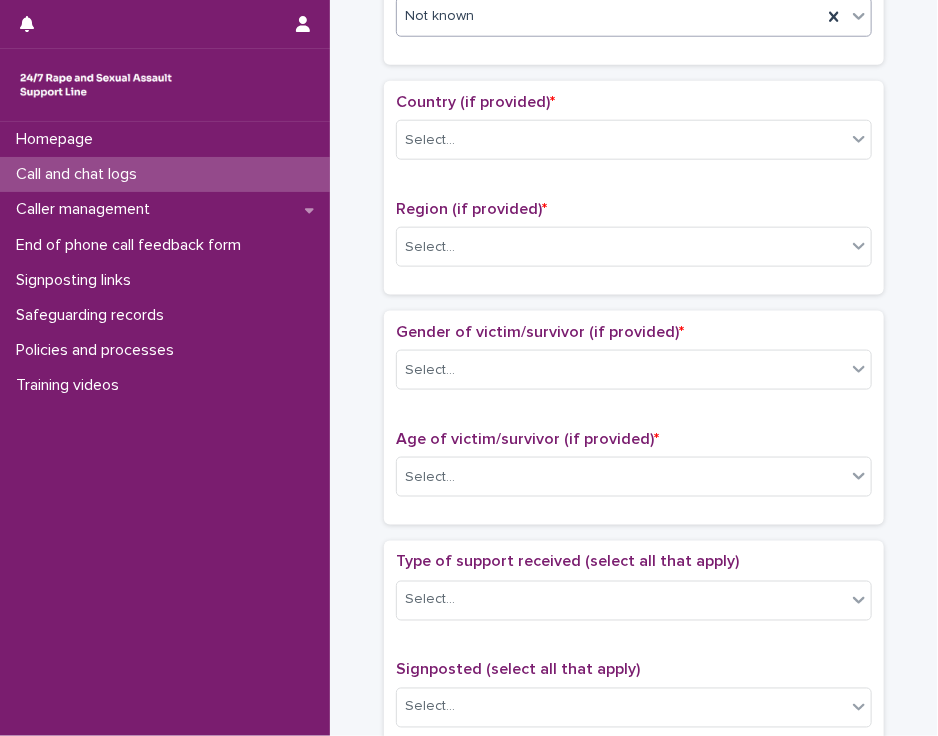 scroll, scrollTop: 612, scrollLeft: 0, axis: vertical 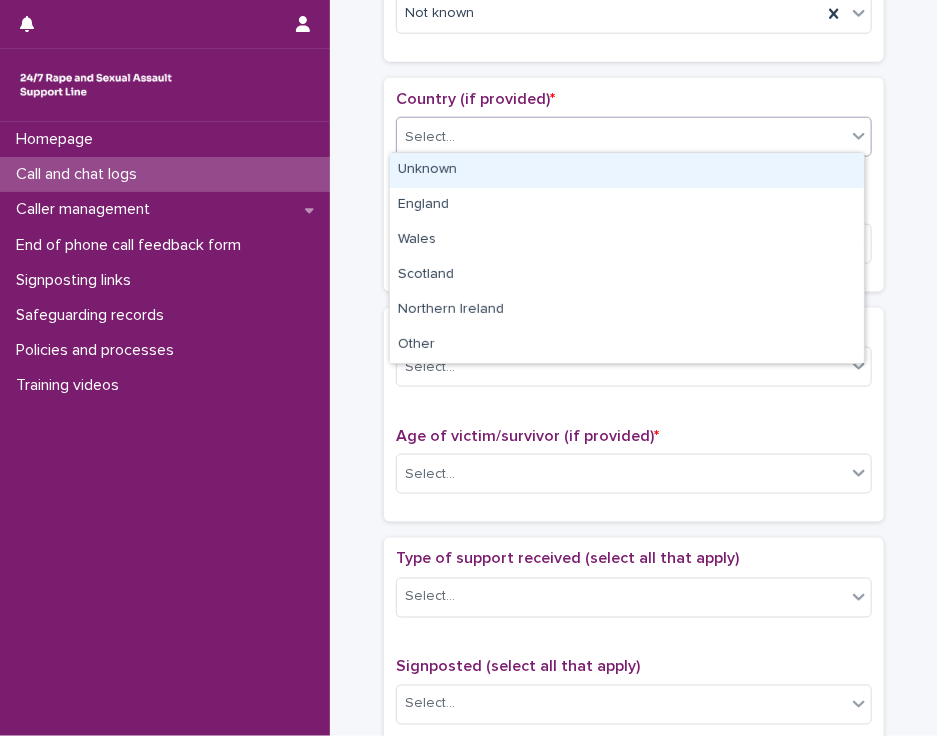click 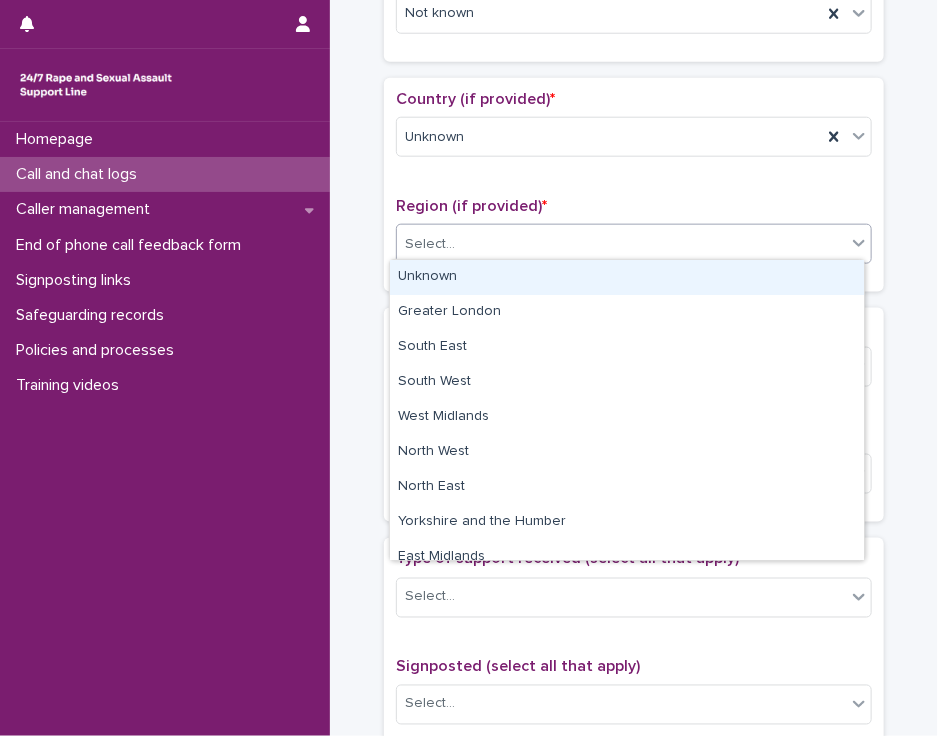 click on "Select..." at bounding box center [621, 244] 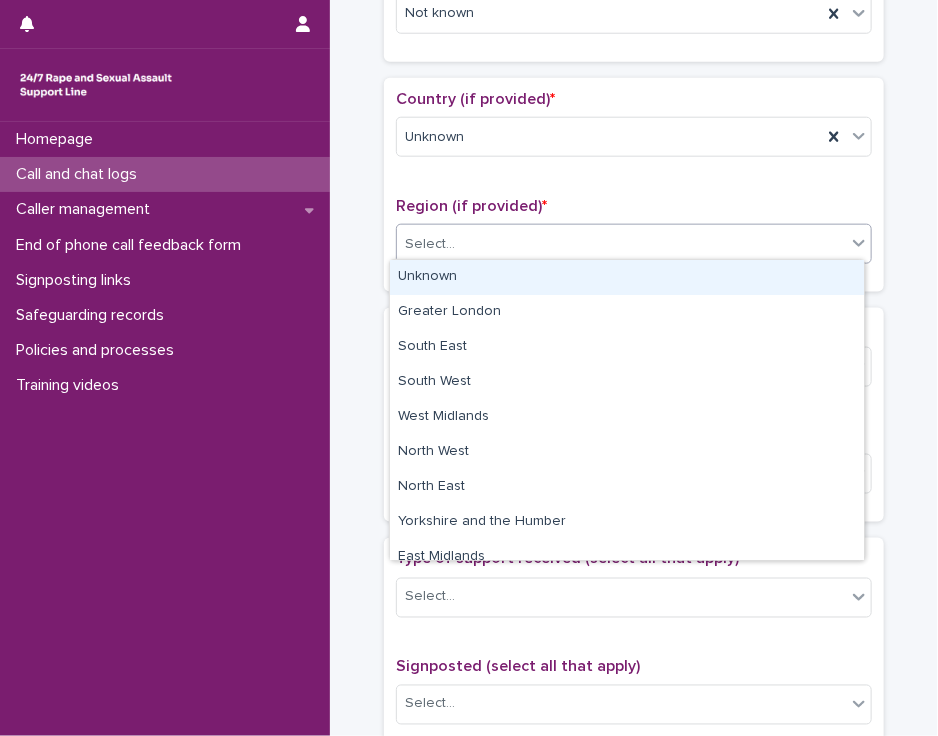 click on "Unknown" at bounding box center (627, 277) 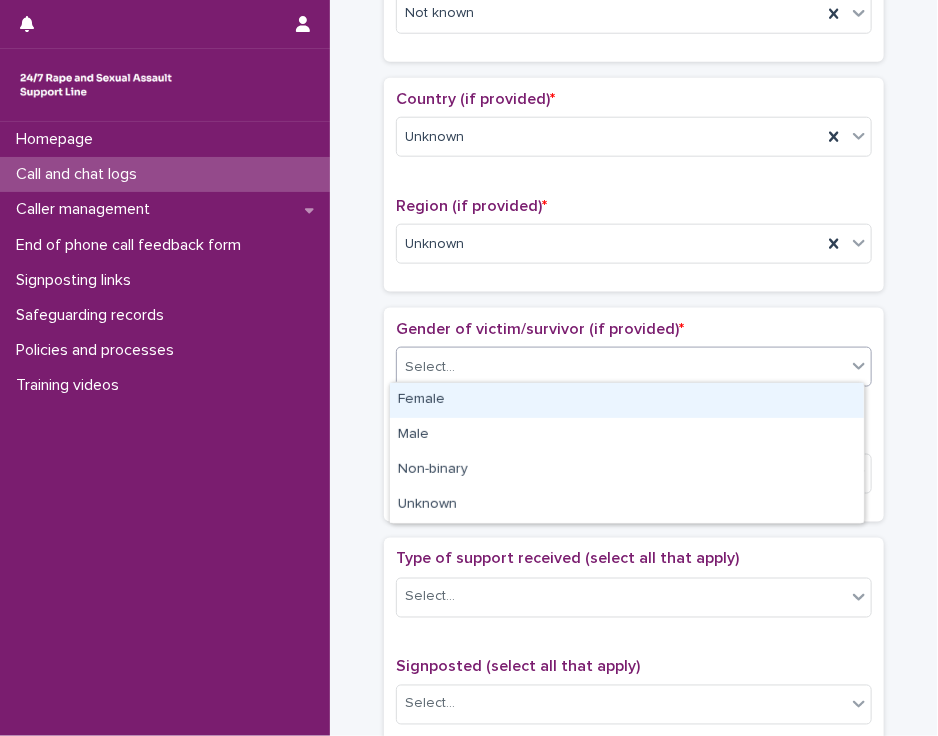 click on "Select..." at bounding box center [621, 367] 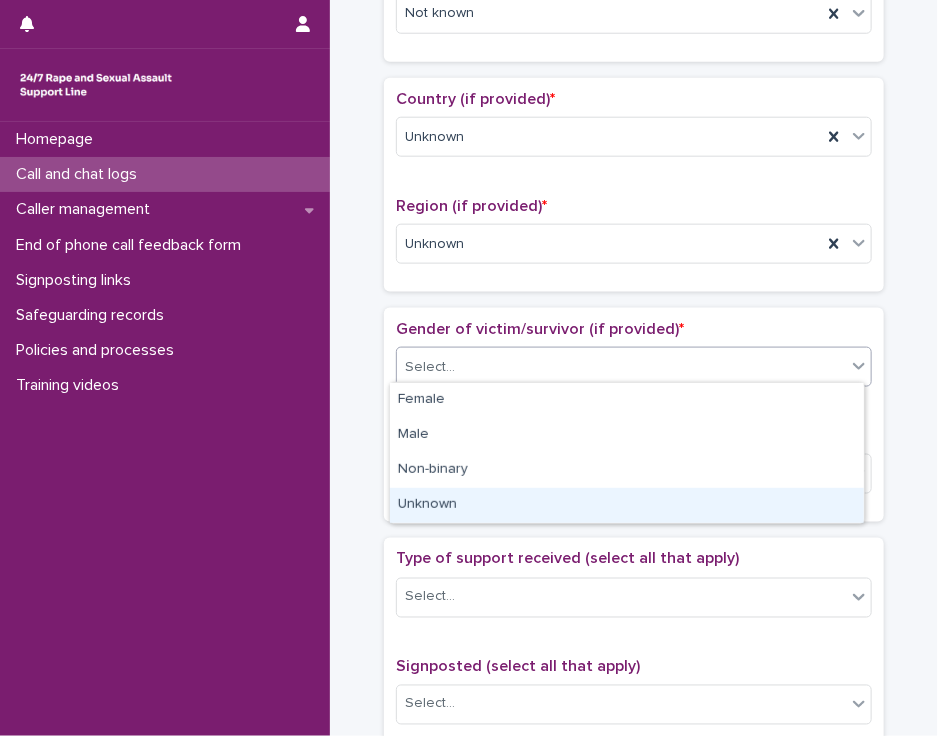 click on "Unknown" at bounding box center (627, 505) 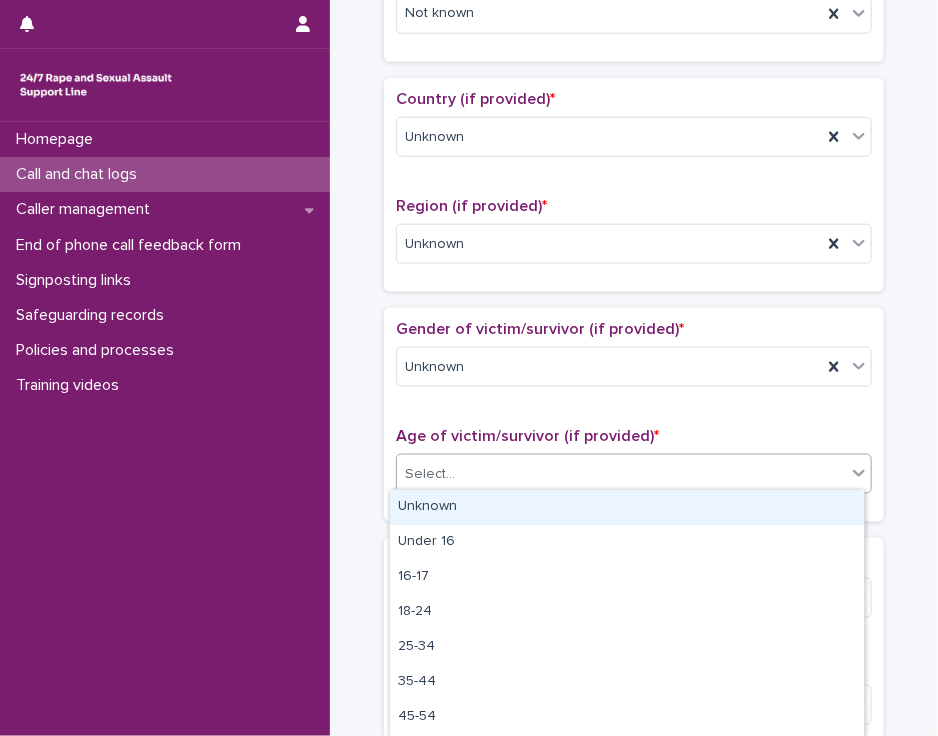 click on "Select..." at bounding box center [621, 474] 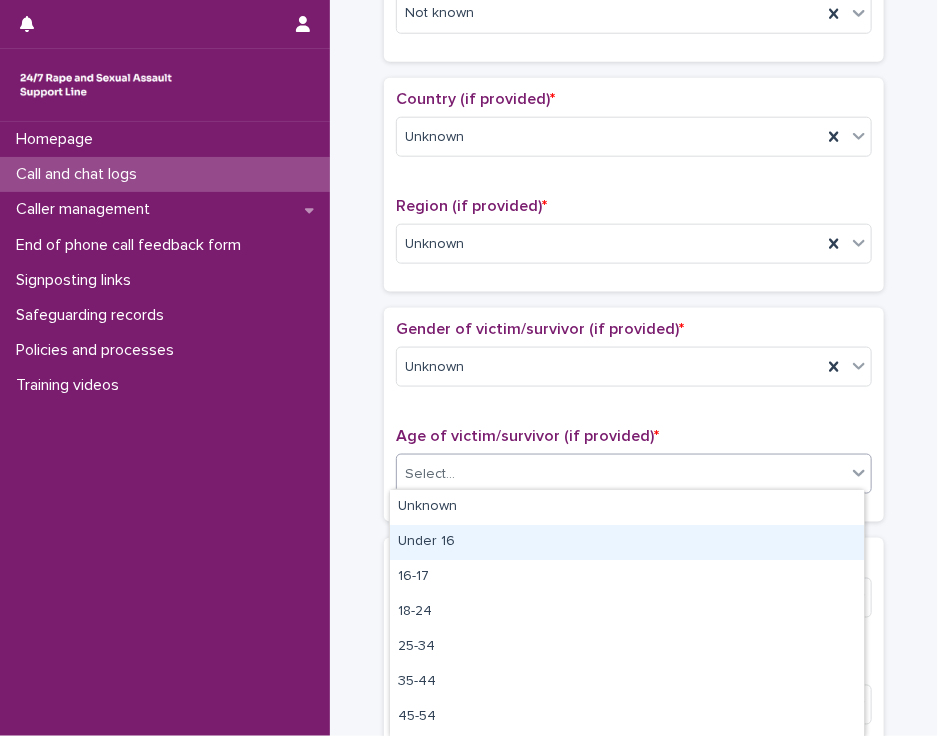 click on "Under 16" at bounding box center [627, 542] 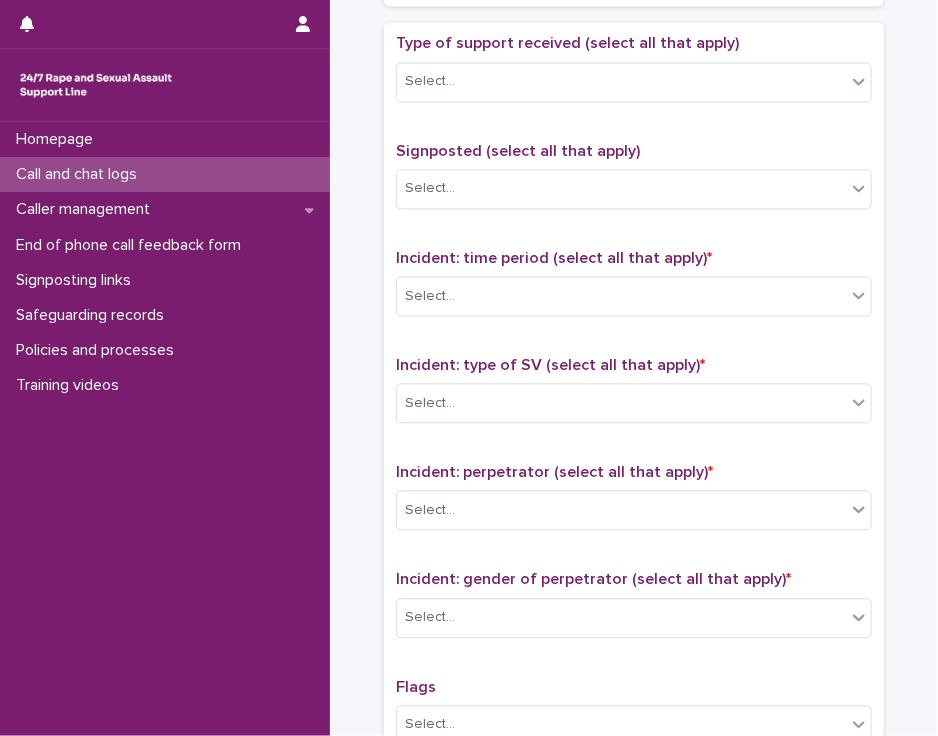 scroll, scrollTop: 1132, scrollLeft: 0, axis: vertical 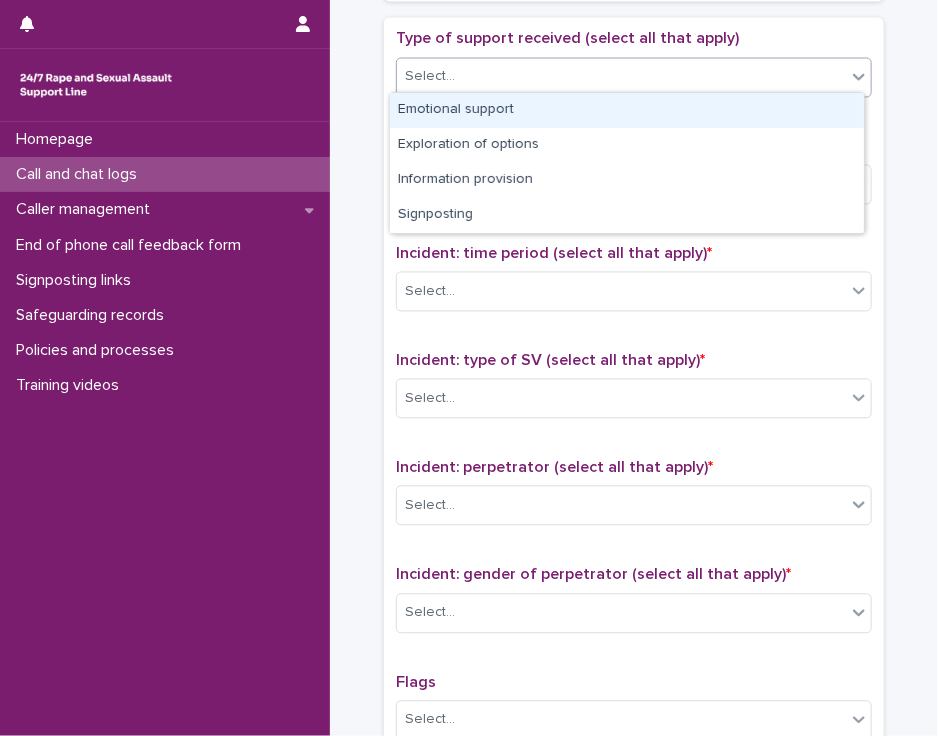 click 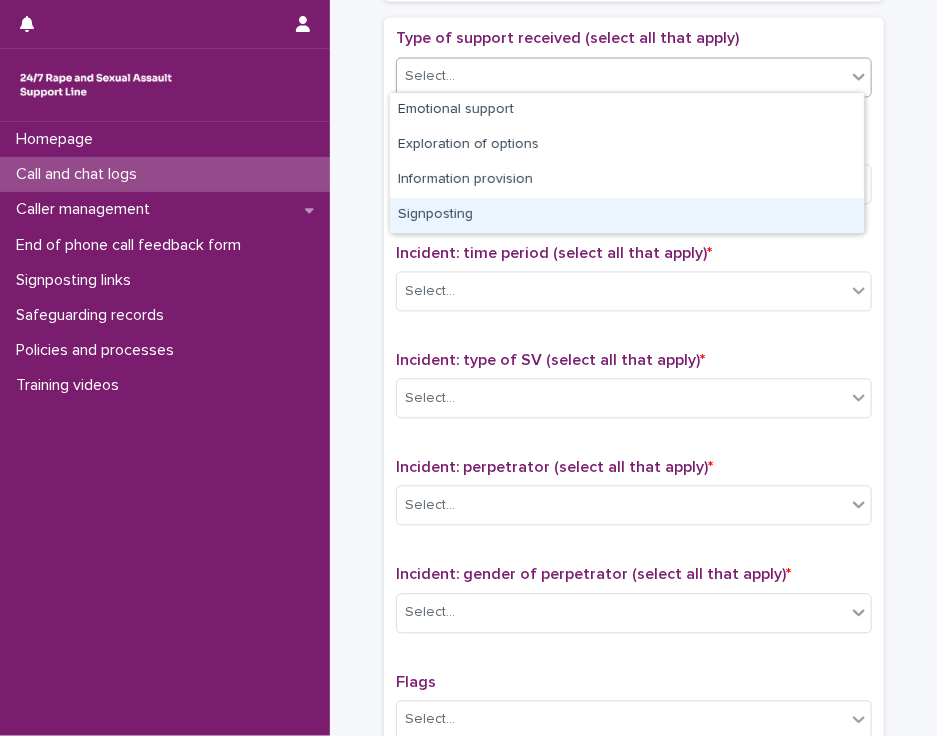 click on "Signposting" at bounding box center [627, 215] 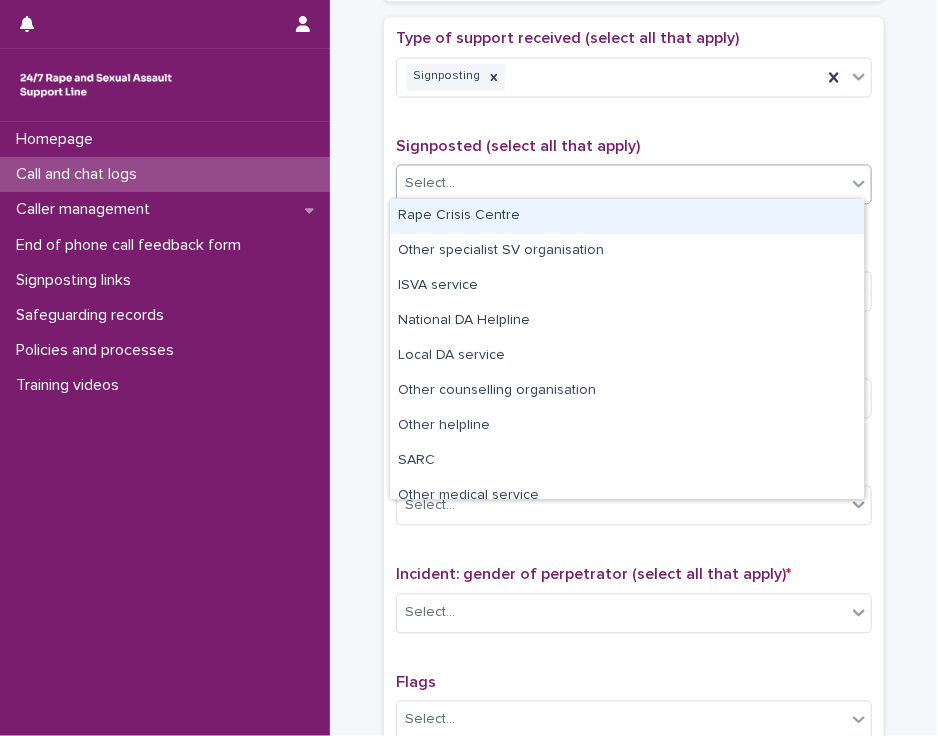 click on "Select..." at bounding box center [621, 184] 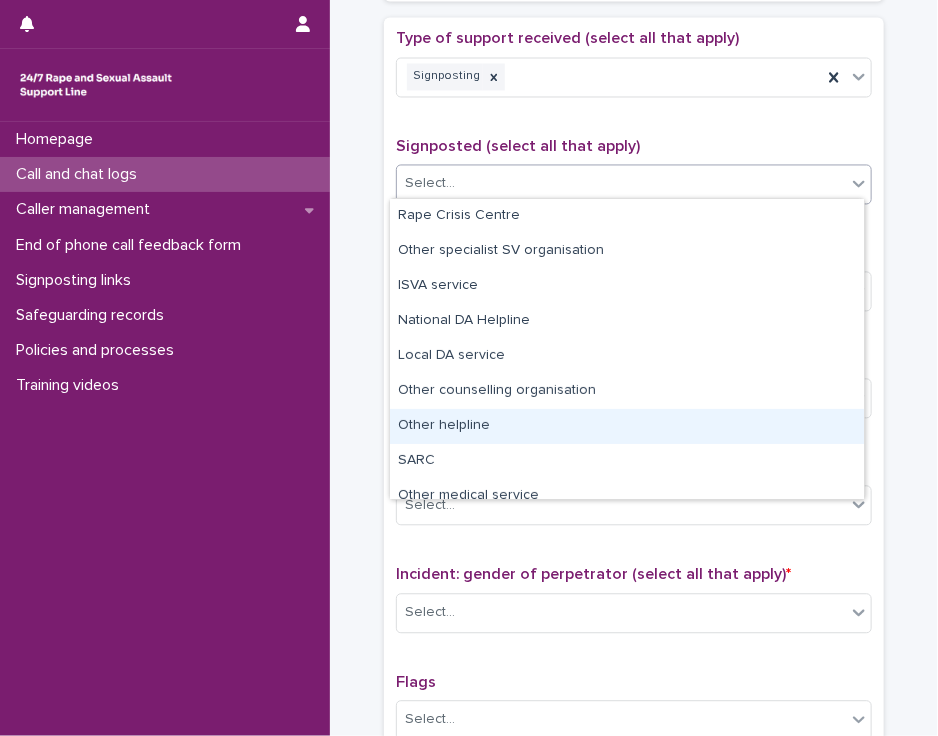click on "Other helpline" at bounding box center (627, 426) 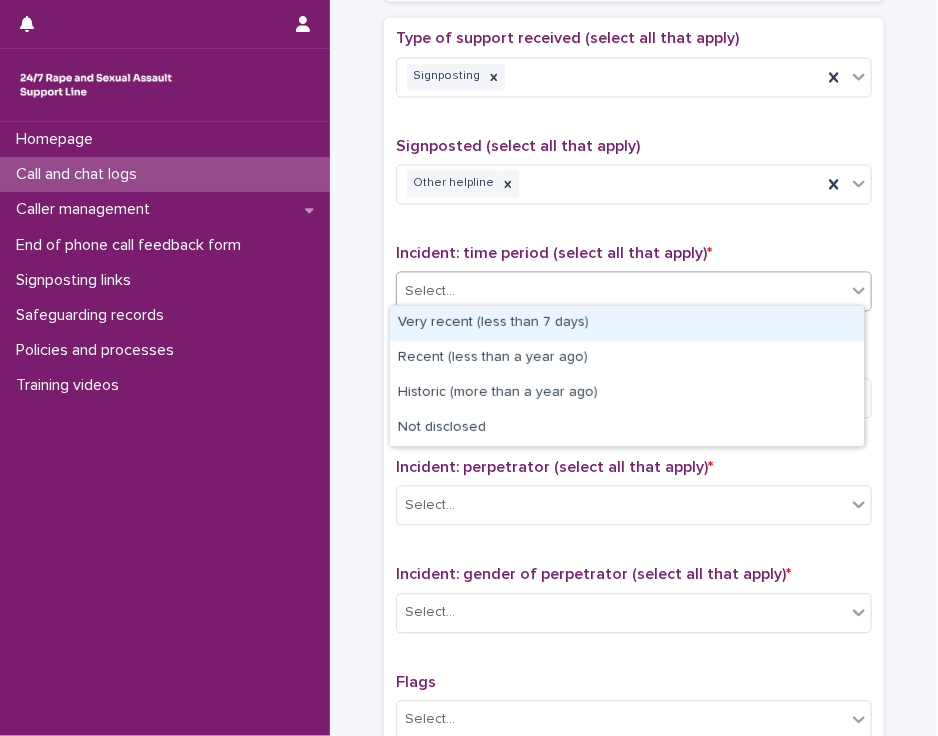 click on "Select..." at bounding box center (621, 292) 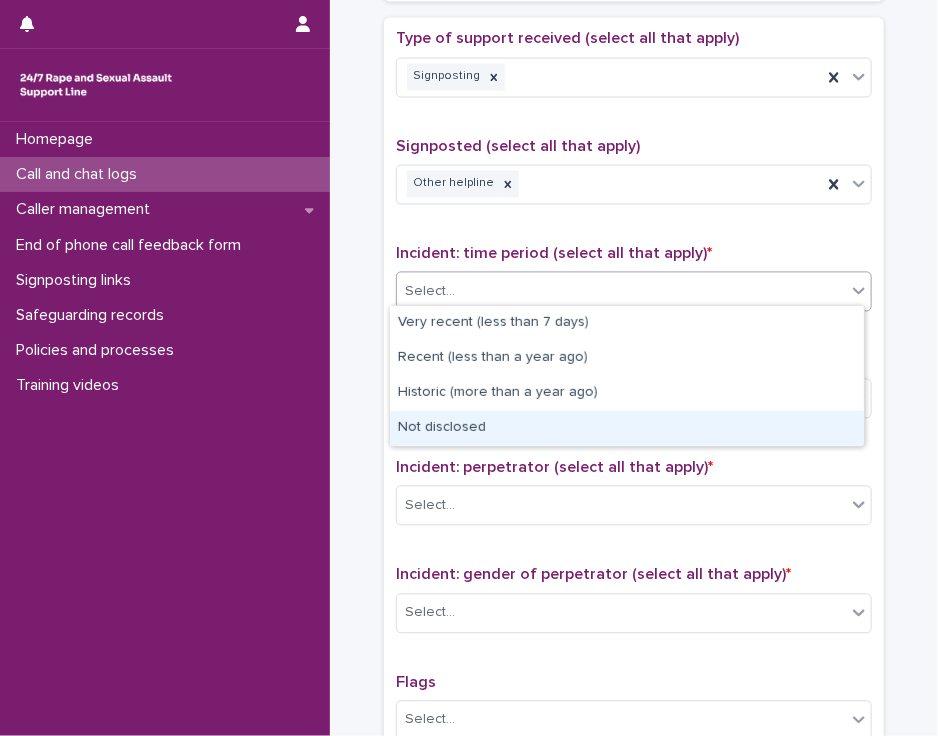 click on "Not disclosed" at bounding box center (627, 428) 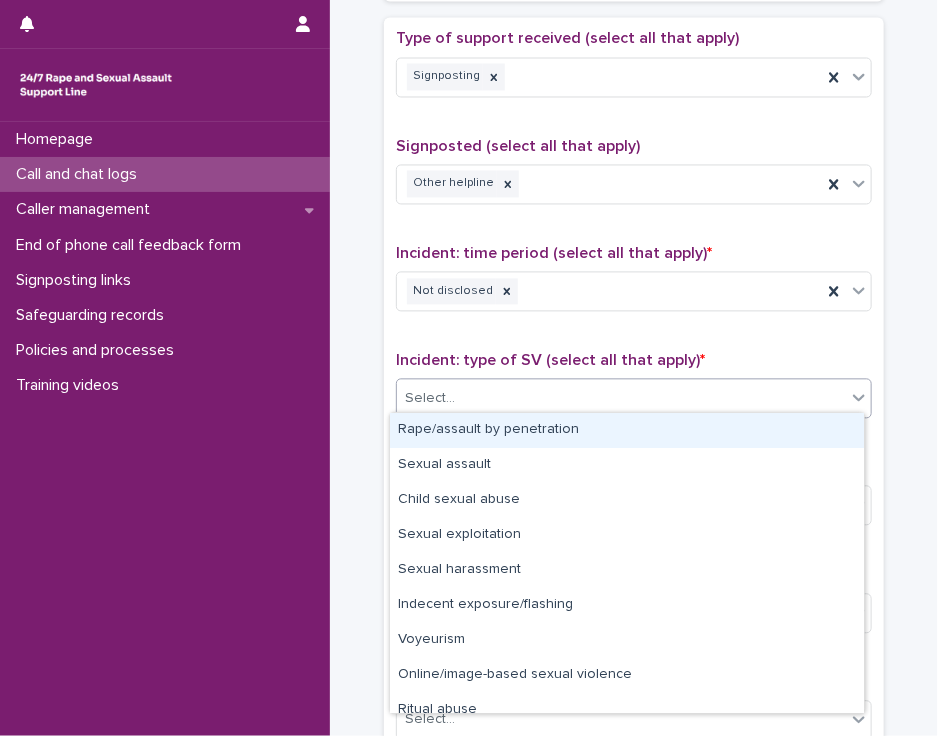 click on "Select..." at bounding box center [621, 399] 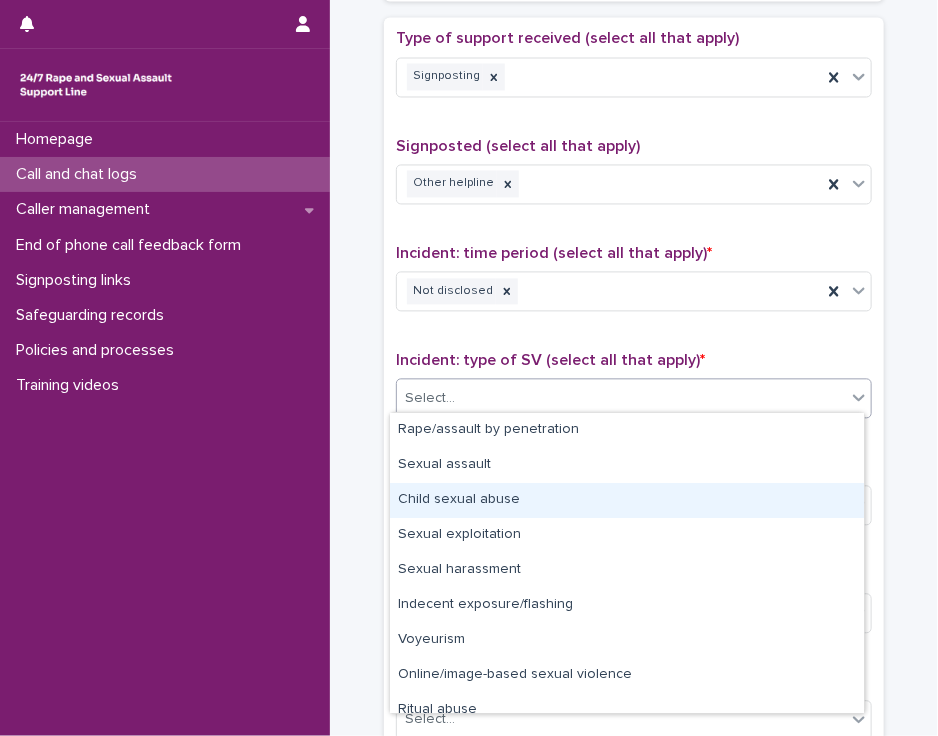 click on "Child sexual abuse" at bounding box center (627, 500) 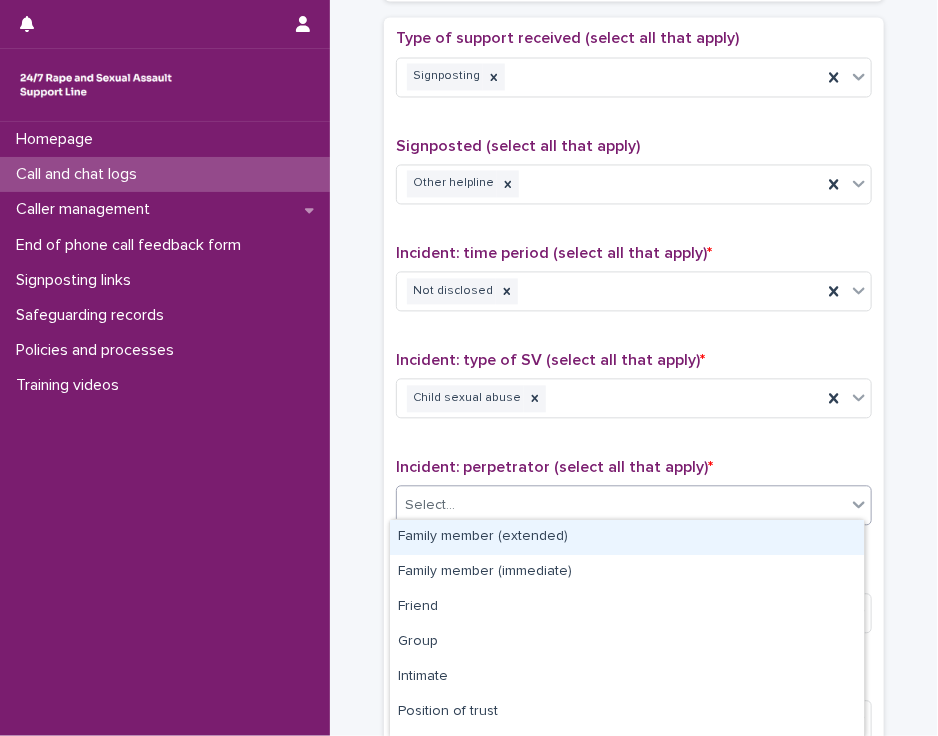 click on "Select..." at bounding box center (621, 506) 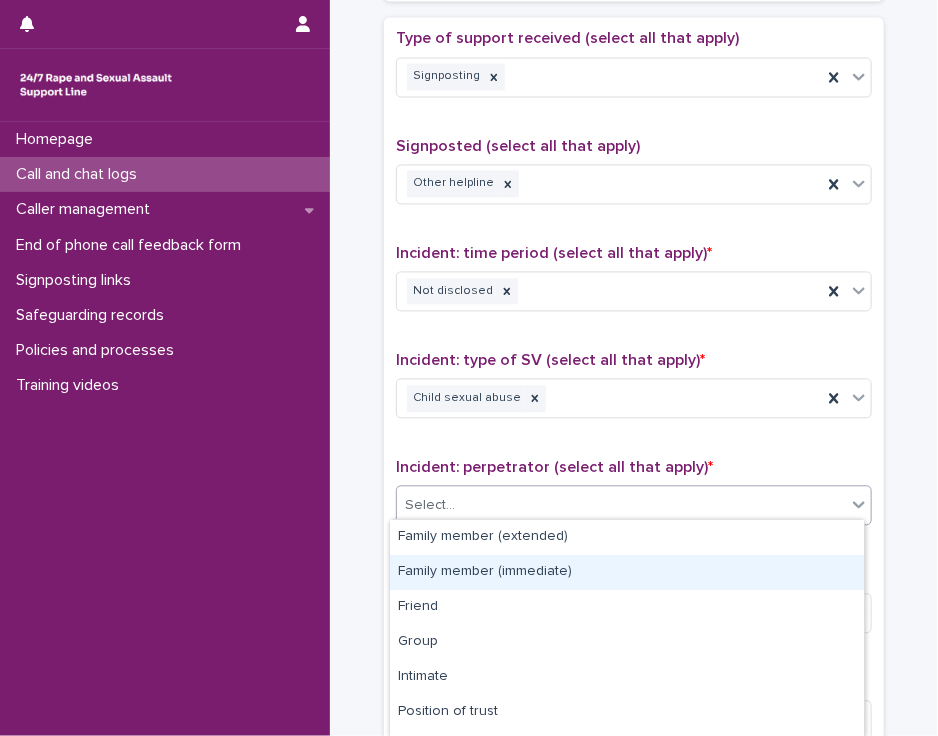 click on "Family member (immediate)" at bounding box center (627, 572) 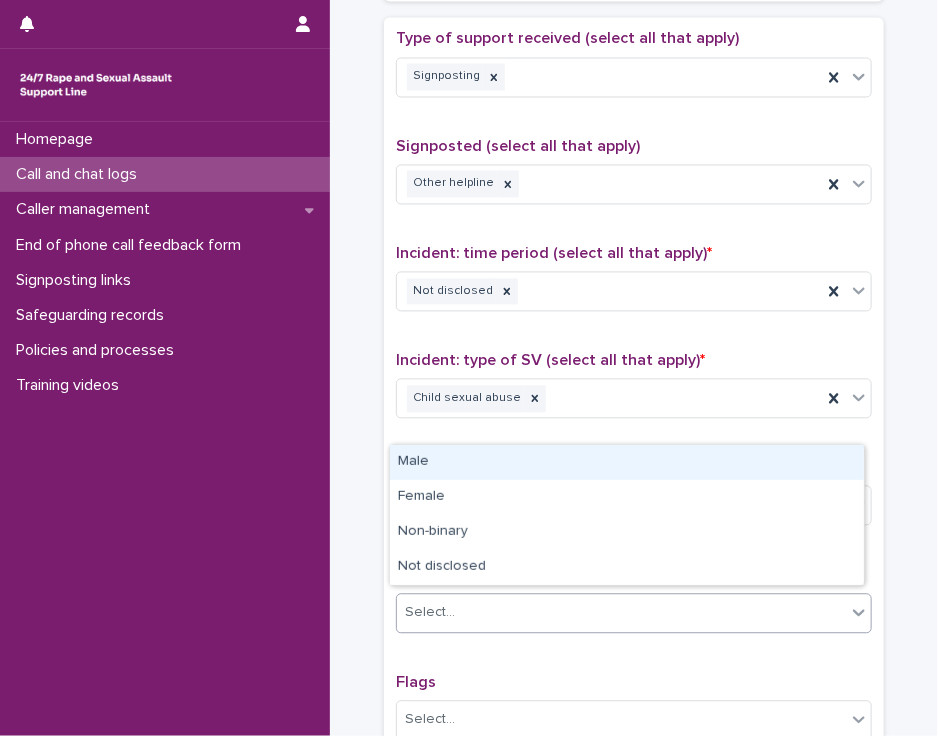 click on "Select..." at bounding box center (621, 613) 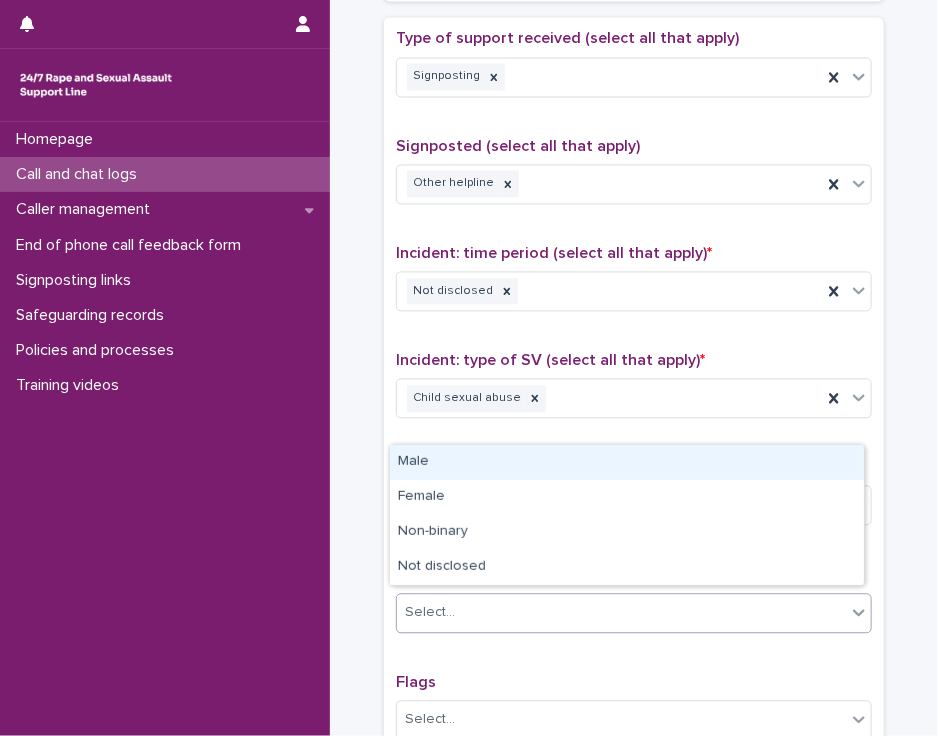 click on "Male" at bounding box center [627, 462] 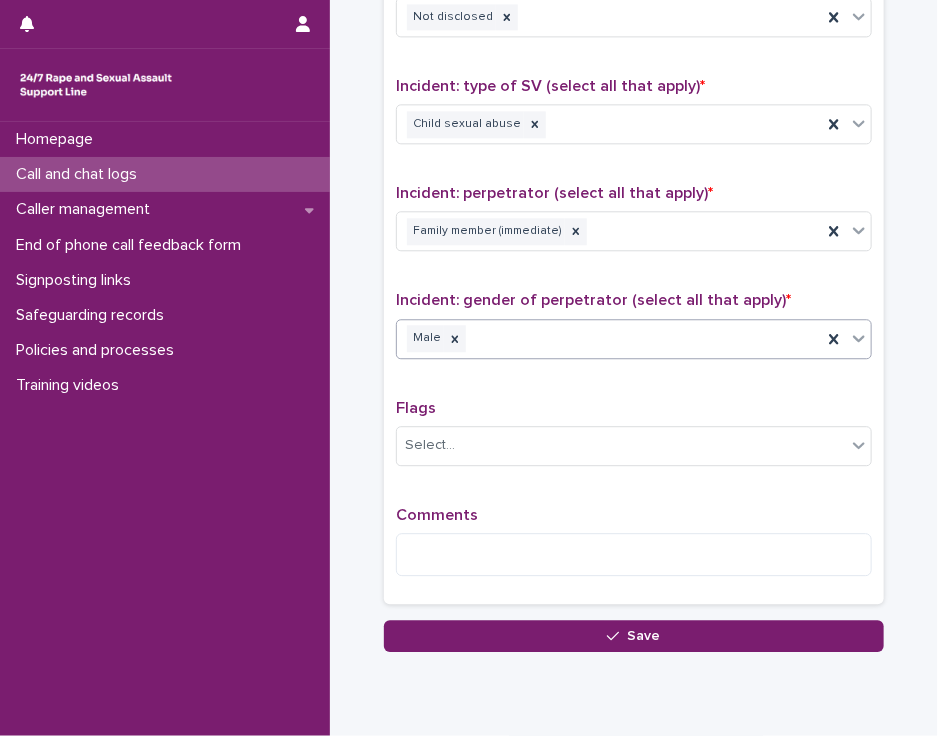 scroll, scrollTop: 1417, scrollLeft: 0, axis: vertical 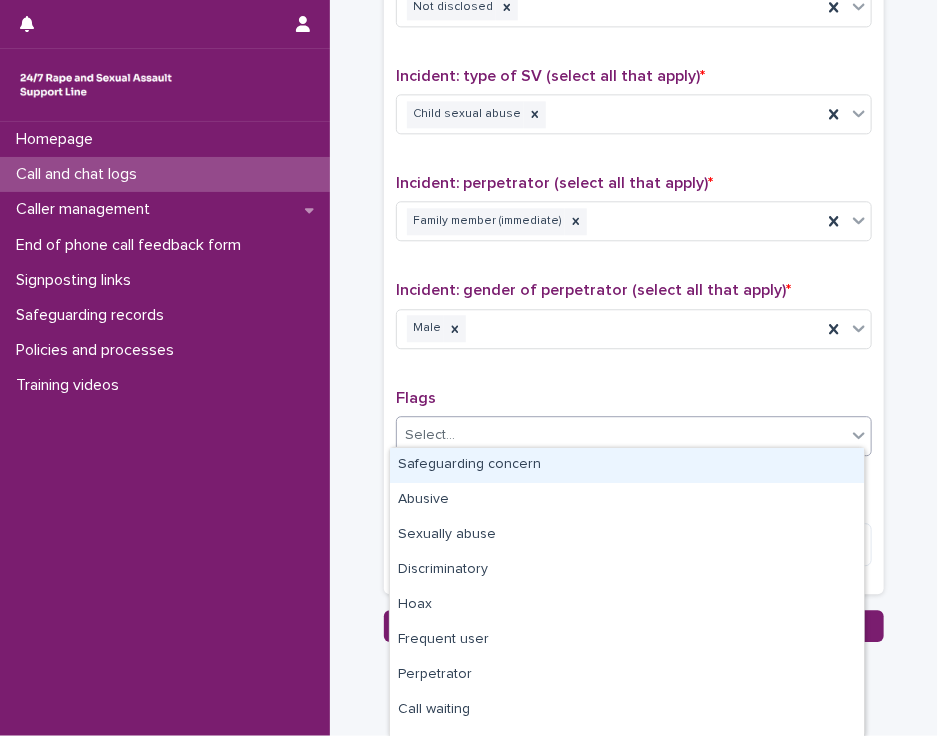 click 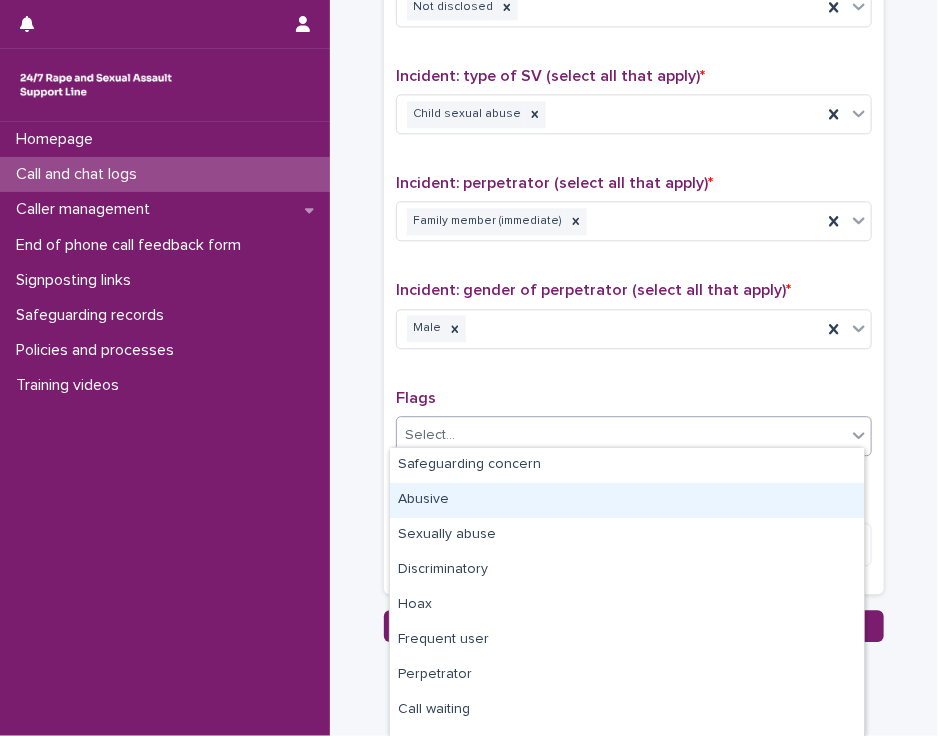 click on "Abusive" at bounding box center (627, 500) 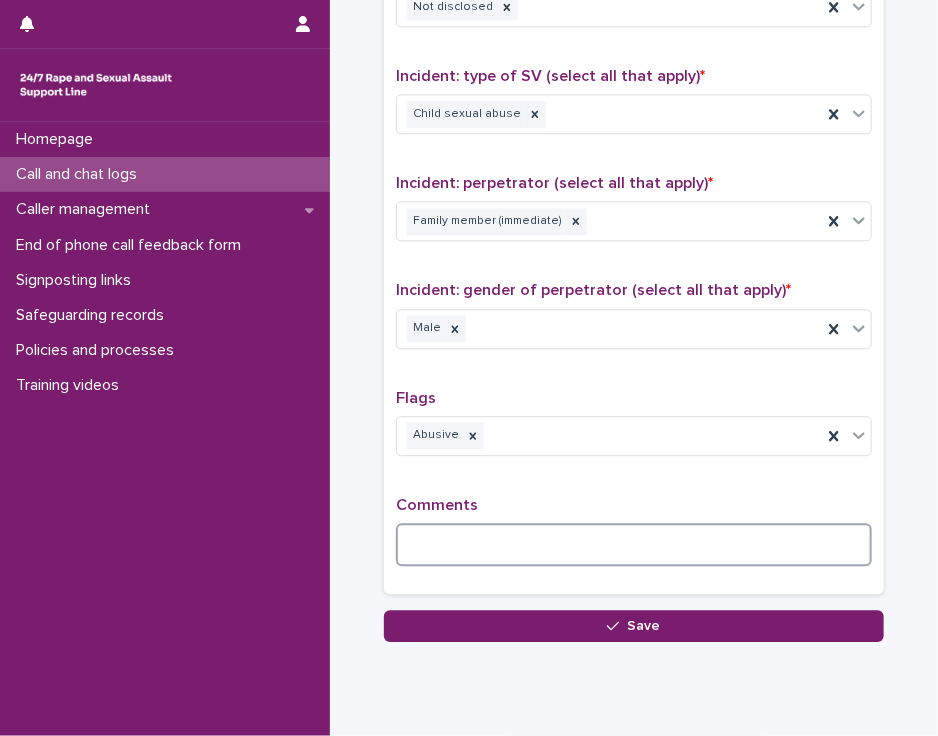 click at bounding box center (634, 544) 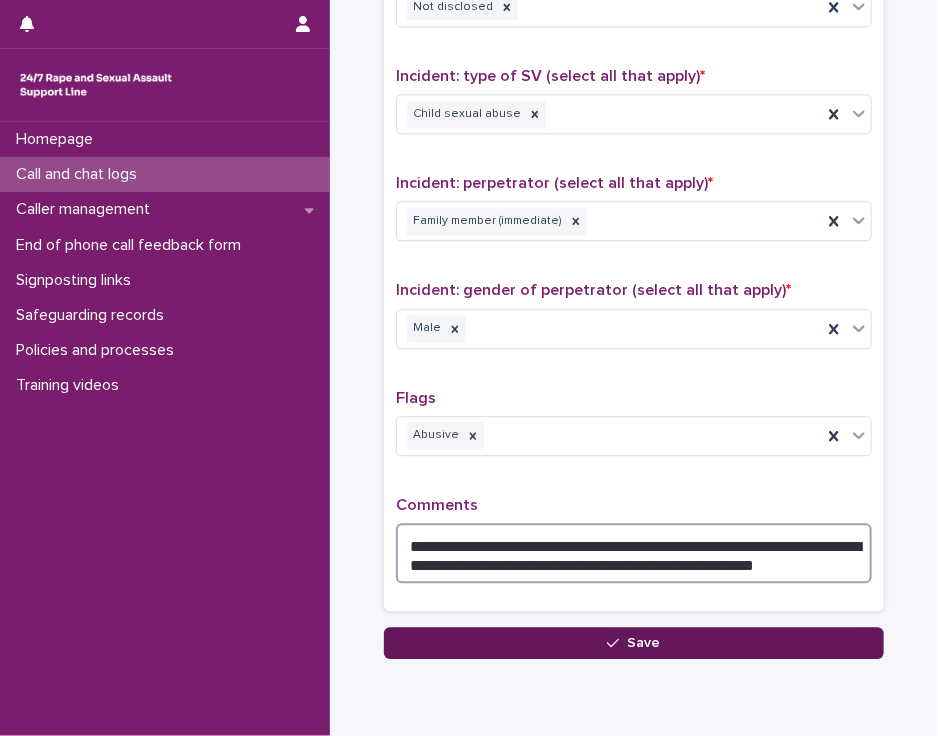 type on "**********" 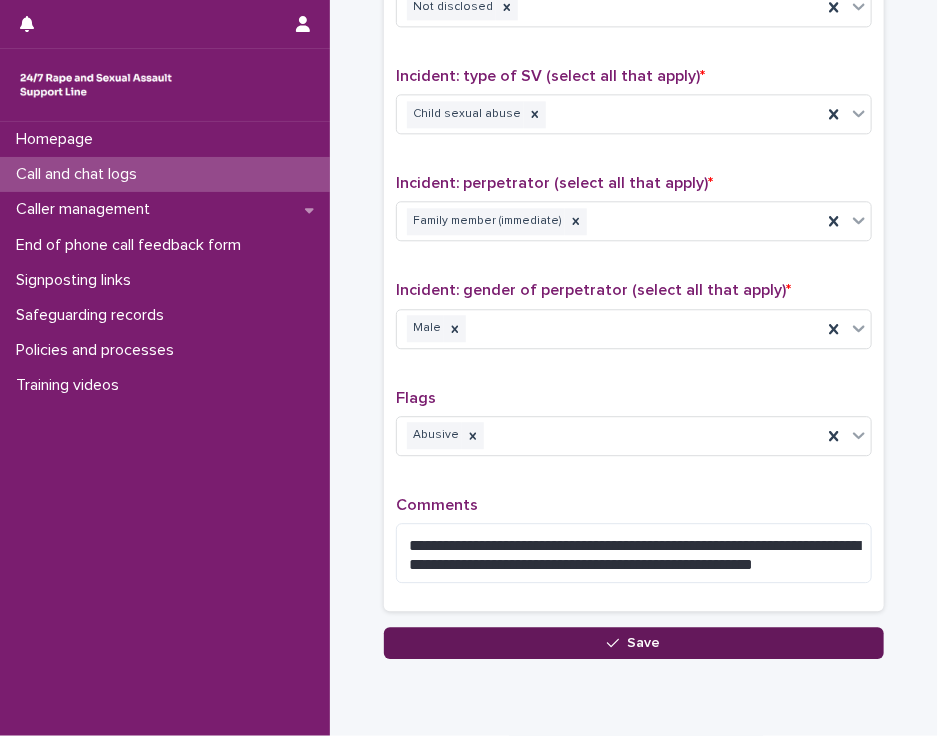 click on "Save" at bounding box center [634, 643] 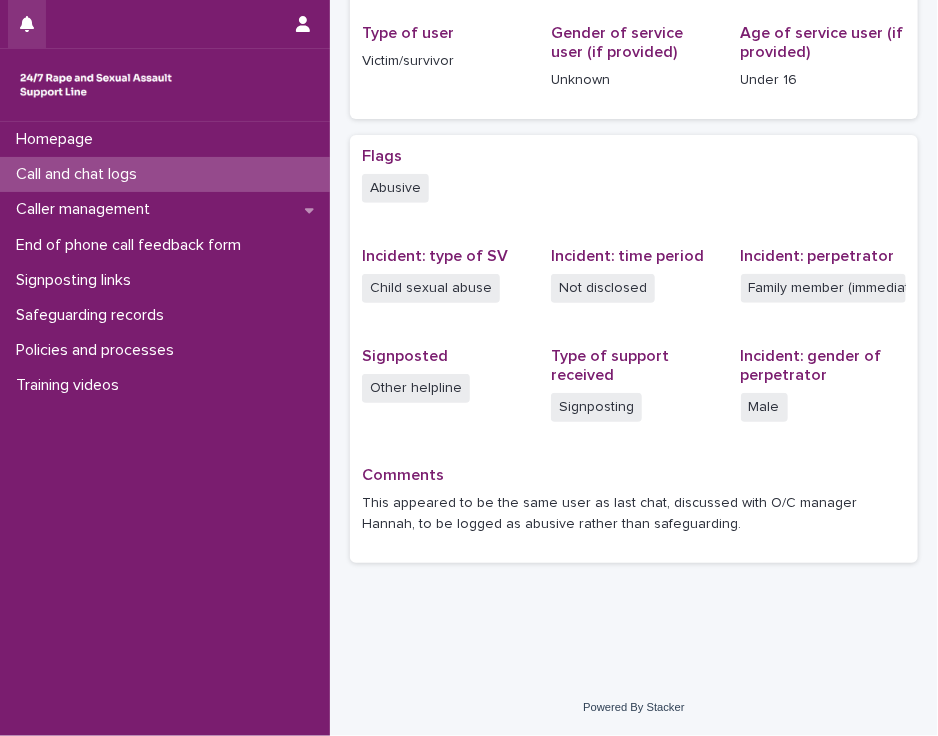 scroll, scrollTop: 0, scrollLeft: 0, axis: both 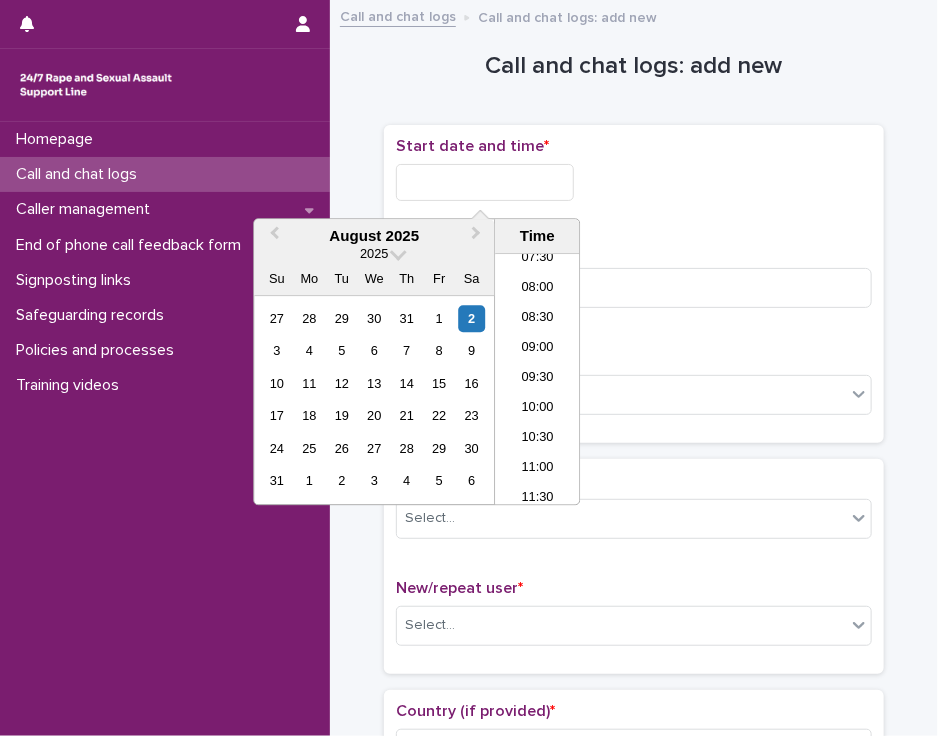 click at bounding box center [485, 182] 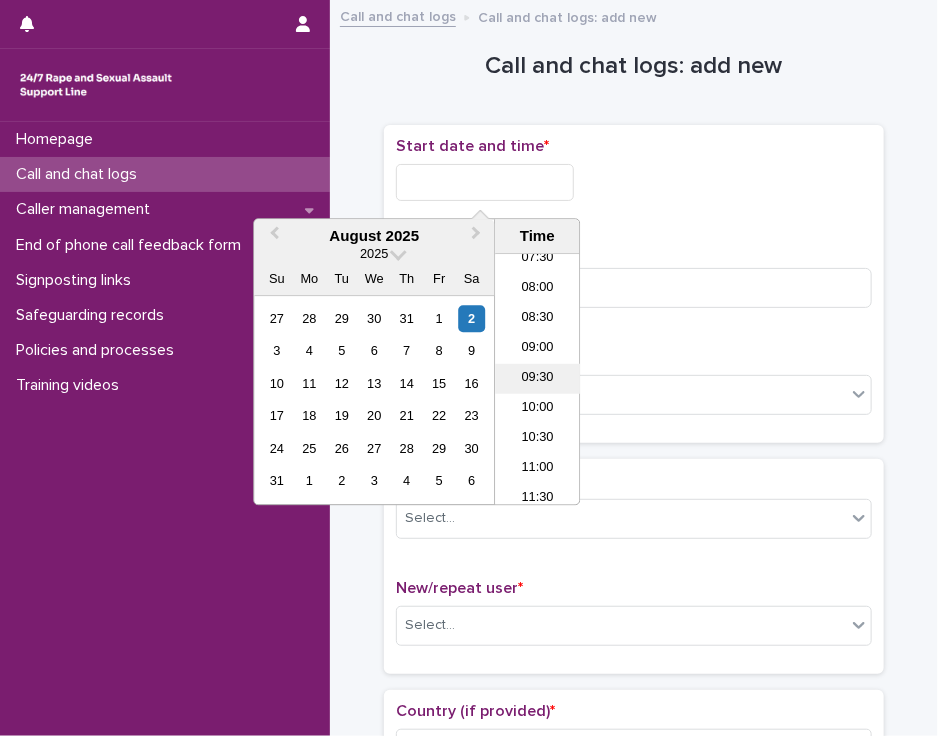click on "09:30" at bounding box center (537, 380) 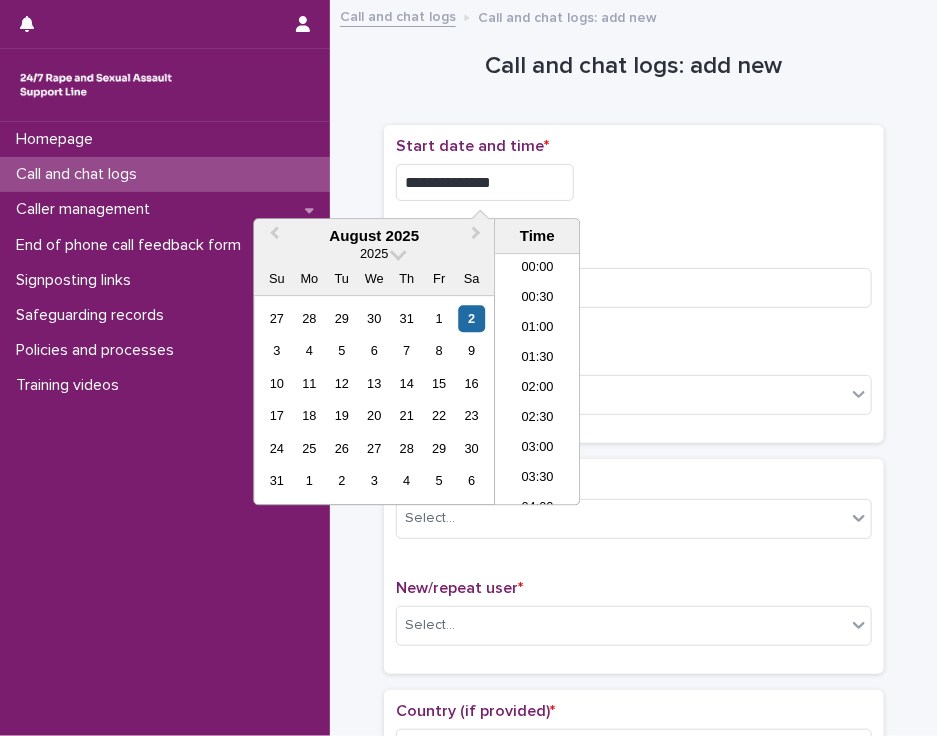 click on "**********" at bounding box center (485, 182) 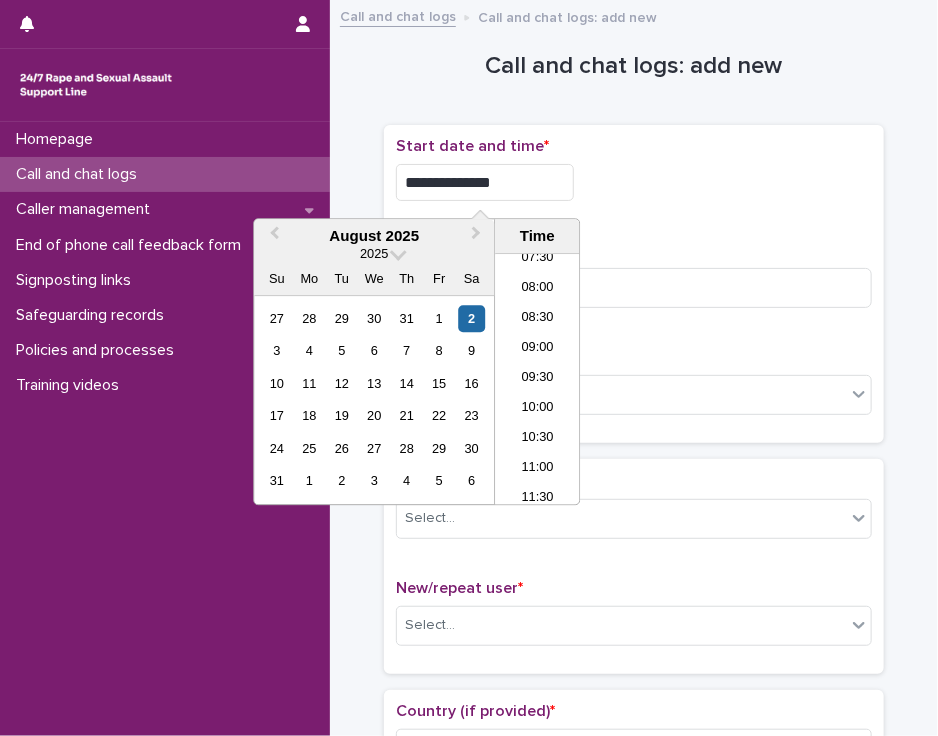type on "**********" 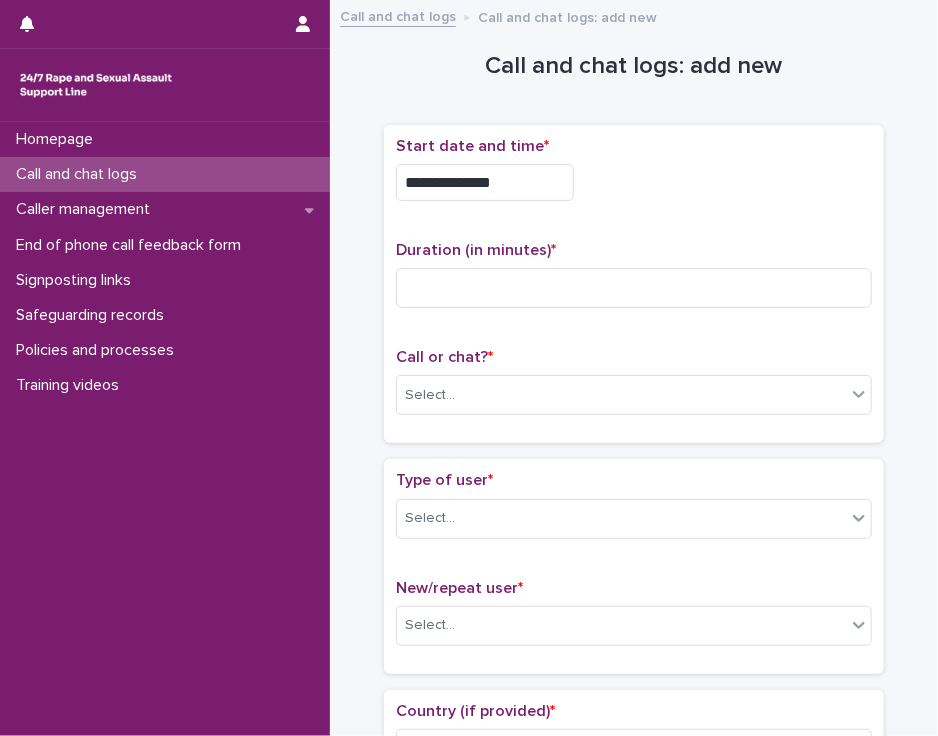 click on "**********" at bounding box center (634, 177) 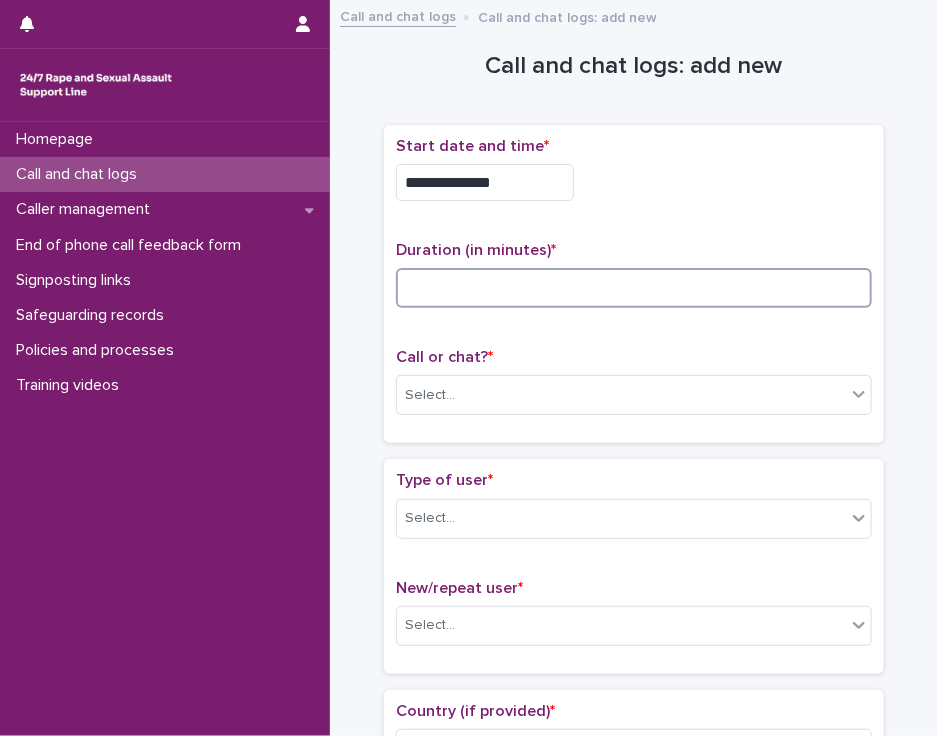 click at bounding box center (634, 288) 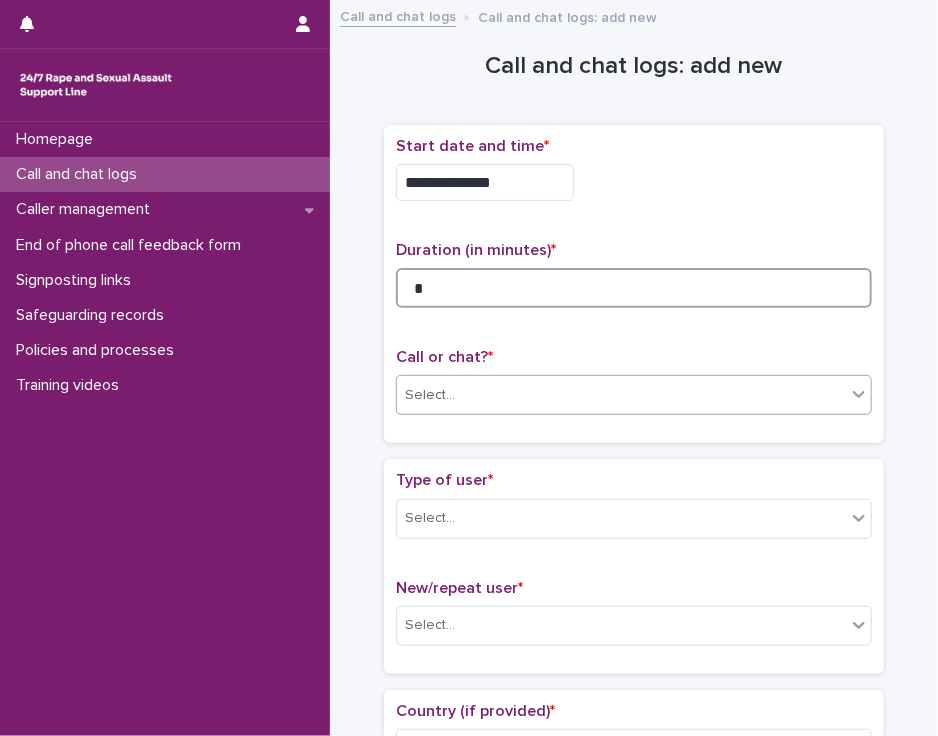 type on "*" 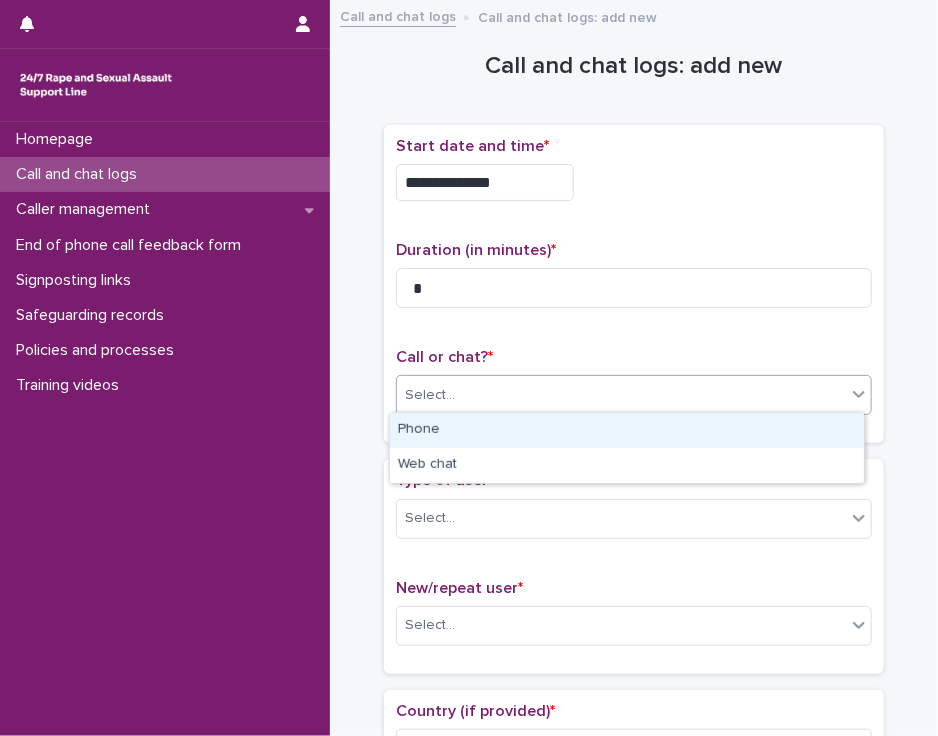 click on "Select..." at bounding box center [621, 395] 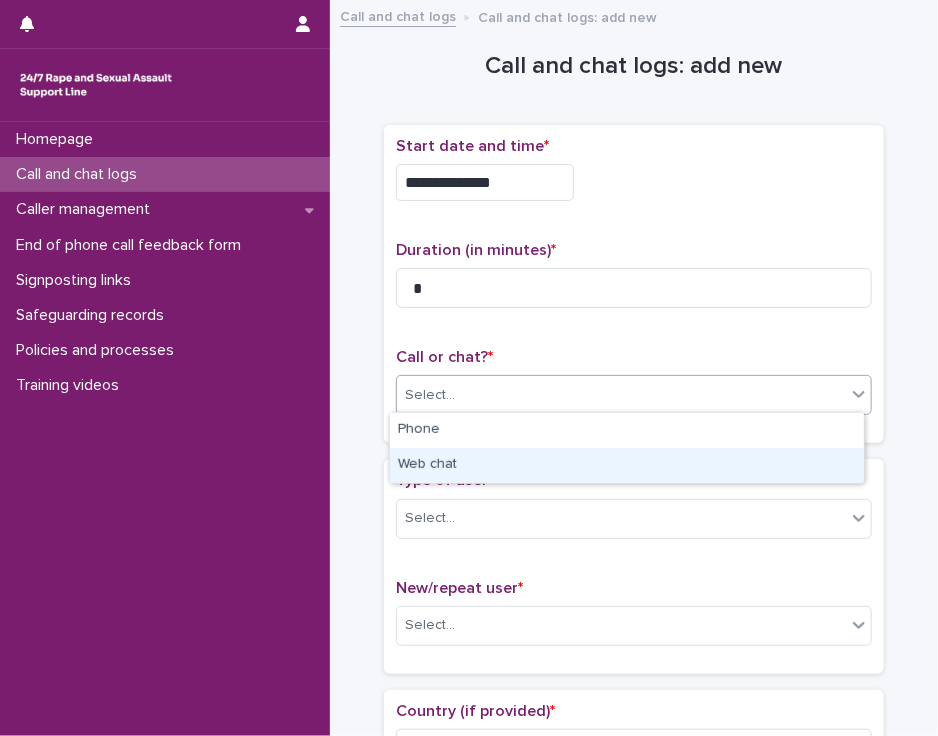 click on "Web chat" at bounding box center [627, 465] 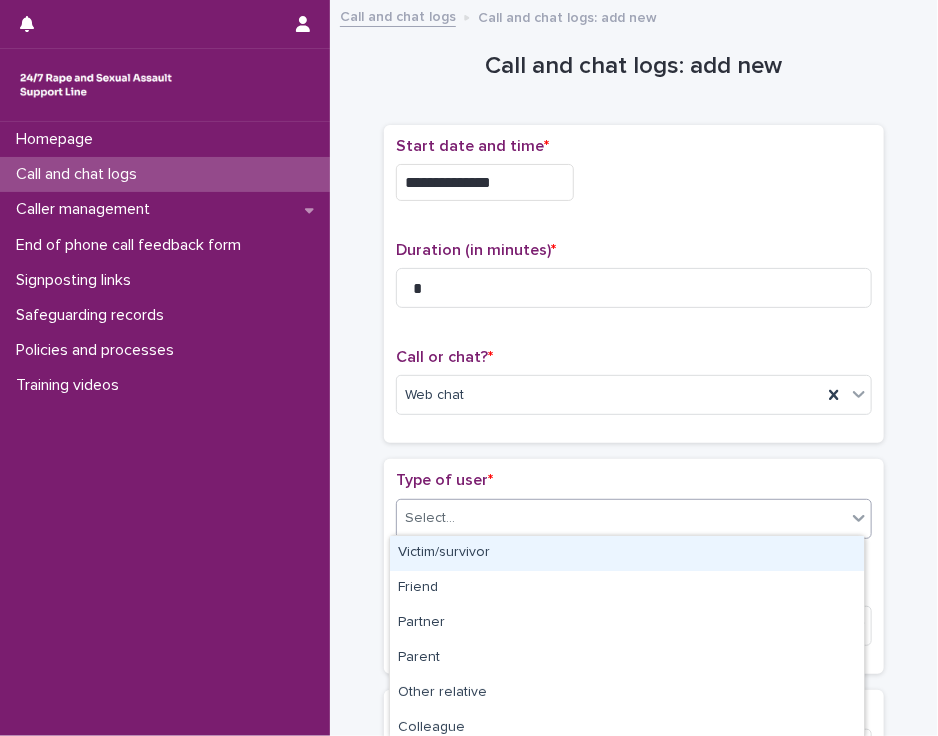 click on "Select..." at bounding box center (621, 518) 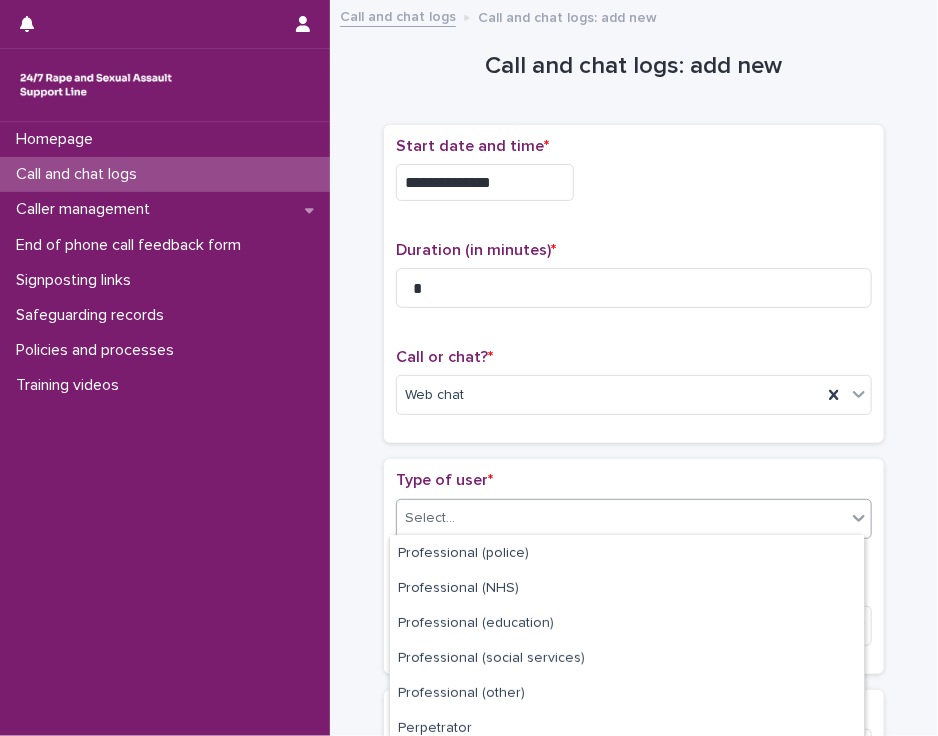 scroll, scrollTop: 323, scrollLeft: 0, axis: vertical 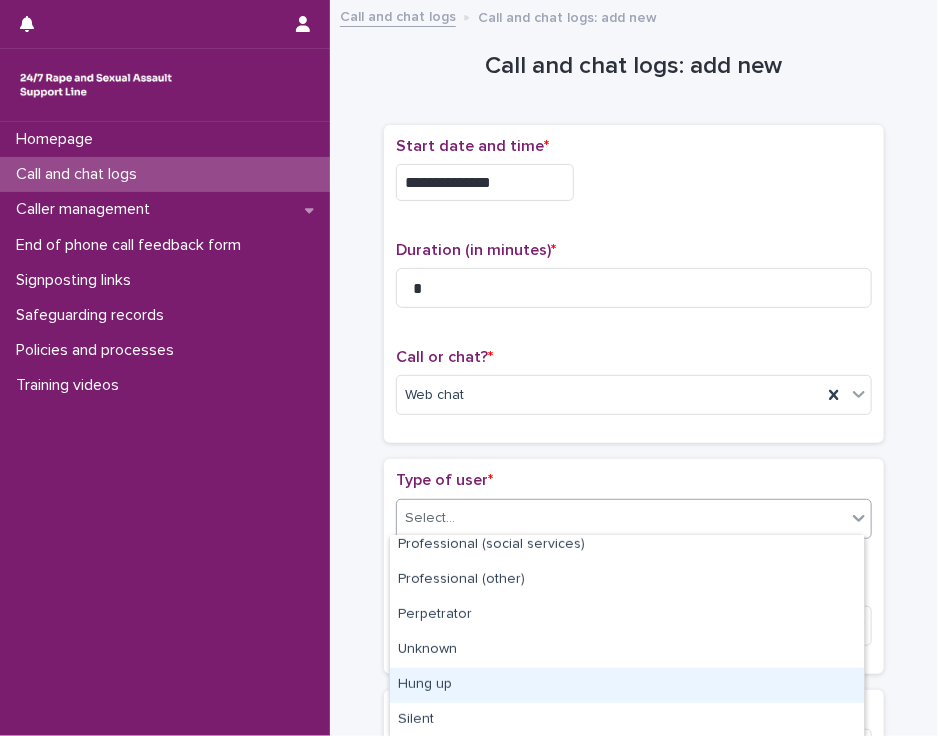 click on "Hung up" at bounding box center [627, 685] 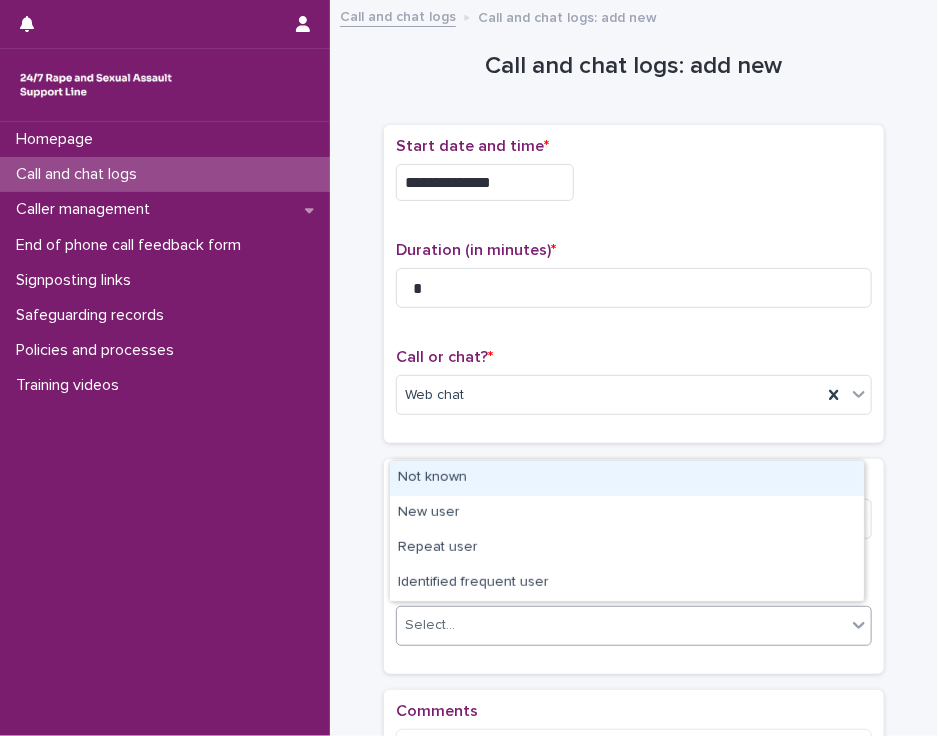 click on "Select..." at bounding box center (621, 625) 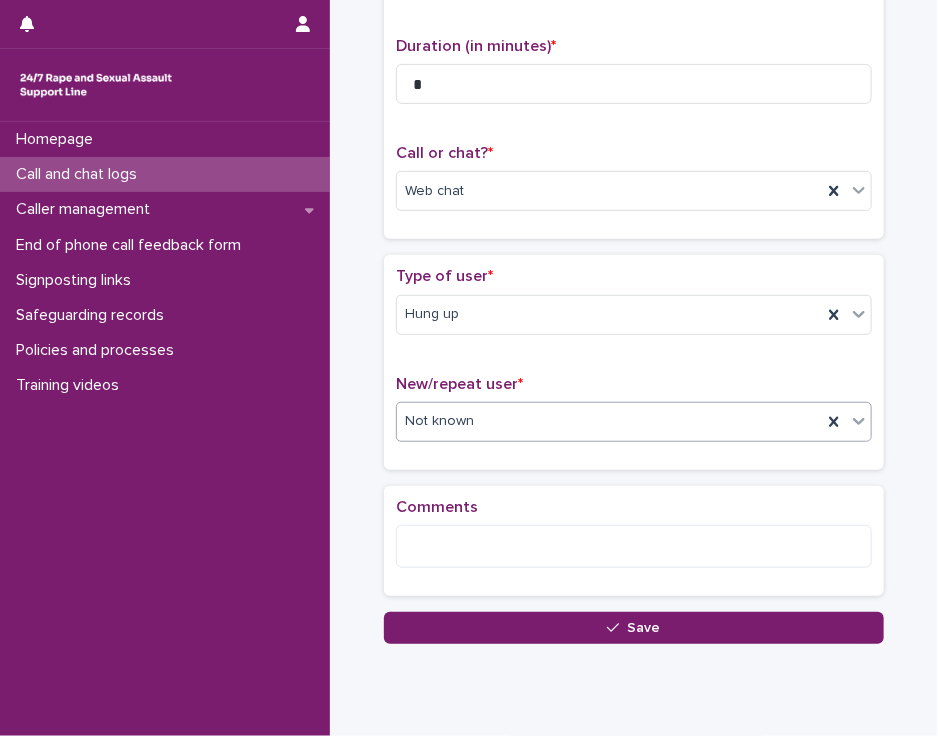 scroll, scrollTop: 248, scrollLeft: 0, axis: vertical 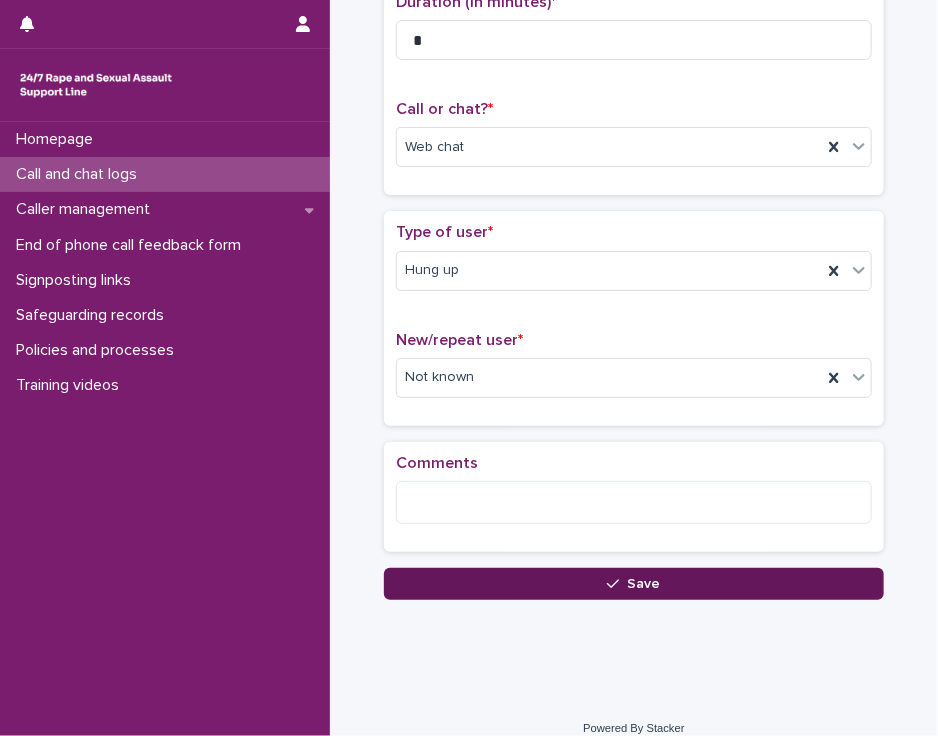 click on "Save" at bounding box center [634, 584] 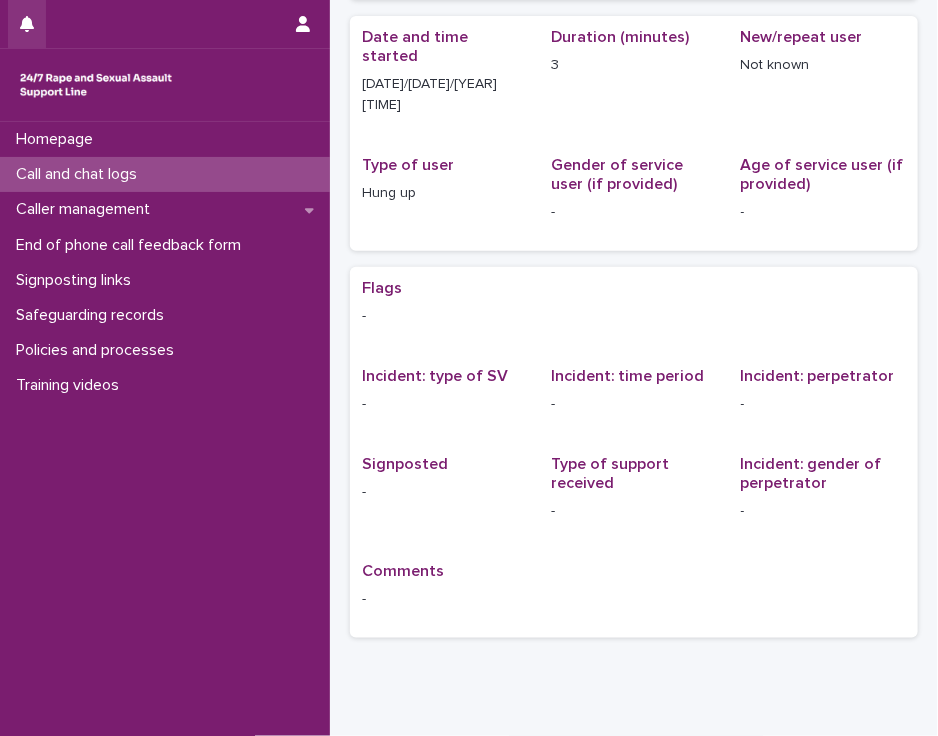 scroll, scrollTop: 0, scrollLeft: 0, axis: both 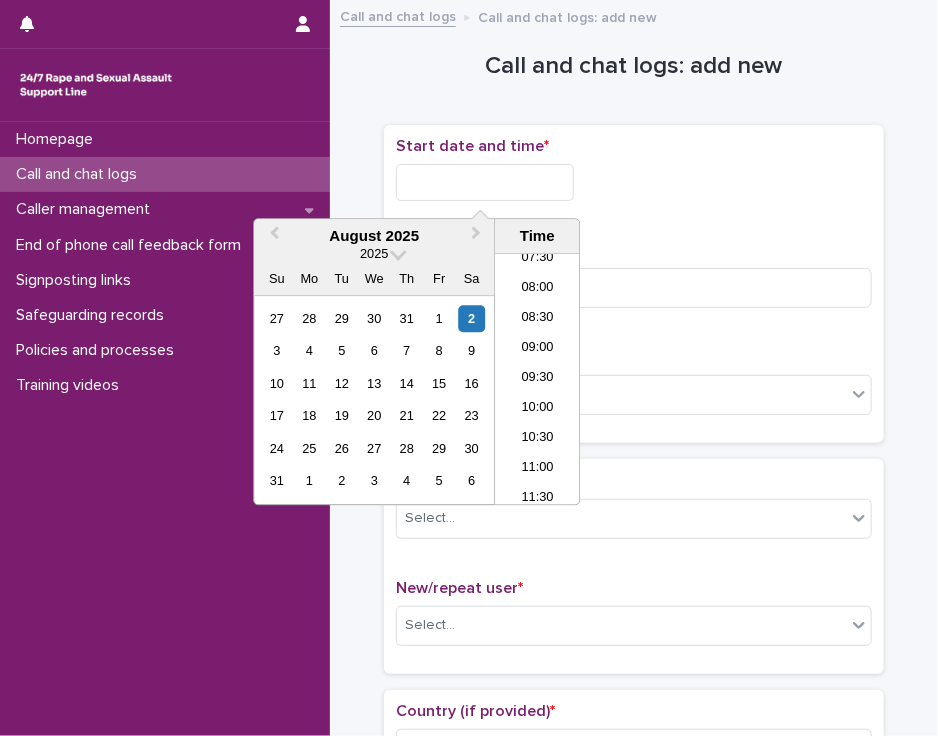 click at bounding box center (485, 182) 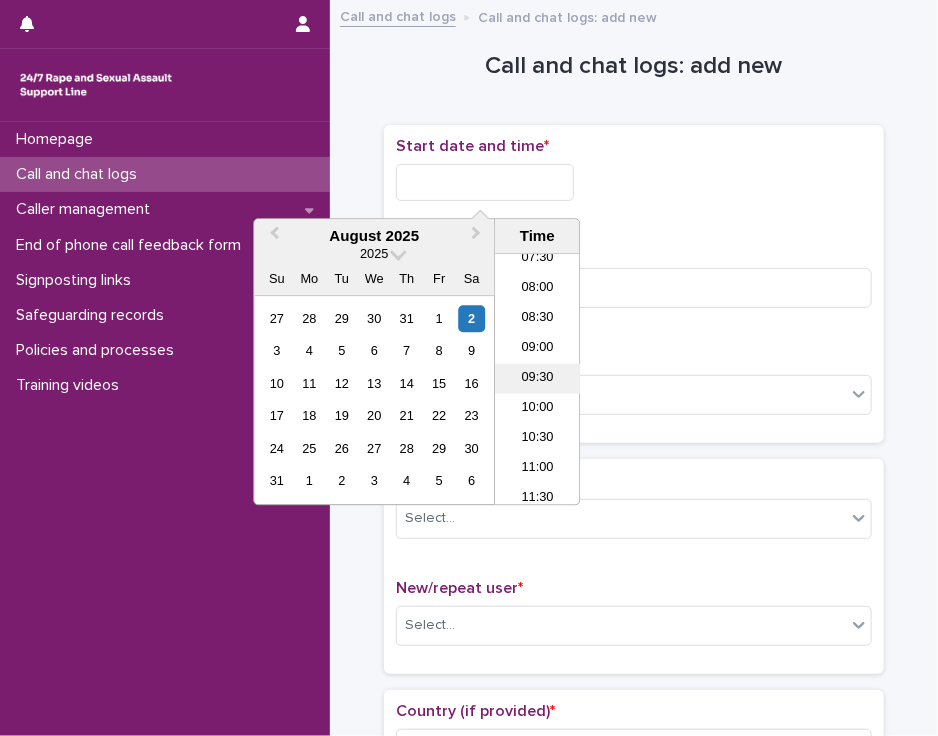 click on "09:30" at bounding box center [537, 380] 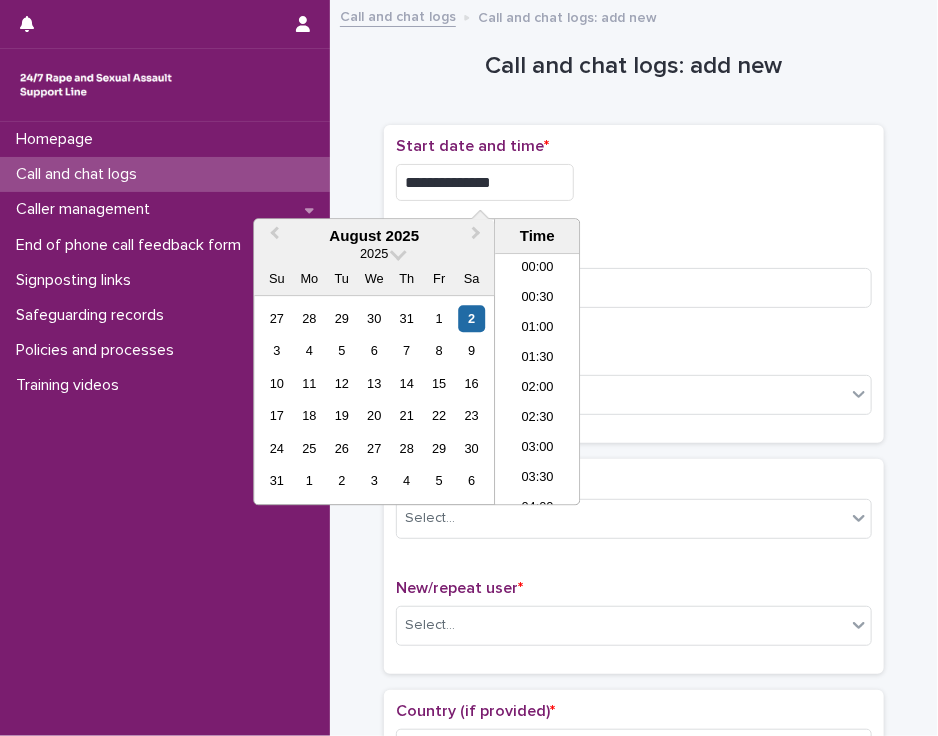 scroll, scrollTop: 460, scrollLeft: 0, axis: vertical 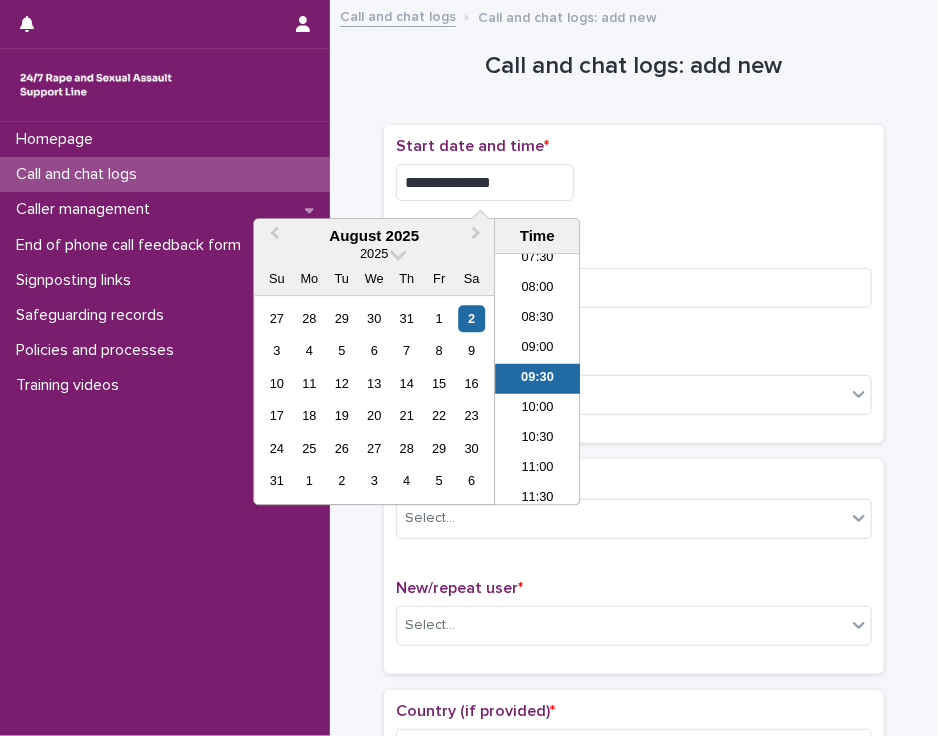 click on "**********" at bounding box center [485, 182] 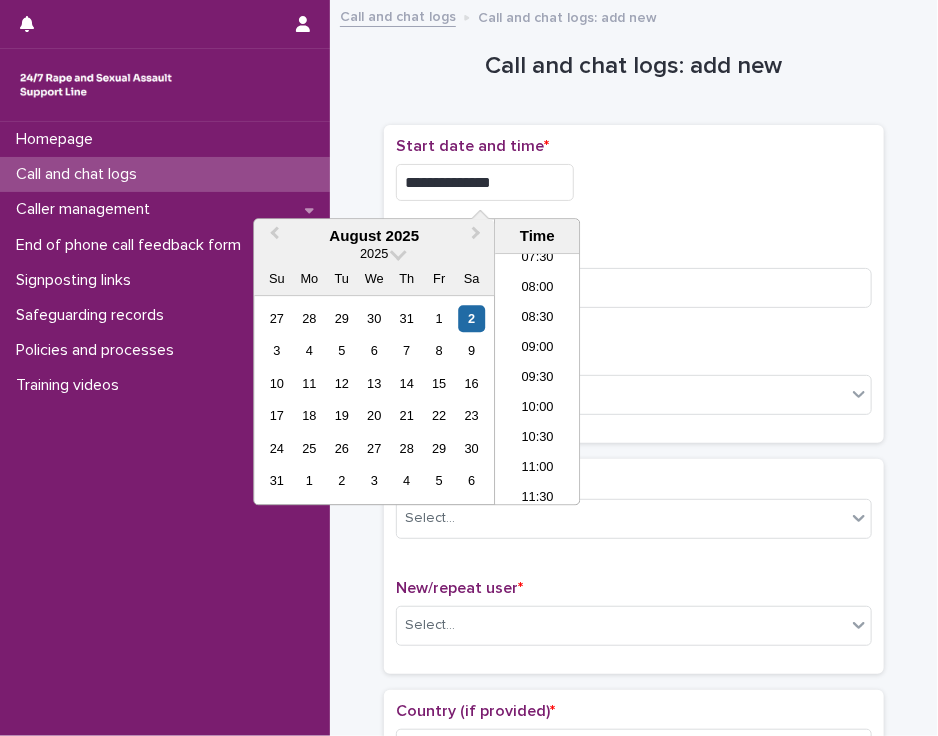 type on "**********" 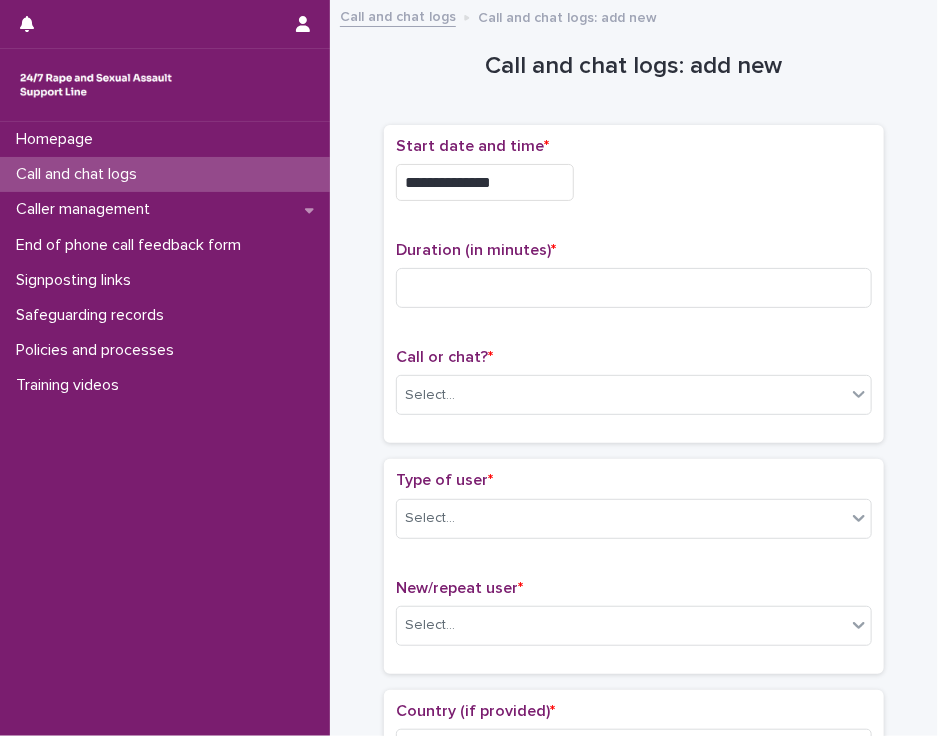 click on "**********" at bounding box center (634, 182) 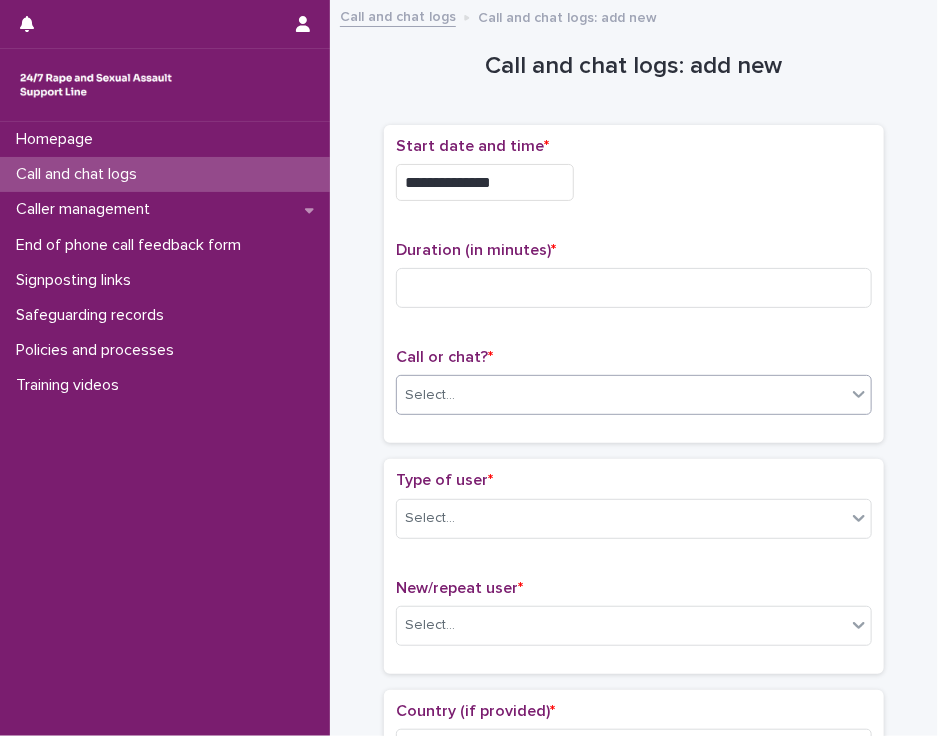 click on "Select..." at bounding box center (430, 395) 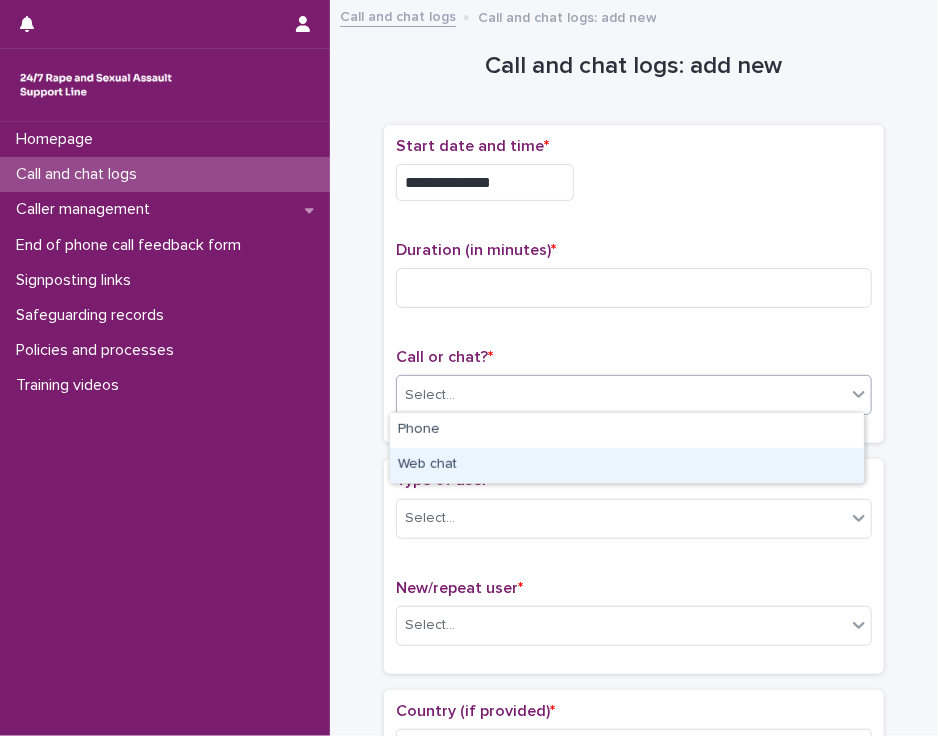 click on "Web chat" at bounding box center [627, 465] 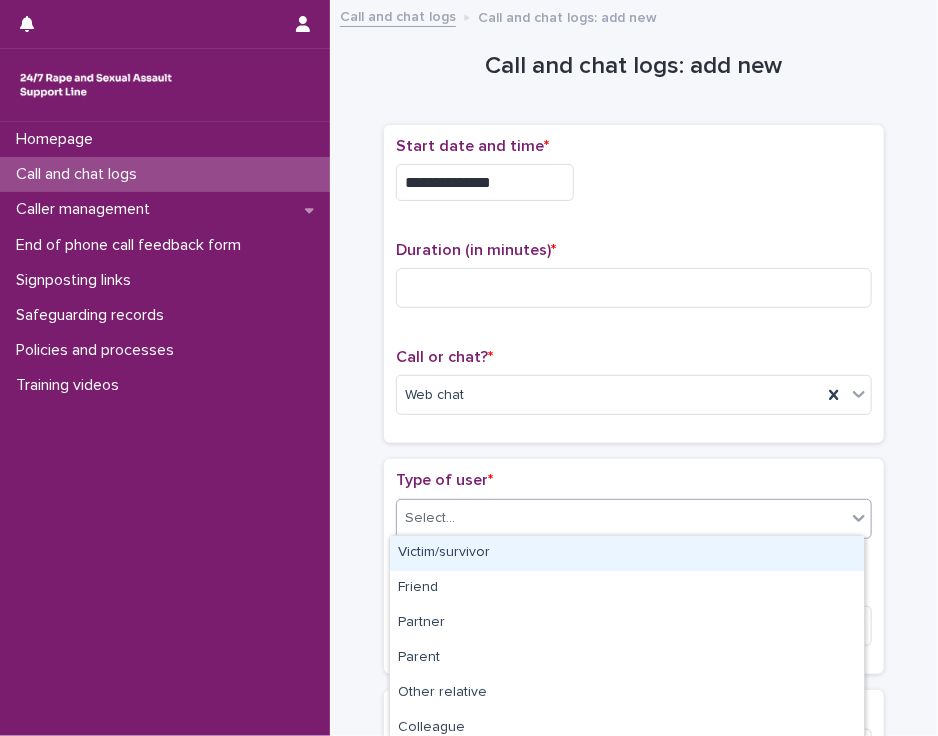 click on "Select..." at bounding box center [430, 518] 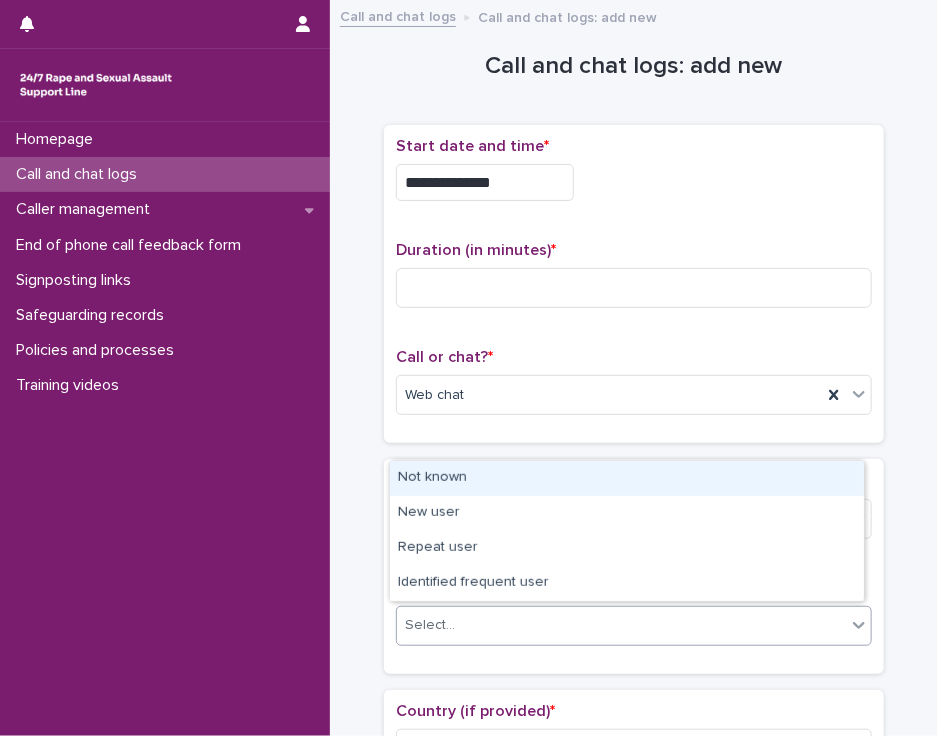 click on "Select..." at bounding box center [430, 625] 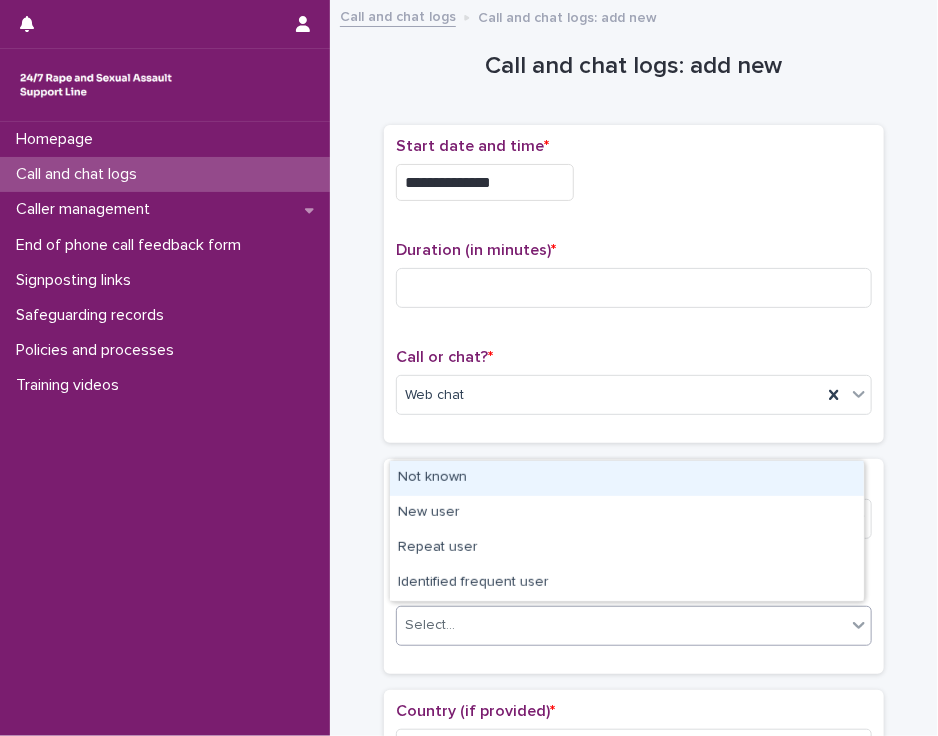 drag, startPoint x: 465, startPoint y: 496, endPoint x: 473, endPoint y: 483, distance: 15.264338 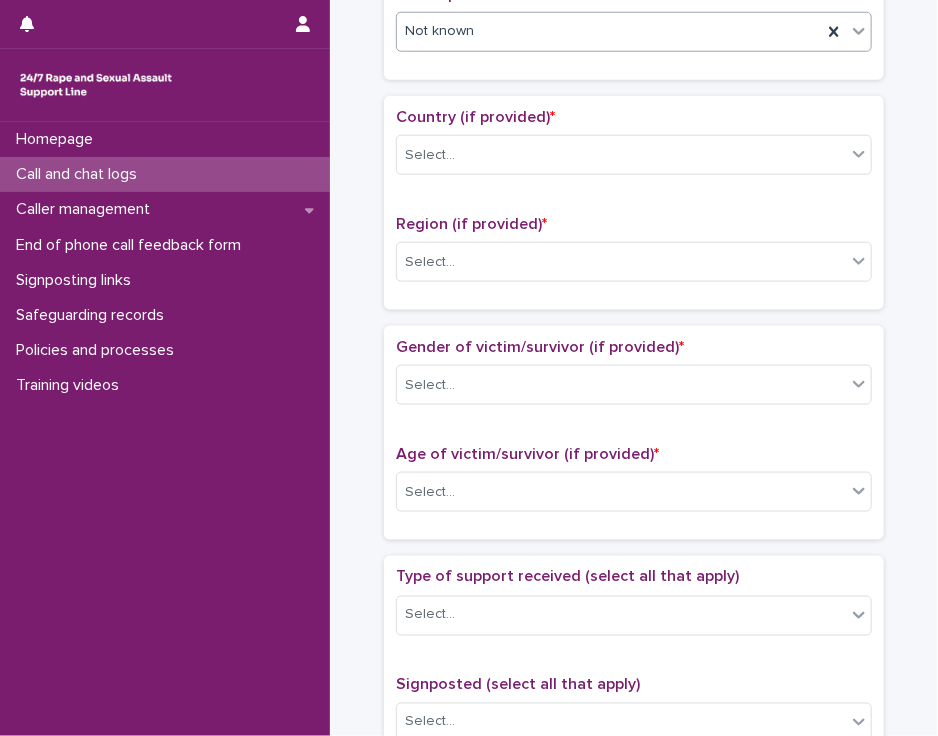 scroll, scrollTop: 596, scrollLeft: 0, axis: vertical 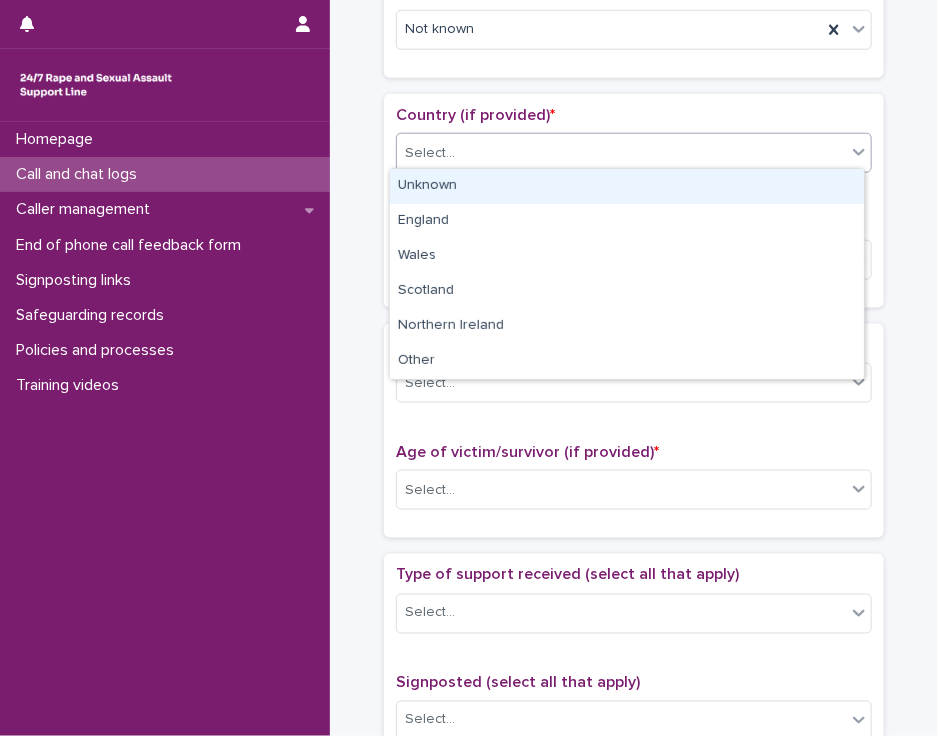 click 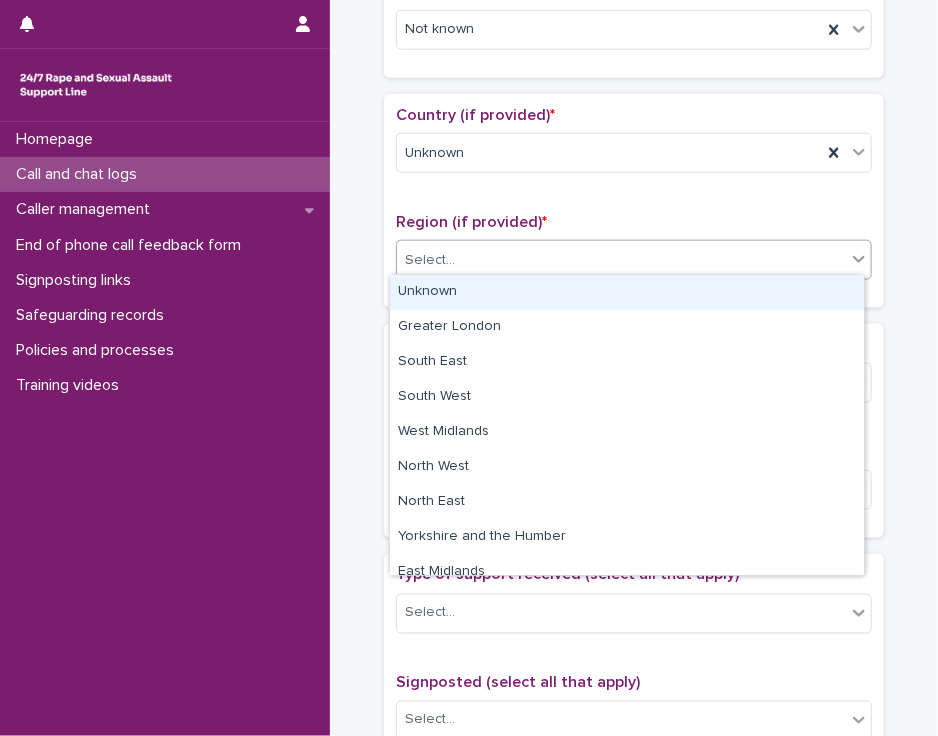 click on "Select..." at bounding box center [621, 260] 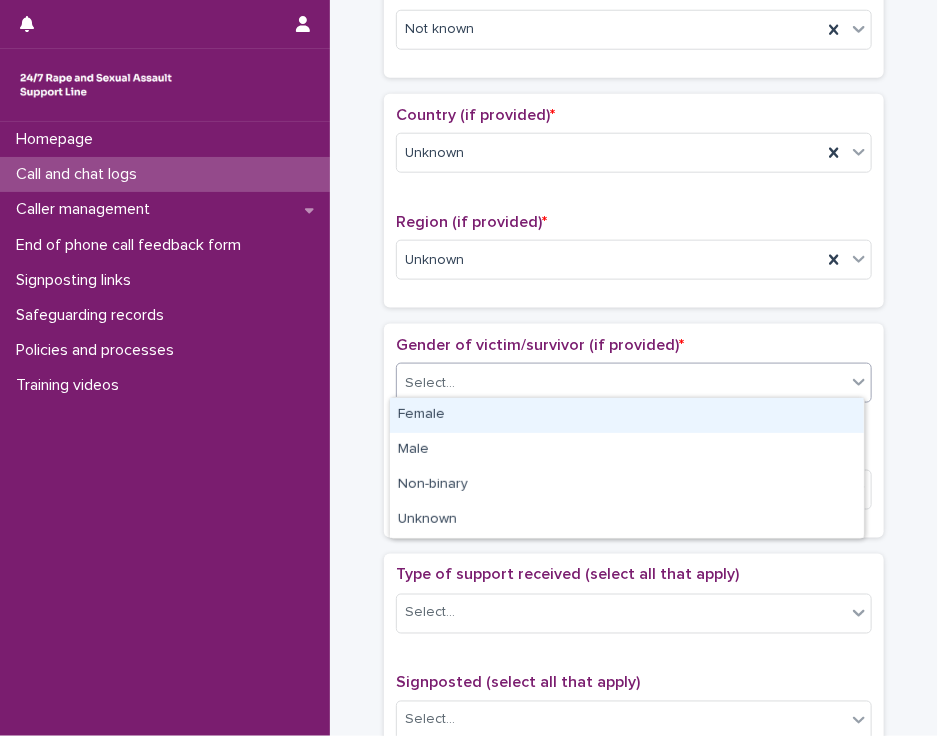 click on "Select..." at bounding box center [621, 383] 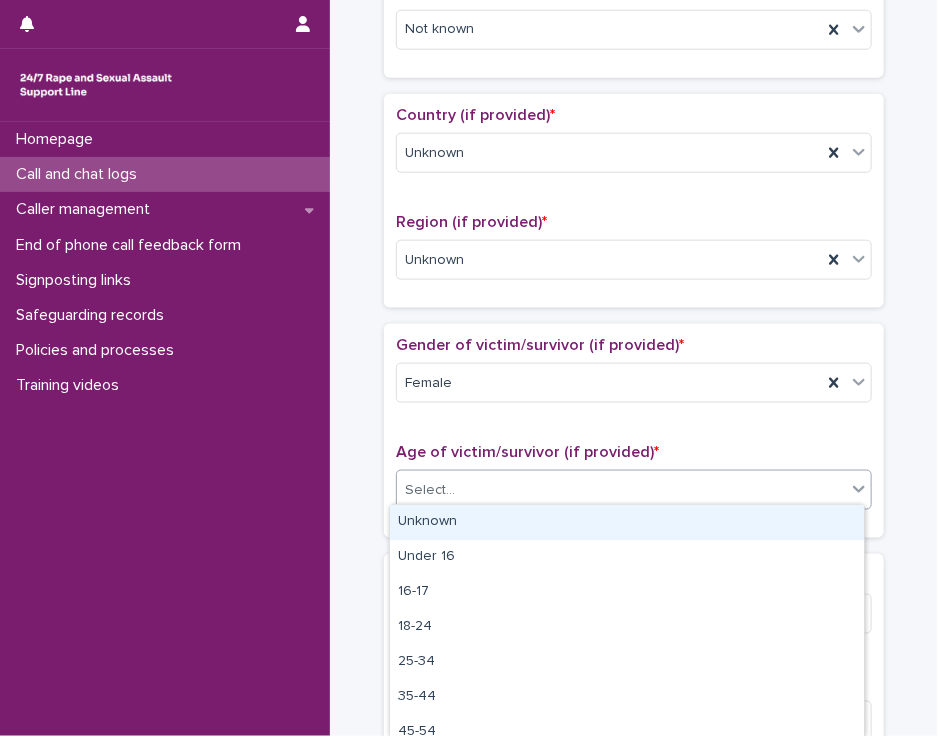 click on "Select..." at bounding box center [621, 490] 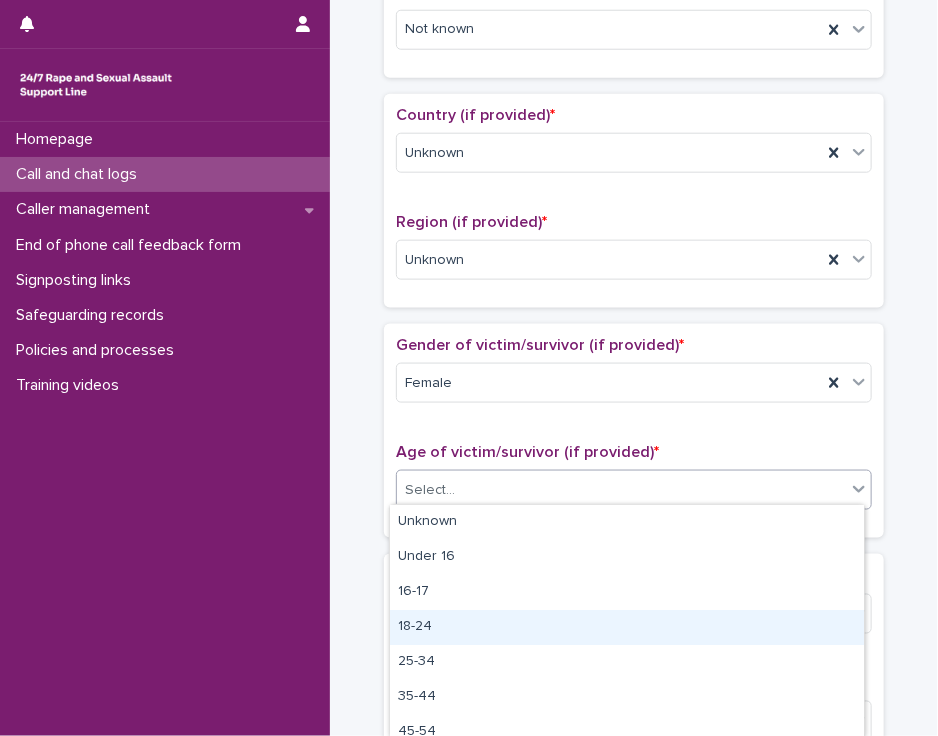 click on "18-24" at bounding box center [627, 627] 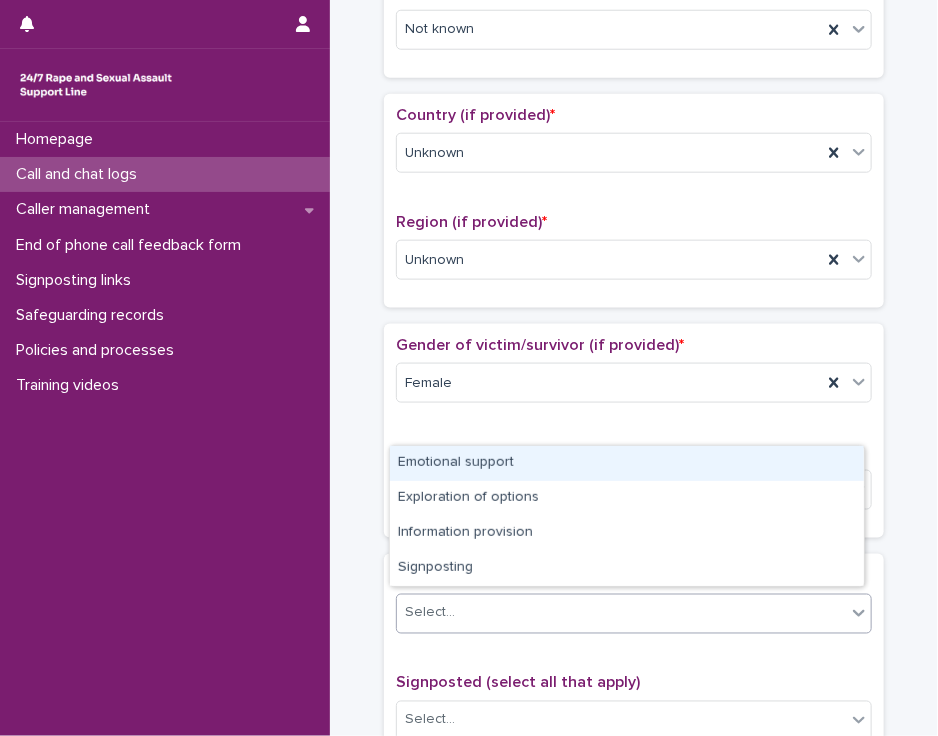 click on "Select..." at bounding box center [621, 613] 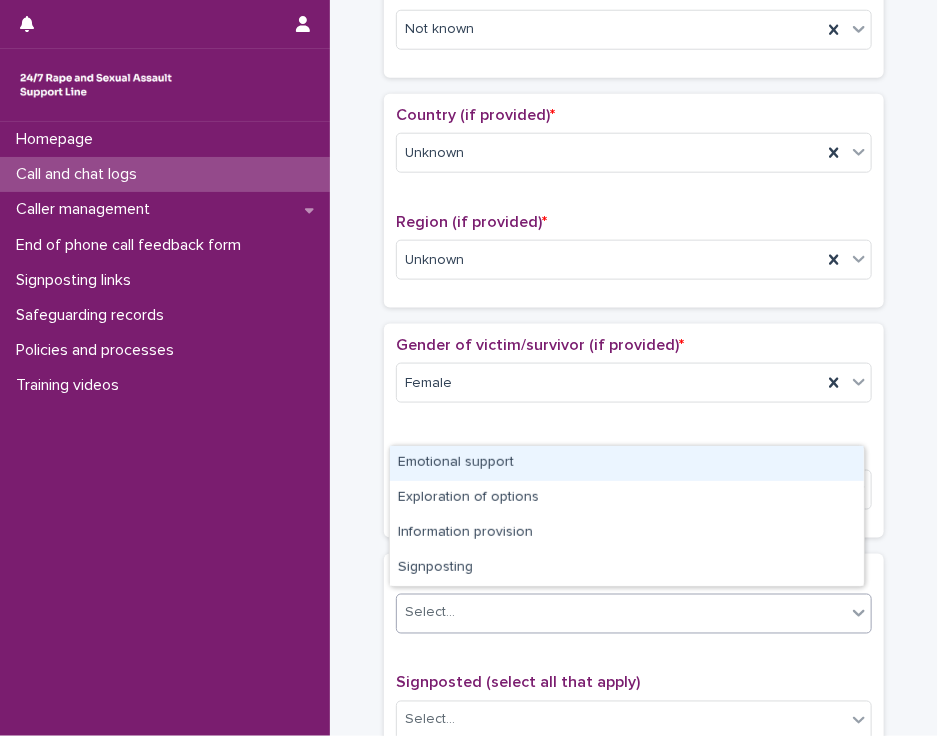 click on "Emotional support" at bounding box center (627, 463) 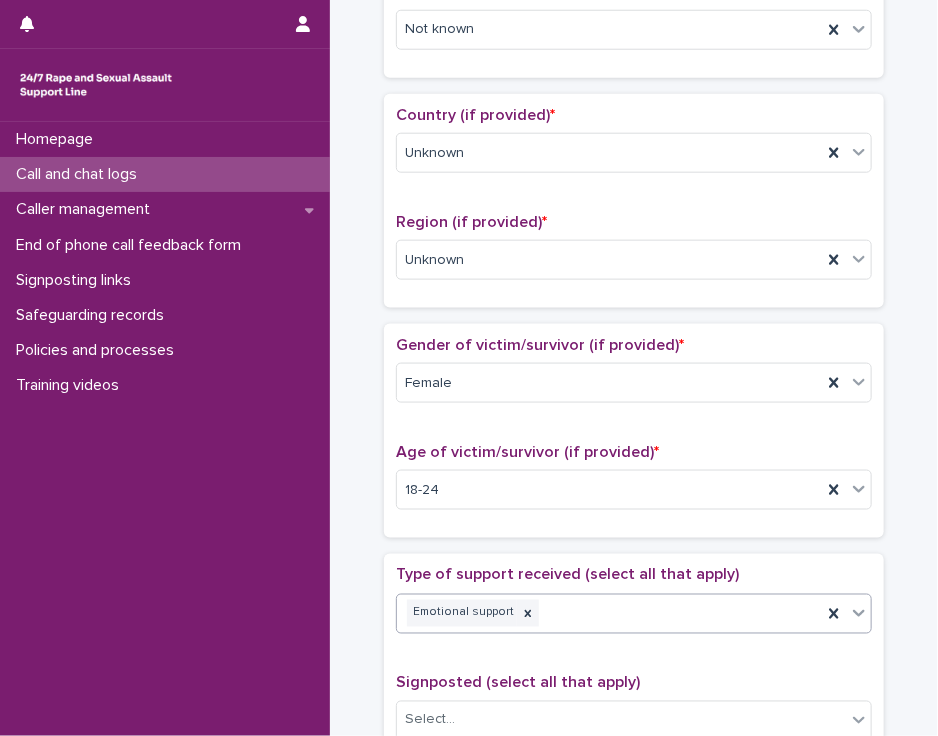 click 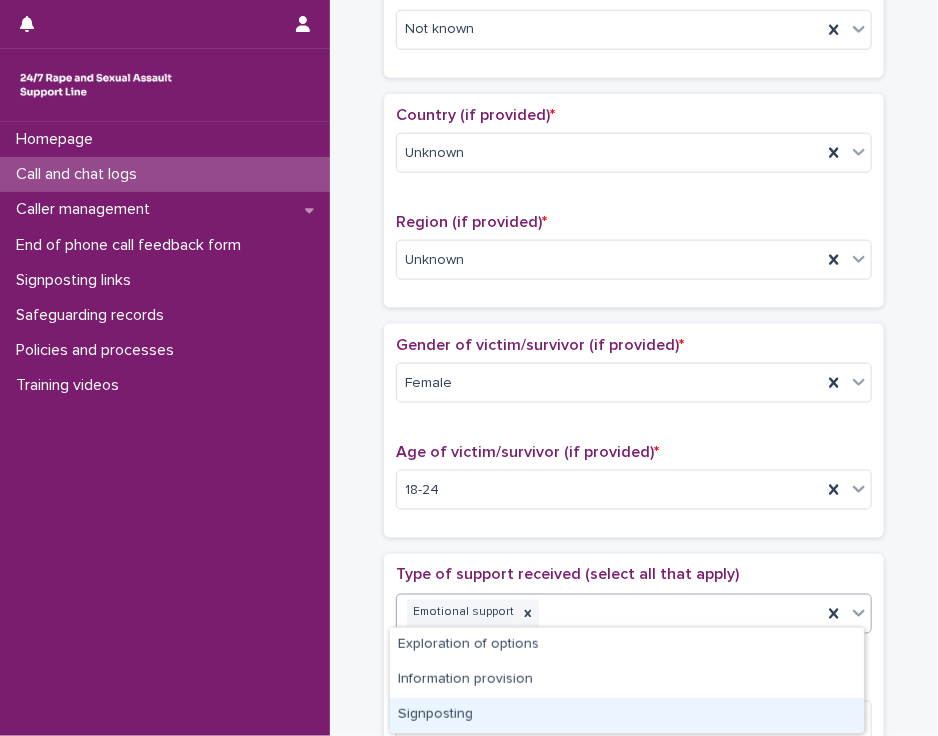 click on "Signposting" at bounding box center [627, 715] 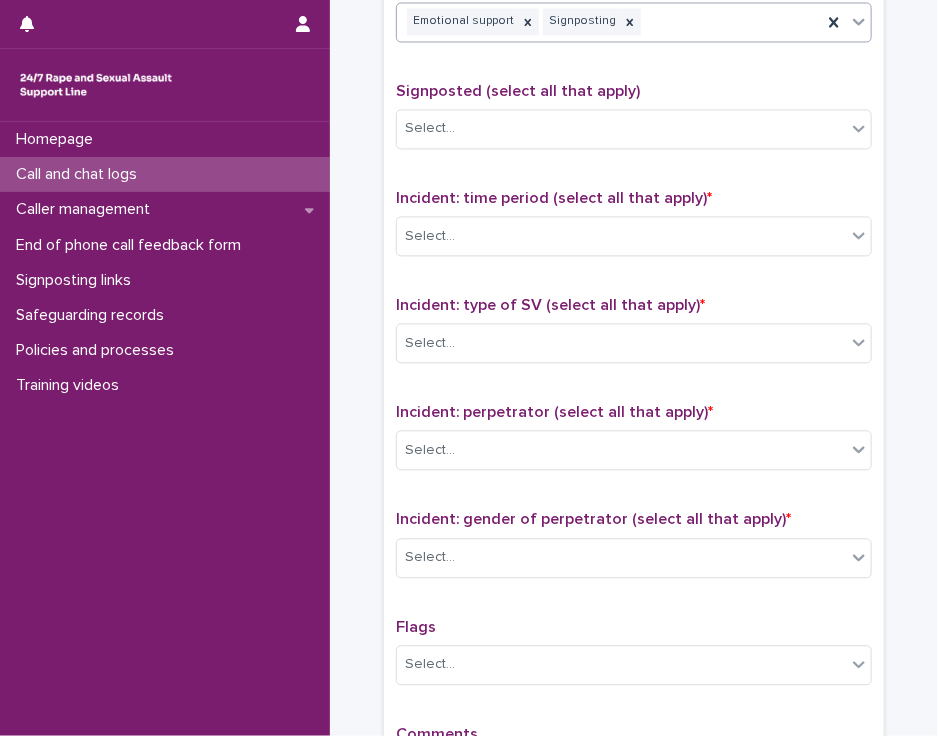 scroll, scrollTop: 1204, scrollLeft: 0, axis: vertical 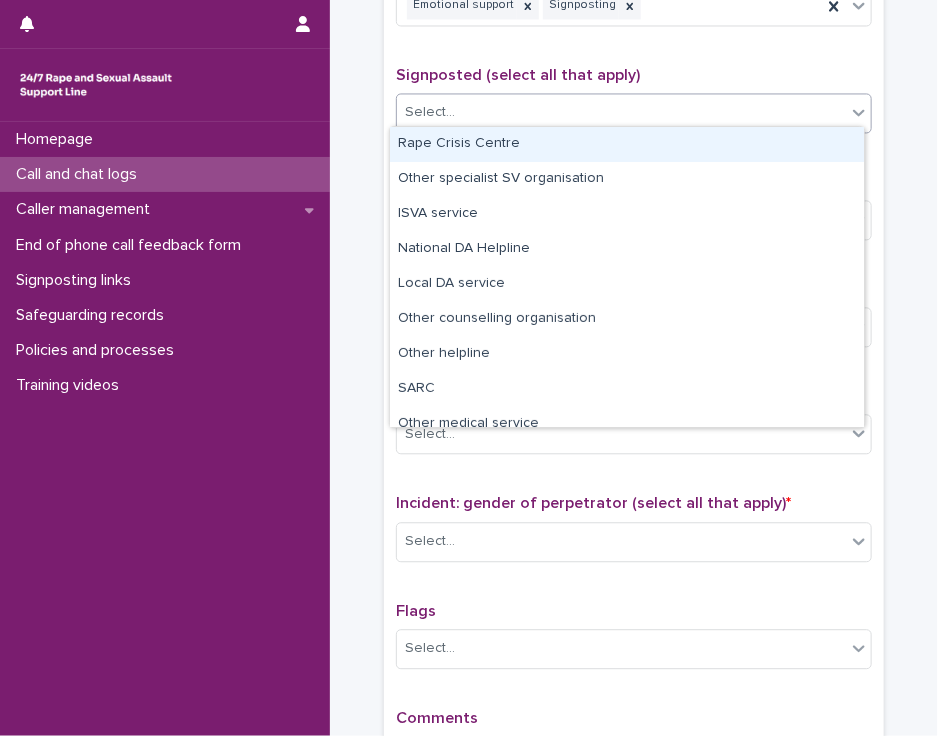 click 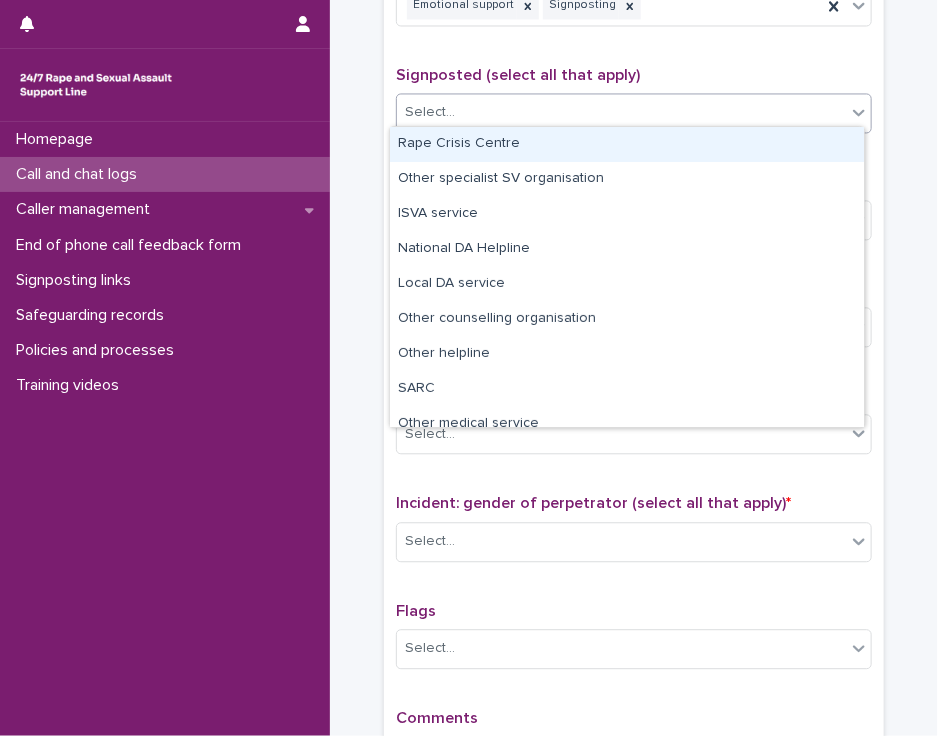 click on "Rape Crisis Centre" at bounding box center [627, 144] 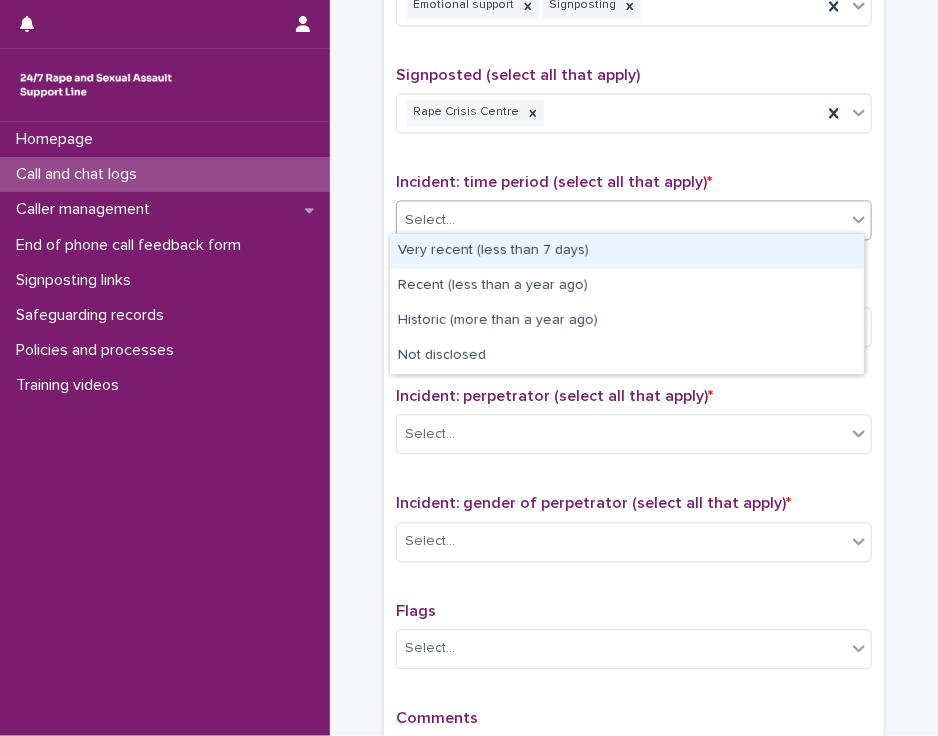 click on "Select..." at bounding box center (621, 220) 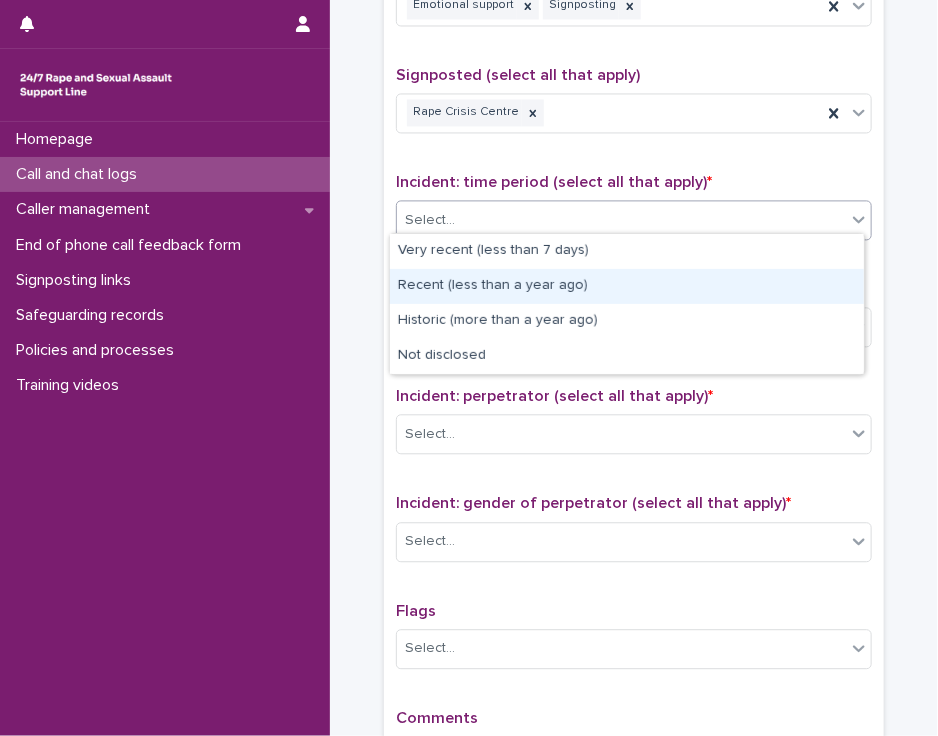 click on "Recent (less than a year ago)" at bounding box center (627, 286) 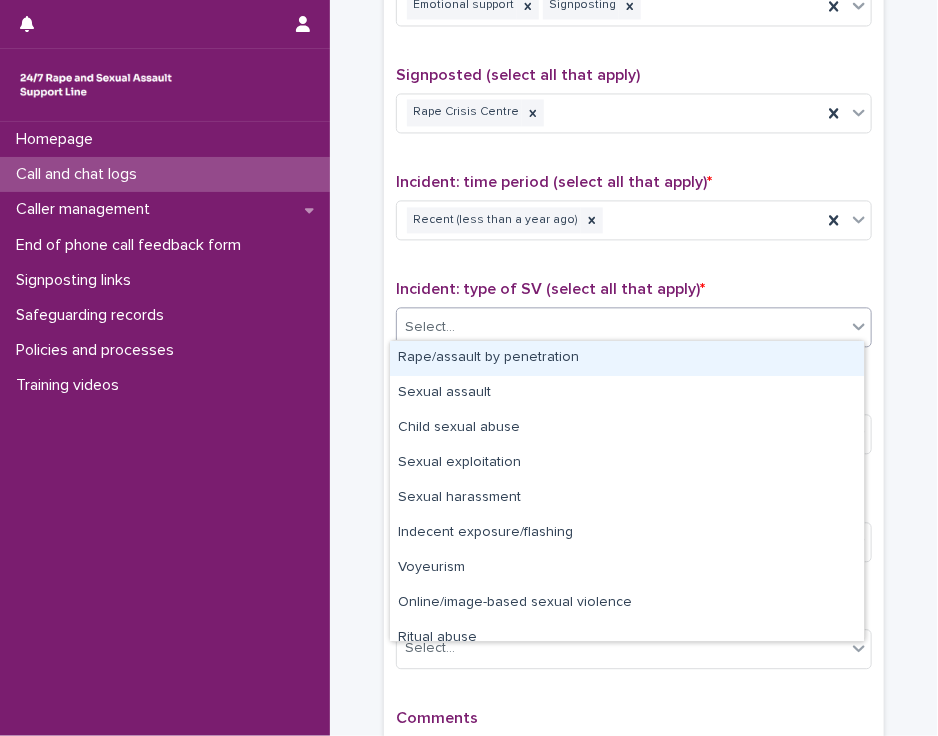 click on "Select..." at bounding box center (621, 327) 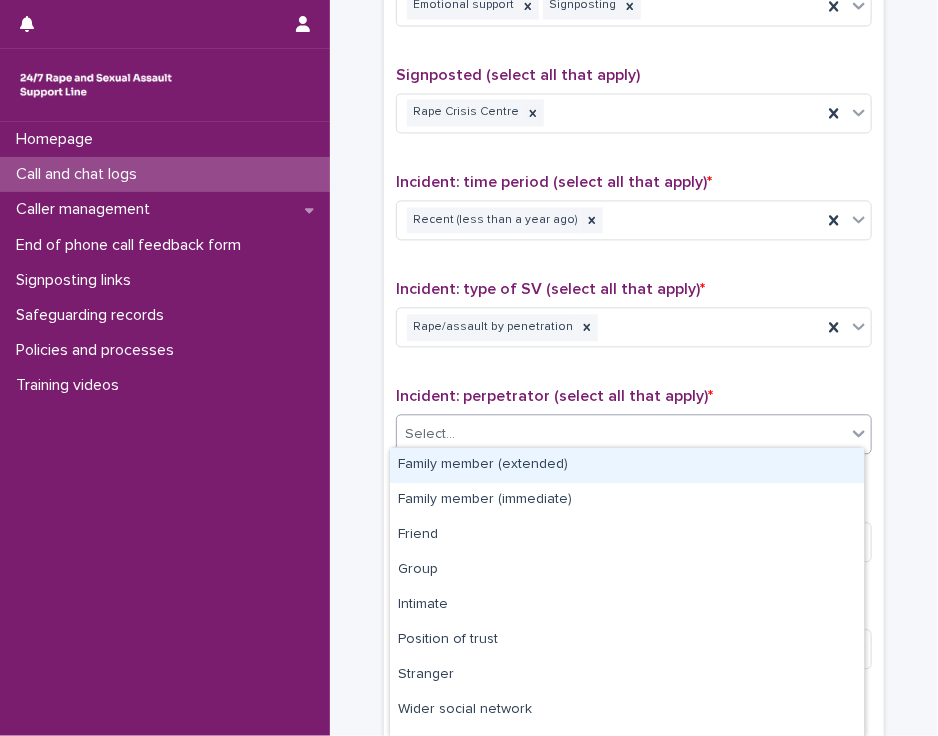 click on "Select..." at bounding box center [621, 434] 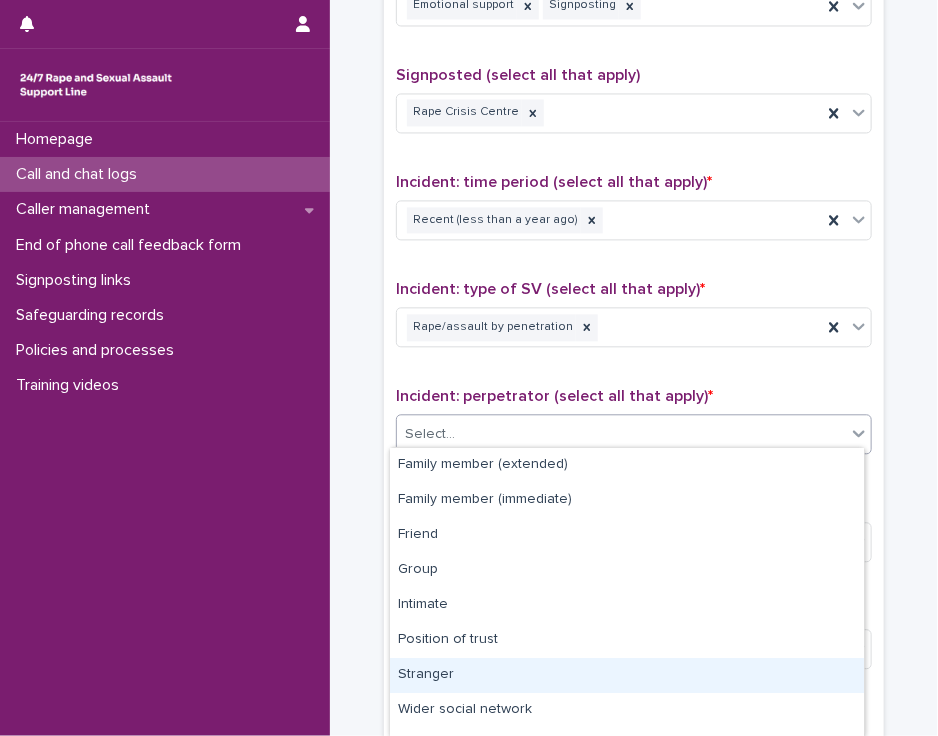 click on "Stranger" at bounding box center [627, 675] 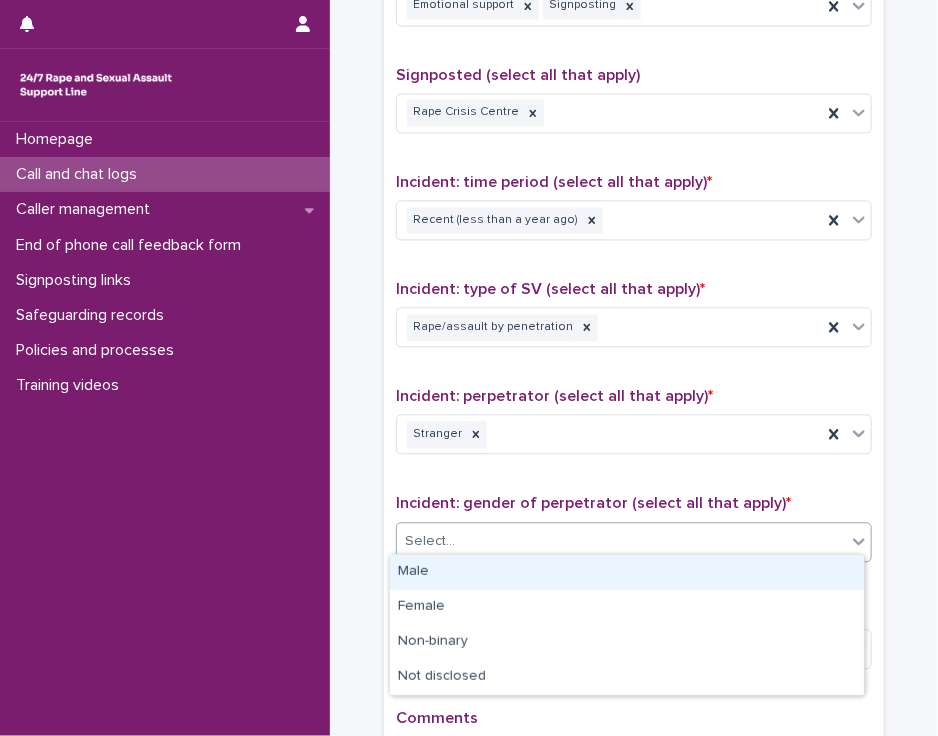 click on "Select..." at bounding box center (621, 541) 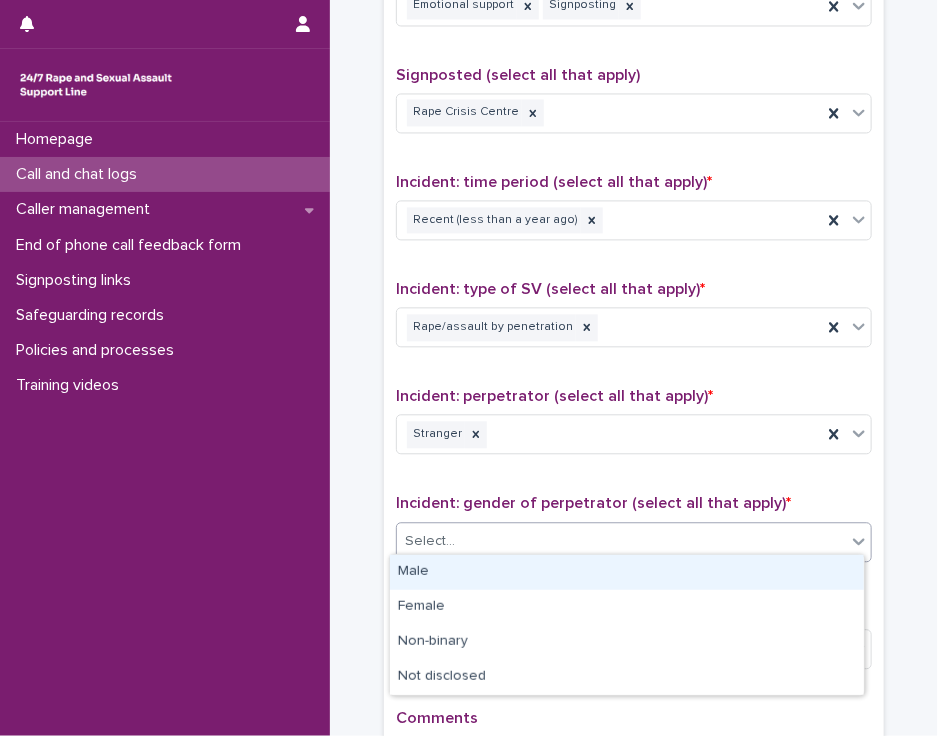 click on "Male" at bounding box center (627, 572) 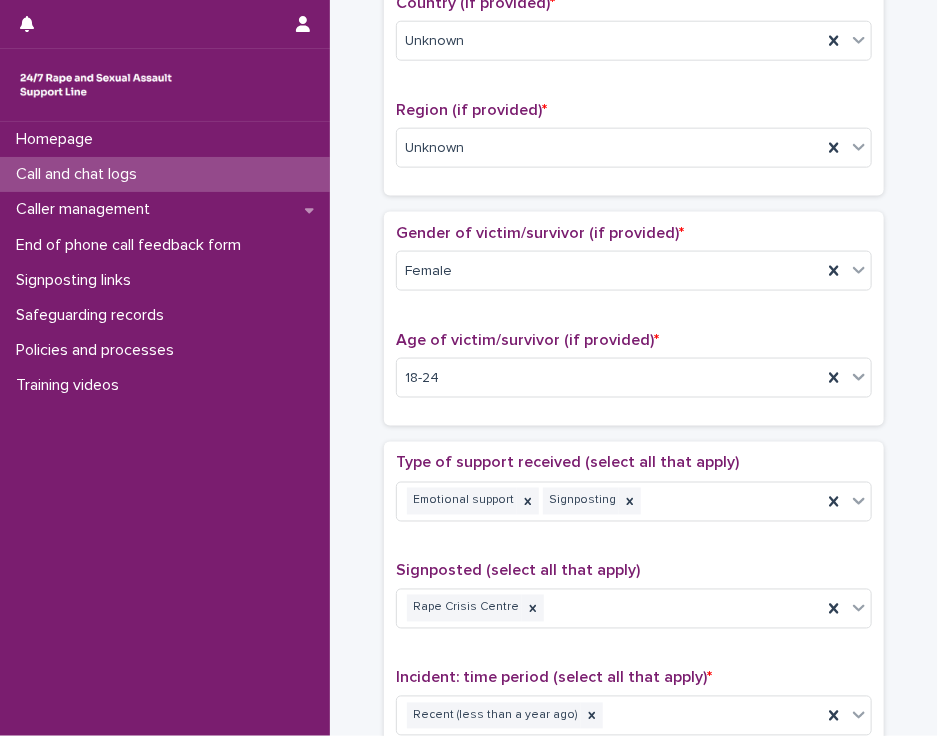 scroll, scrollTop: 748, scrollLeft: 0, axis: vertical 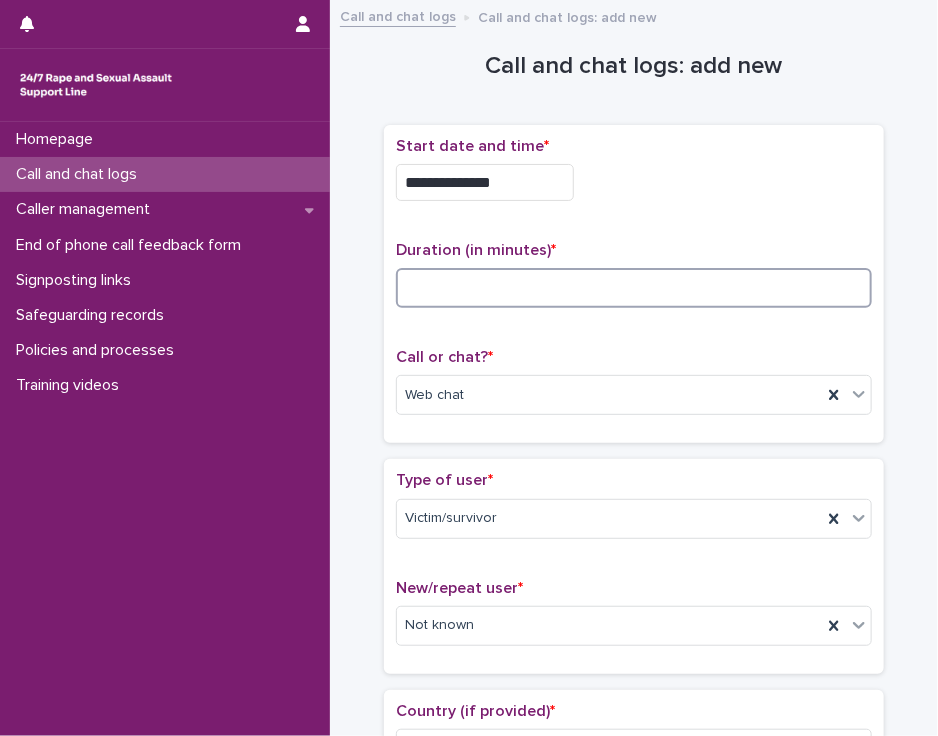 click at bounding box center [634, 288] 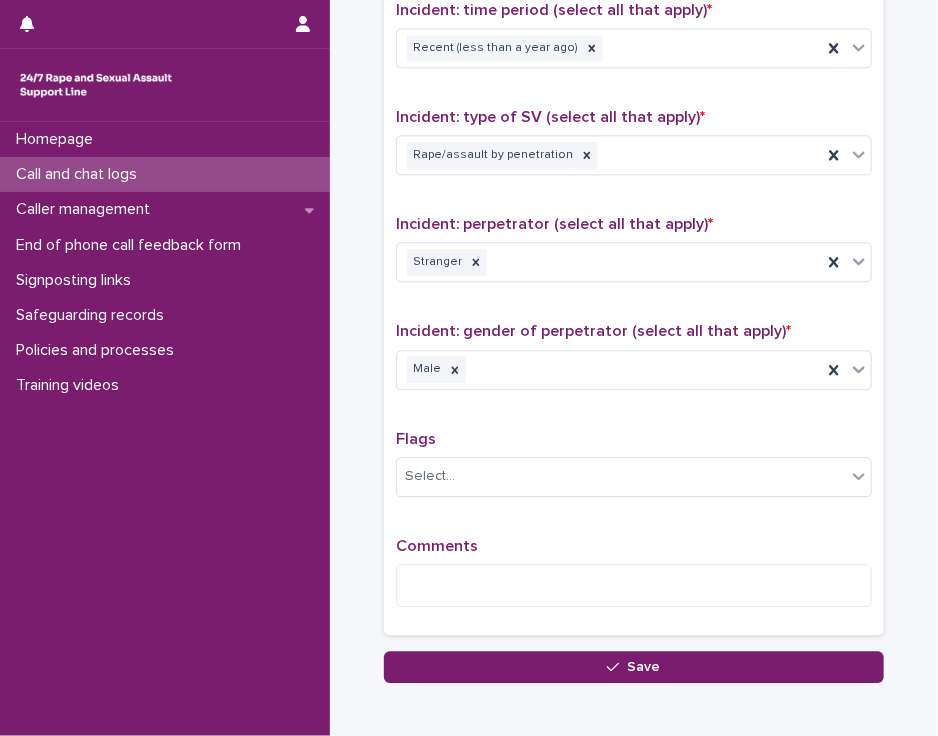 scroll, scrollTop: 1471, scrollLeft: 0, axis: vertical 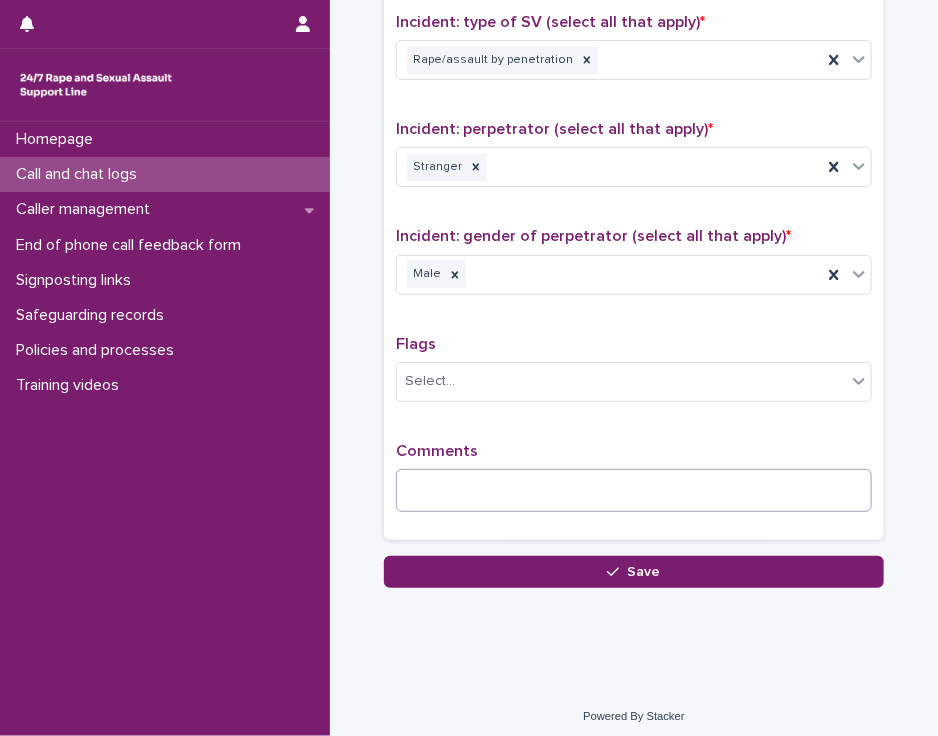 type on "**" 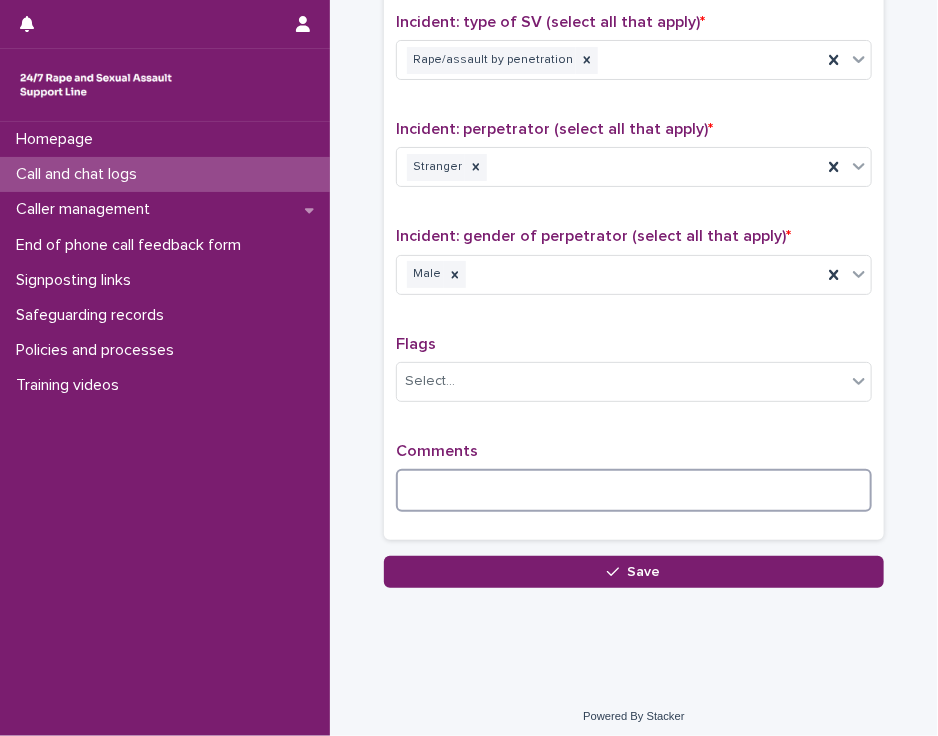 click at bounding box center (634, 490) 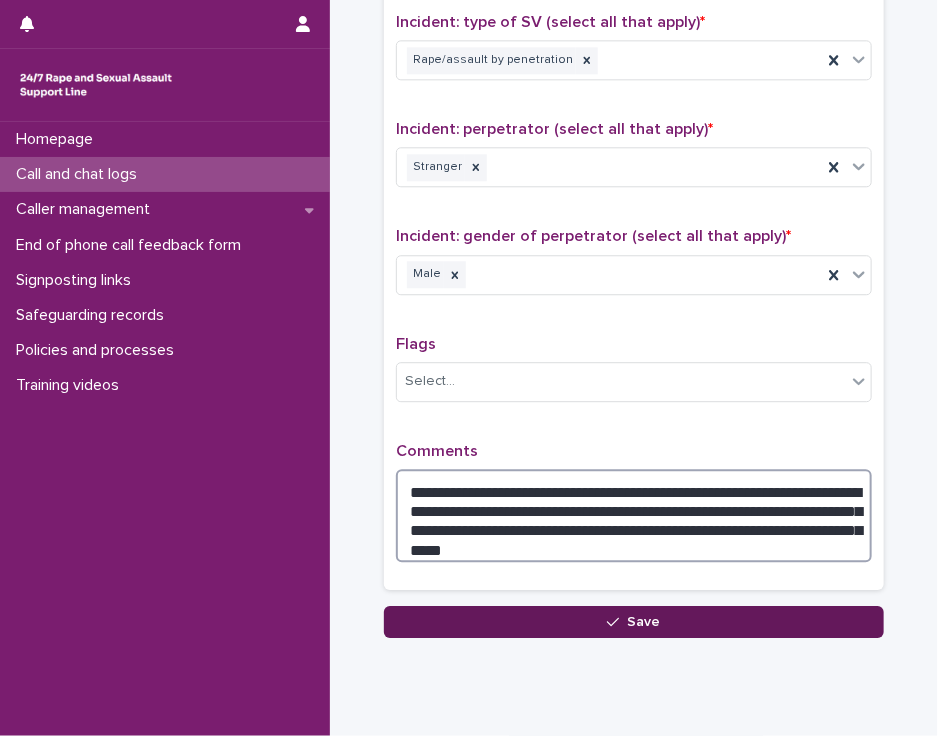 type on "**********" 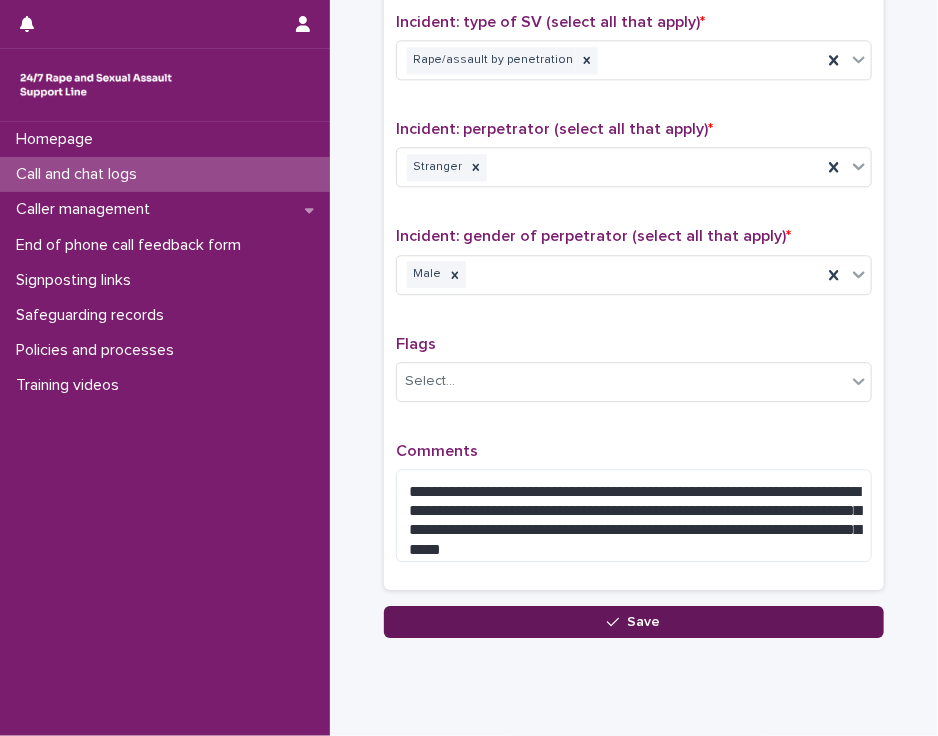 click on "Save" at bounding box center [634, 622] 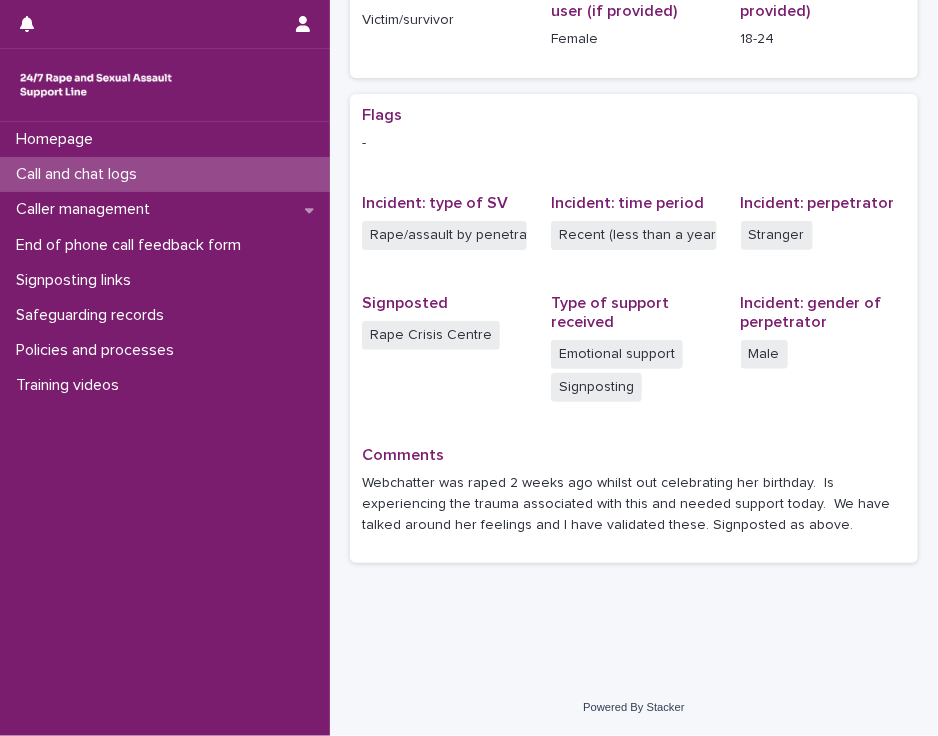 scroll, scrollTop: 0, scrollLeft: 0, axis: both 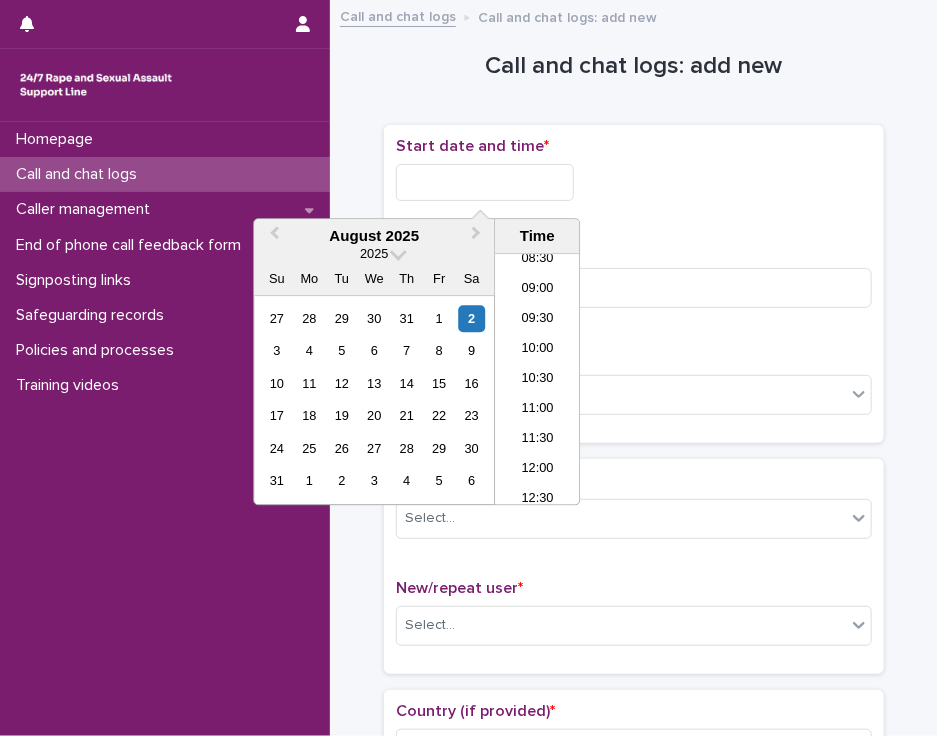click at bounding box center [485, 182] 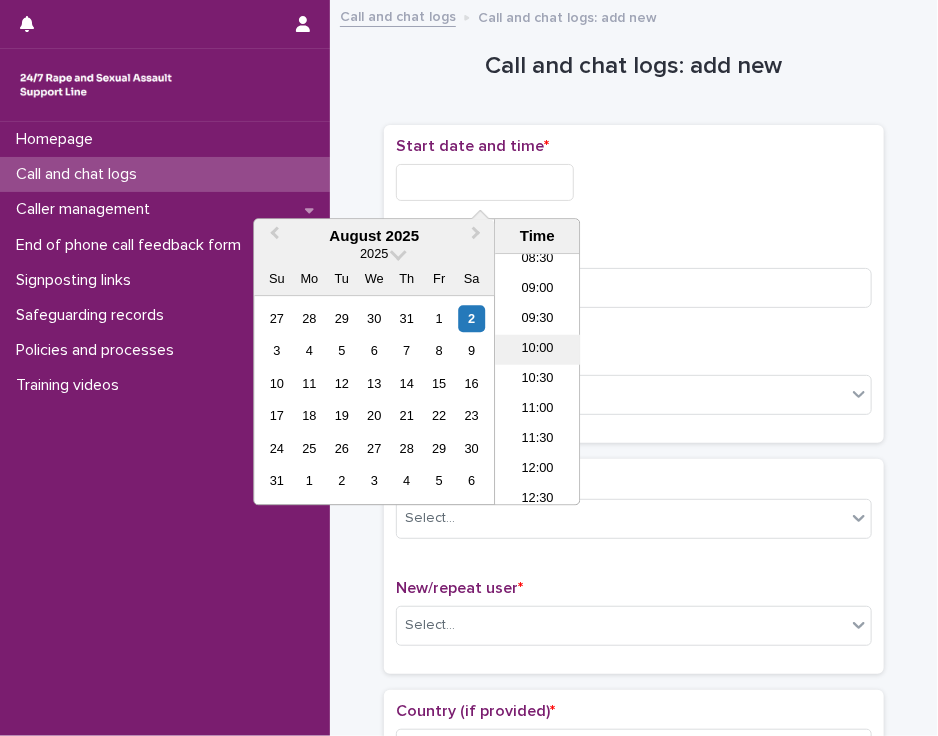 click on "10:00" at bounding box center (537, 350) 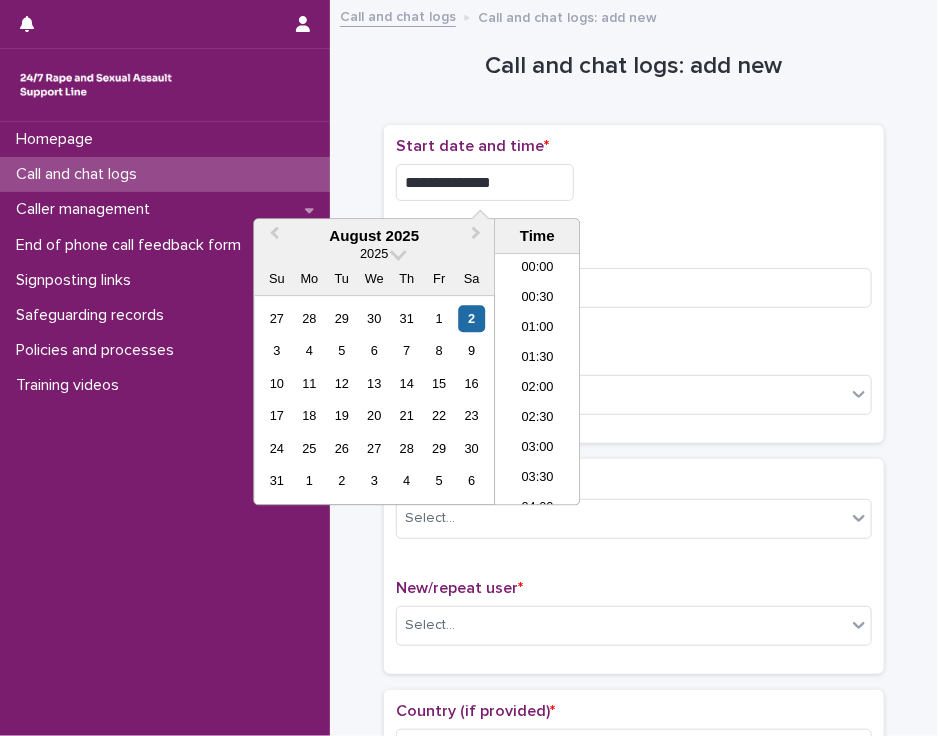 scroll, scrollTop: 490, scrollLeft: 0, axis: vertical 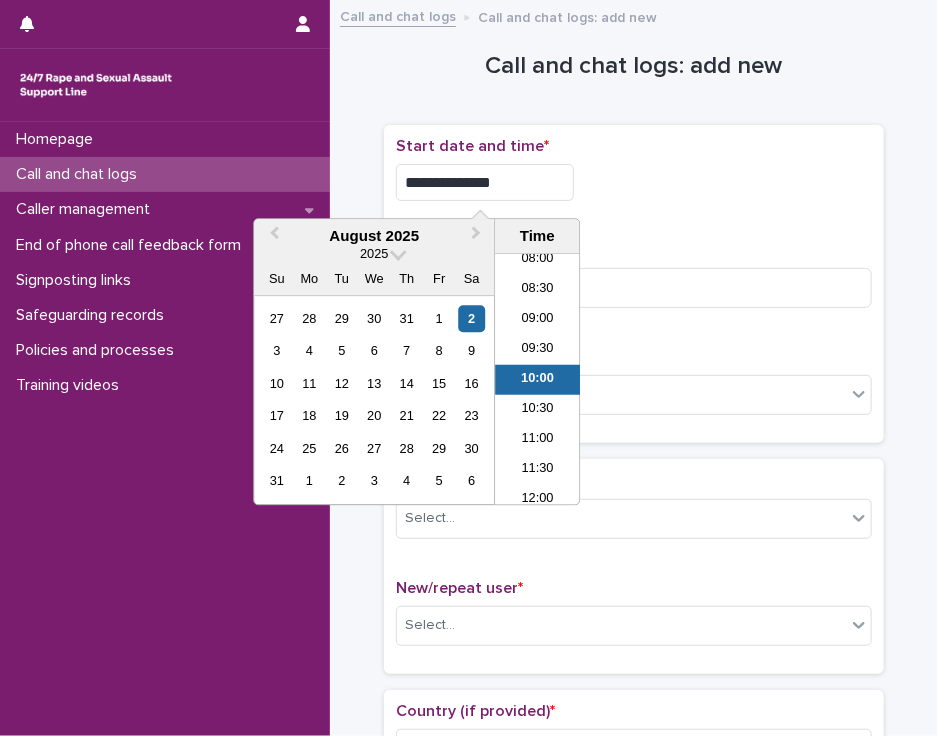 click on "**********" at bounding box center (485, 182) 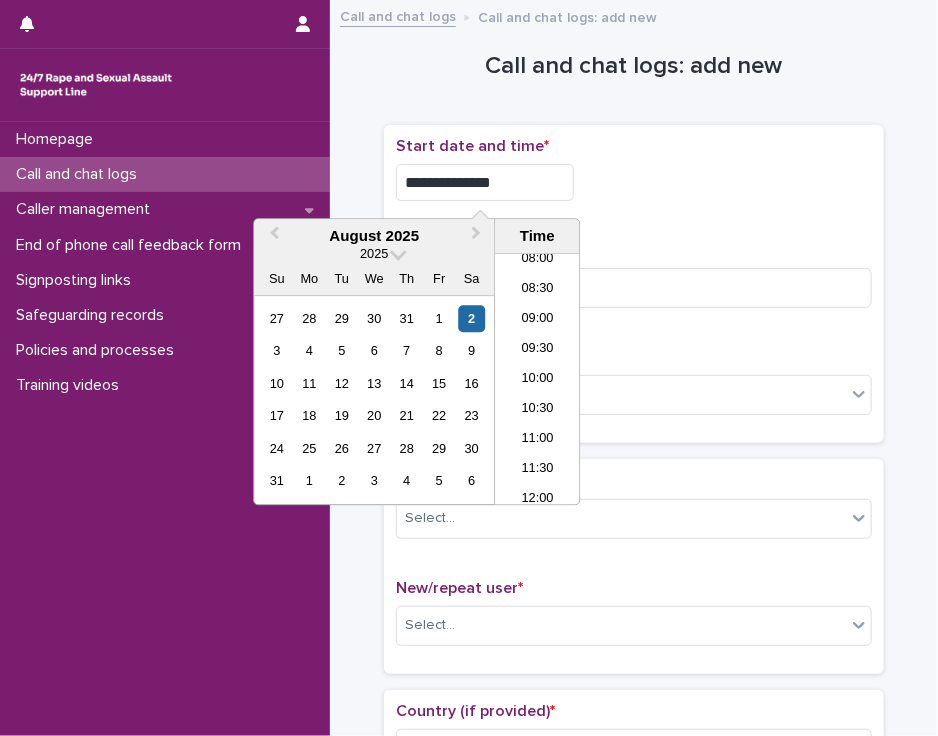 type on "**********" 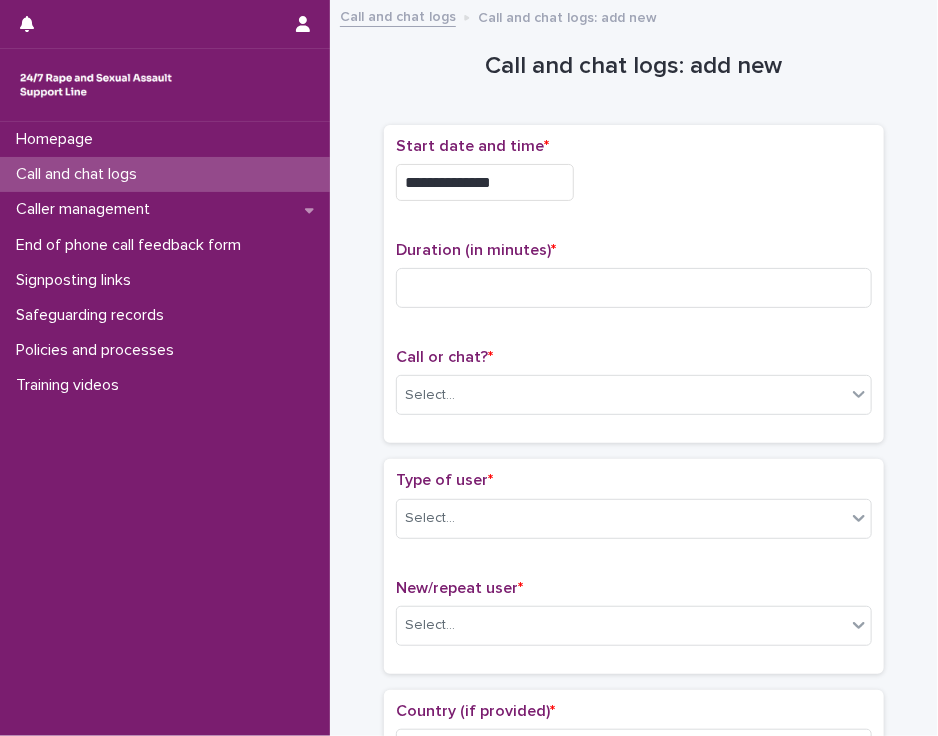 click on "**********" at bounding box center [634, 182] 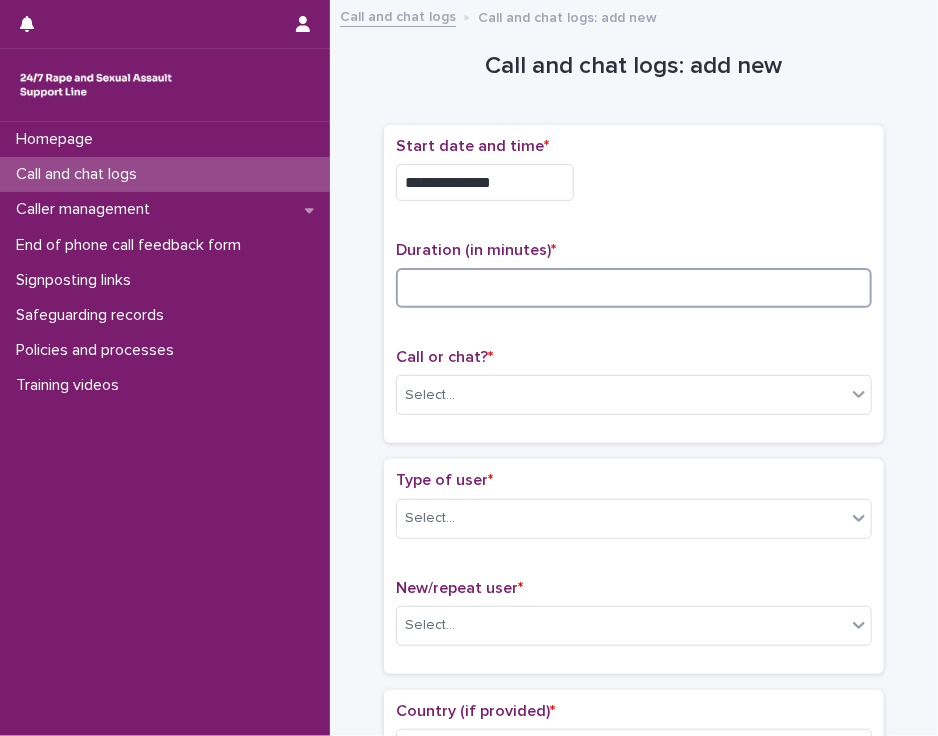 click at bounding box center (634, 288) 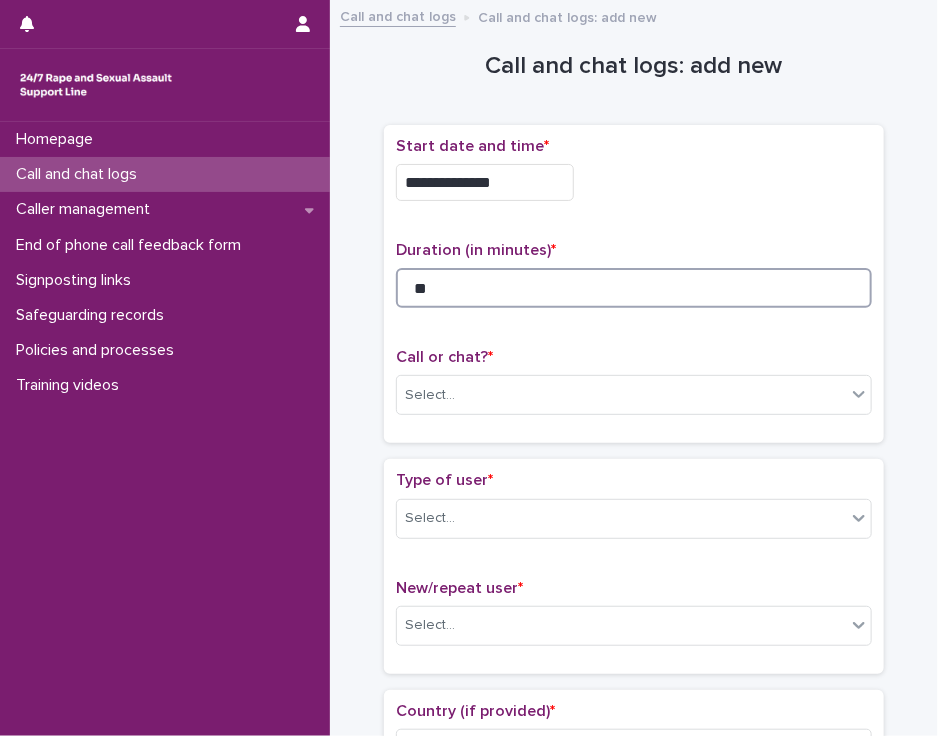 type on "*" 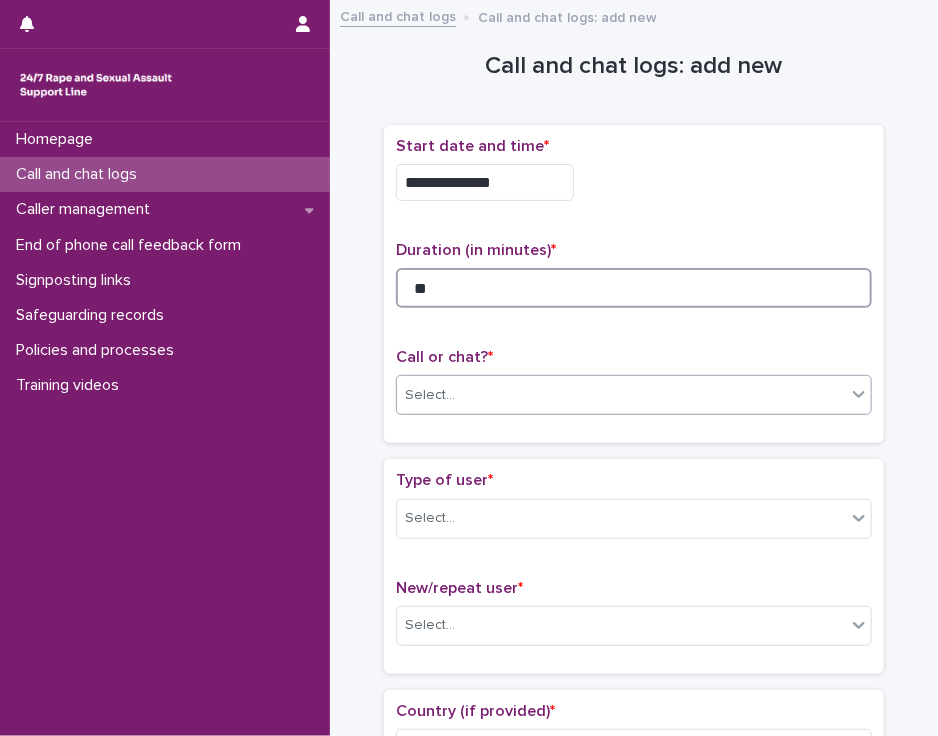 type on "**" 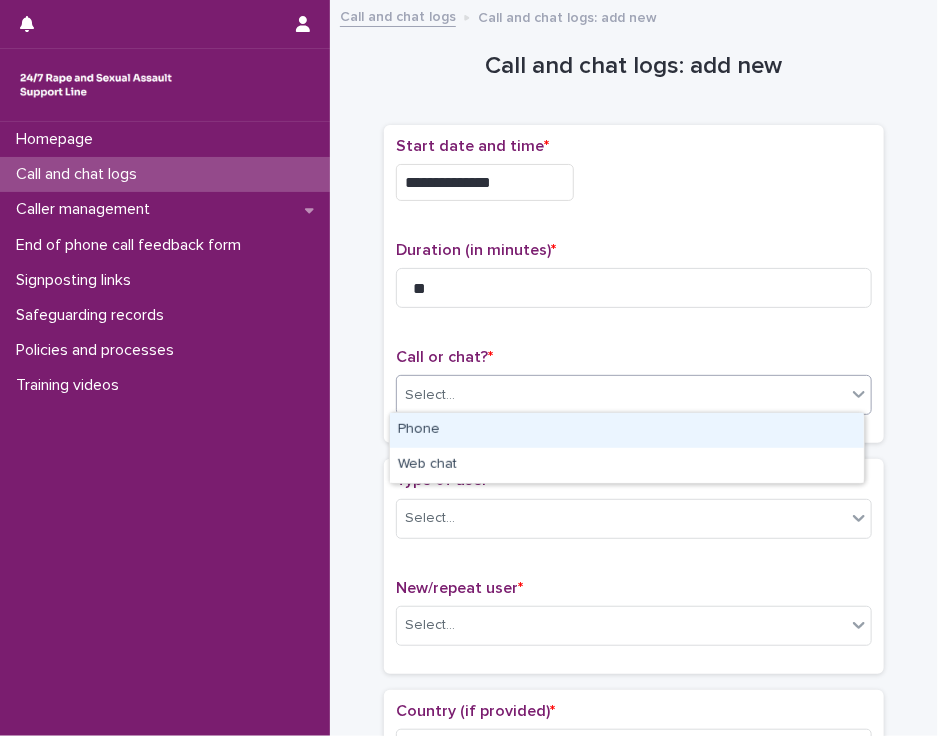 click on "Select..." at bounding box center (621, 395) 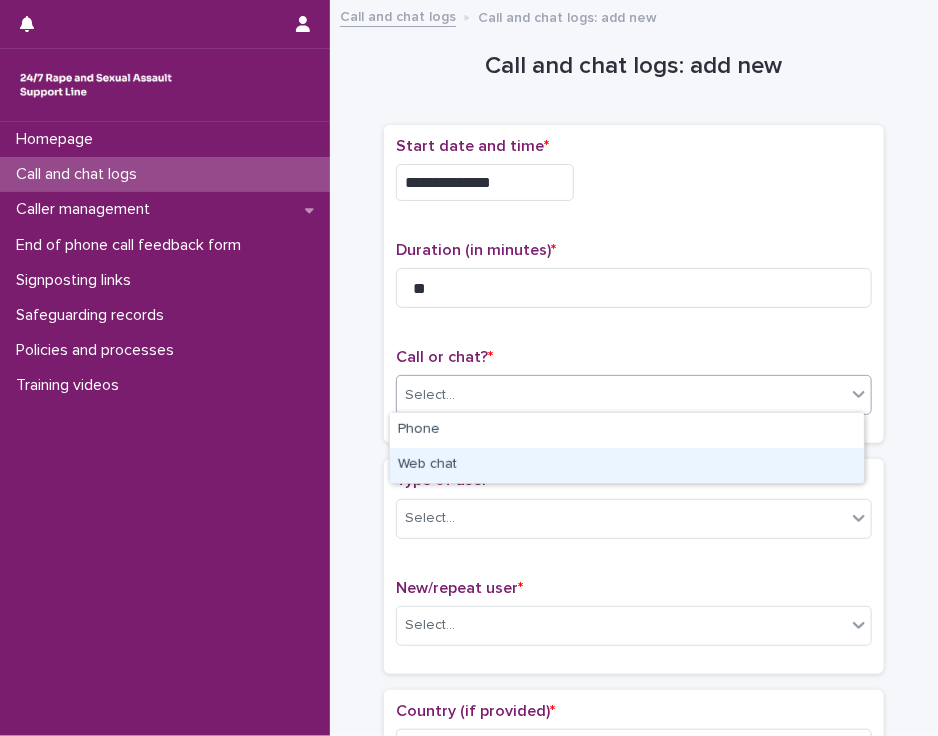 click on "Web chat" at bounding box center [627, 465] 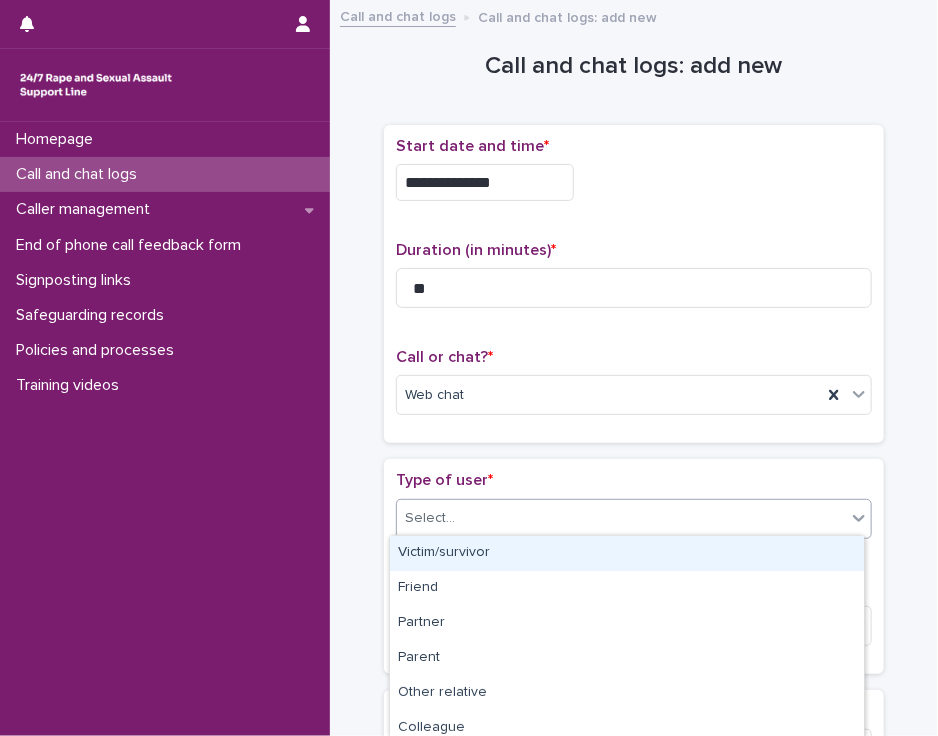 click on "Select..." at bounding box center (621, 518) 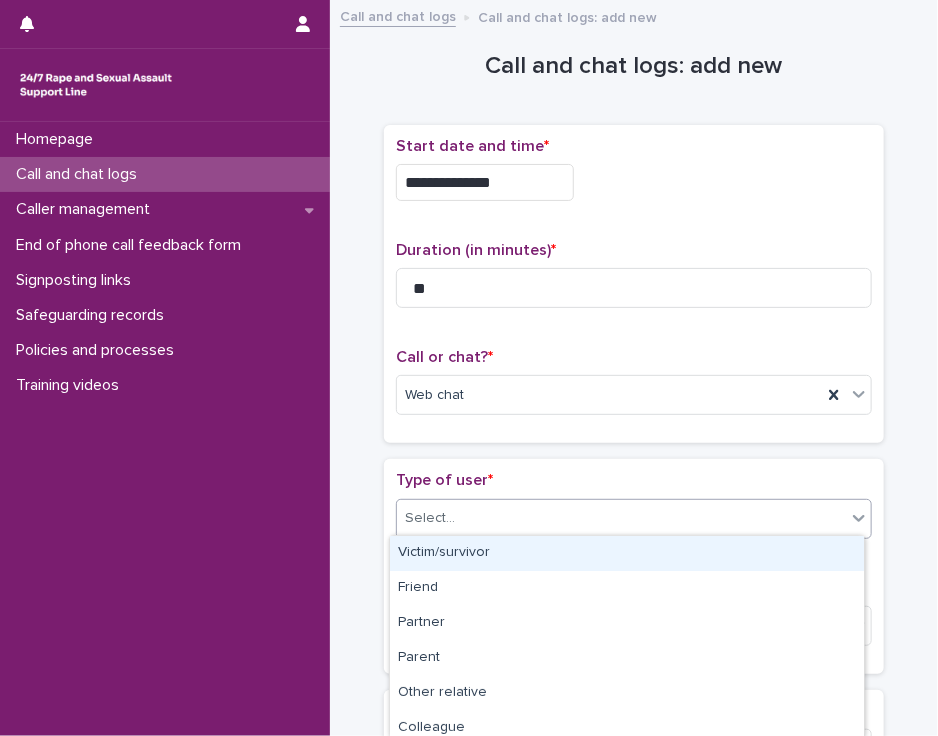 click on "Victim/survivor" at bounding box center (627, 553) 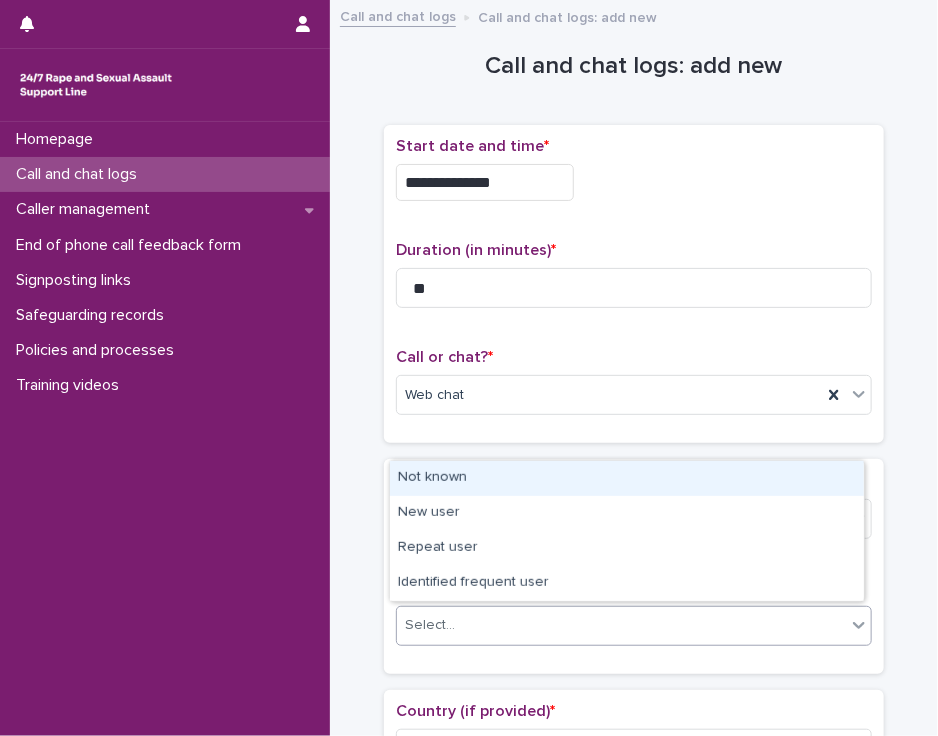 click on "Select..." at bounding box center [621, 625] 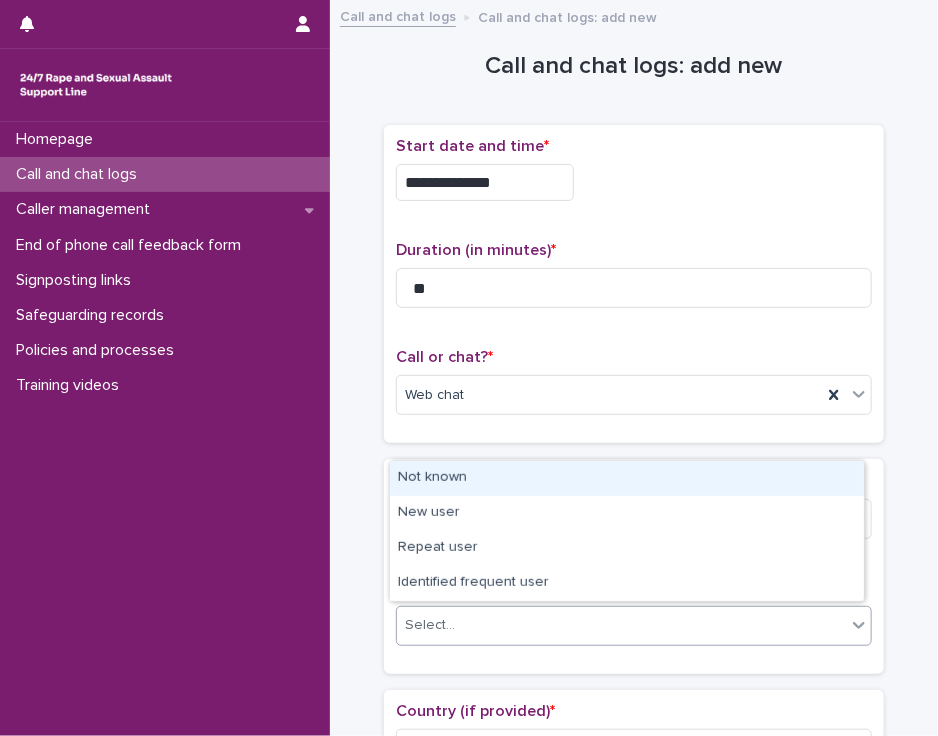 click on "Not known" at bounding box center [627, 478] 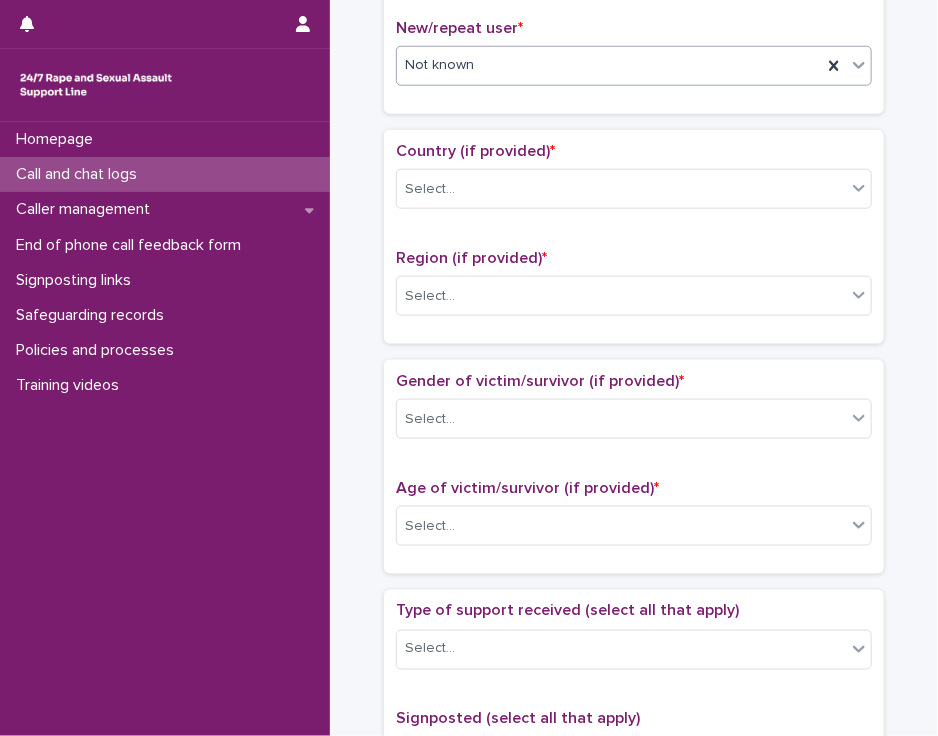 scroll, scrollTop: 573, scrollLeft: 0, axis: vertical 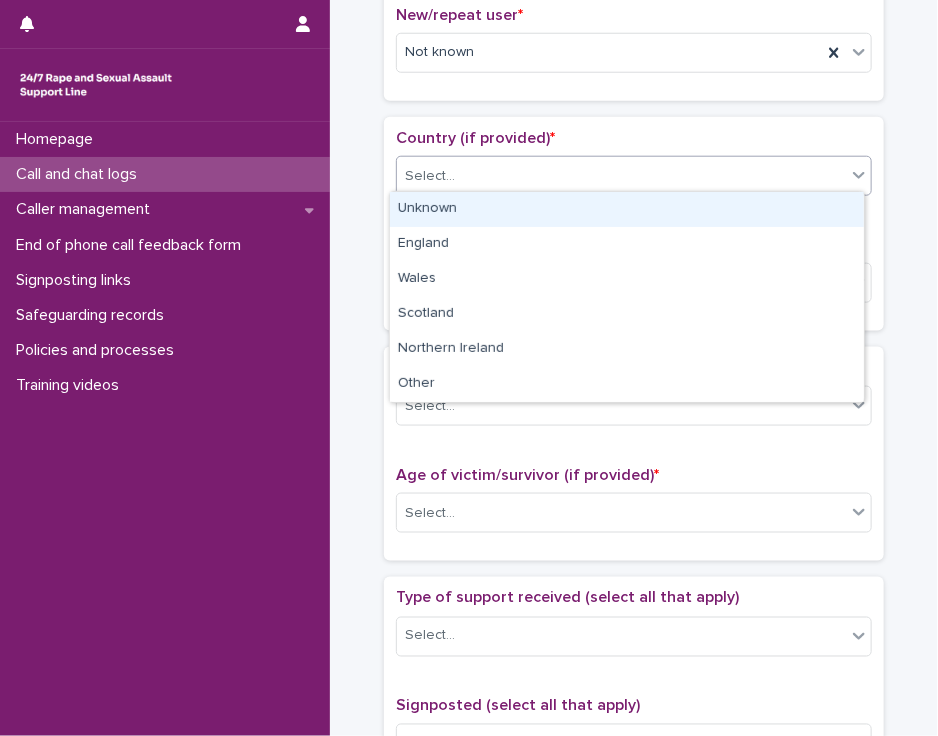 click 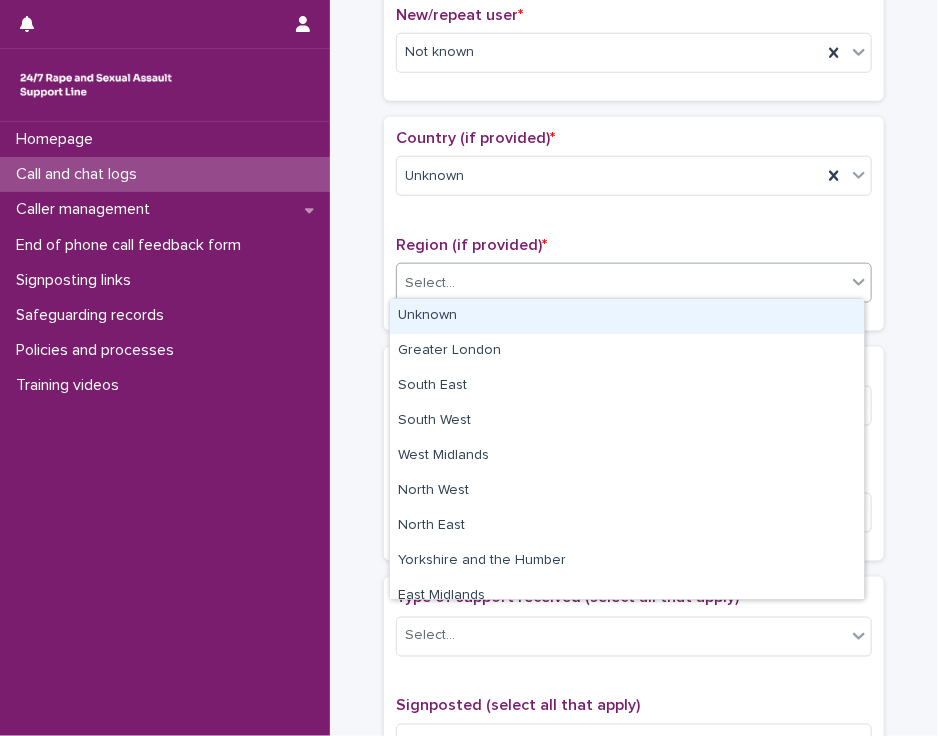 click on "Select..." at bounding box center [621, 283] 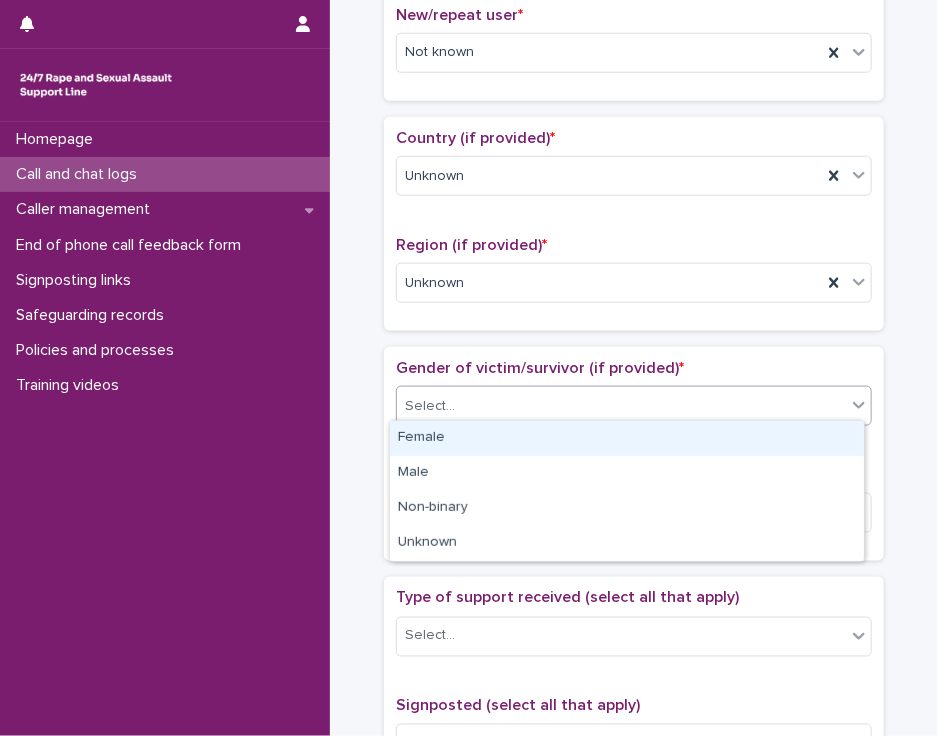 click on "Select..." at bounding box center [621, 406] 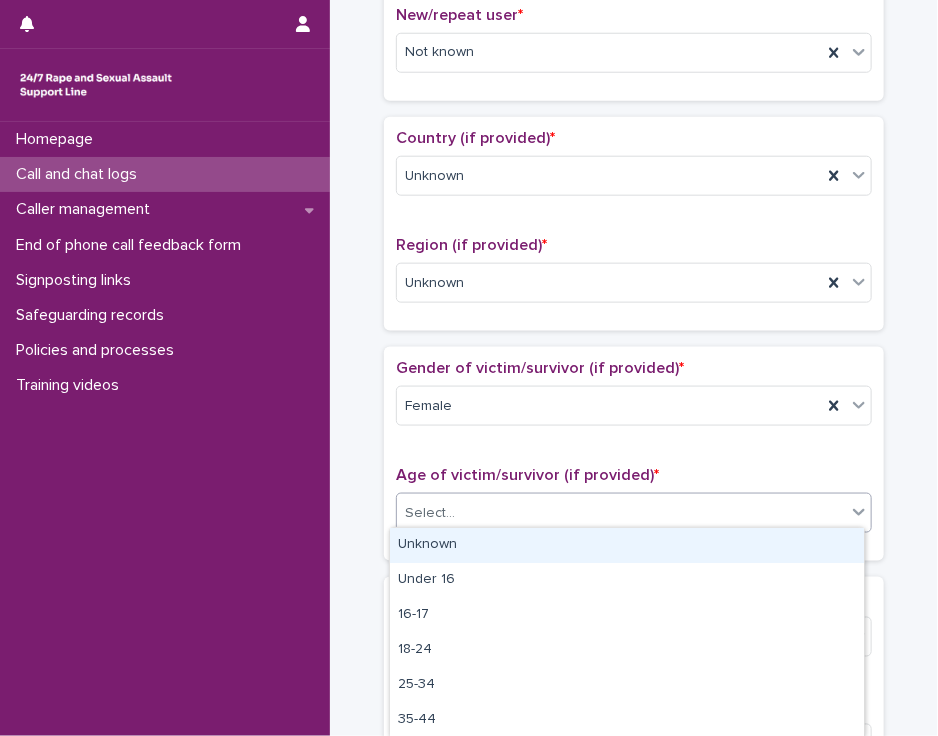 click on "Select..." at bounding box center (621, 513) 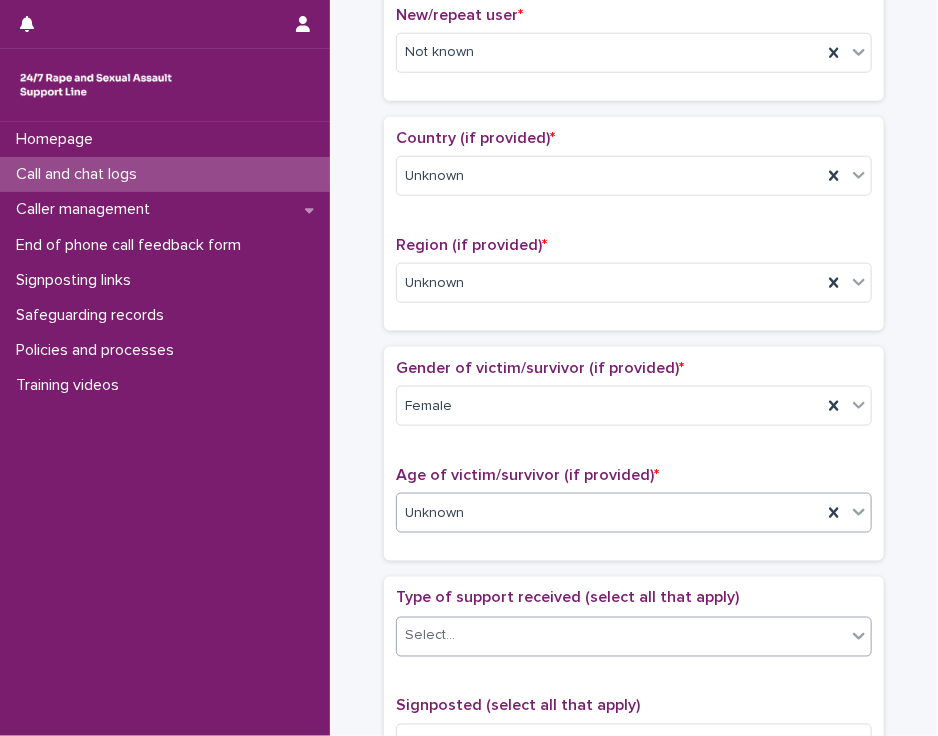 click on "Select..." at bounding box center (621, 636) 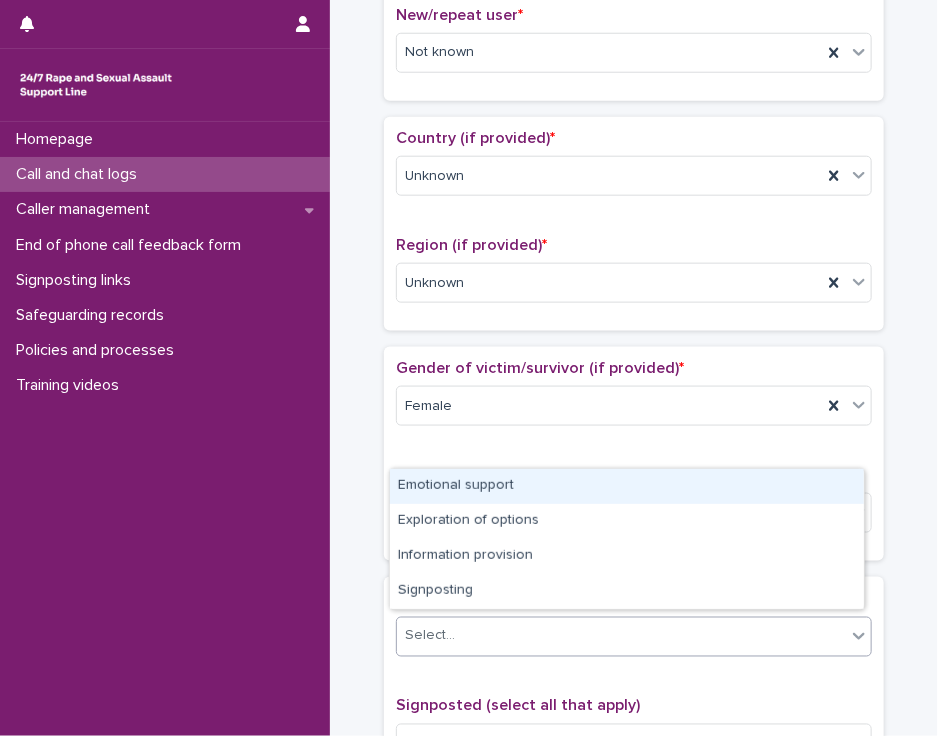 click on "Emotional support" at bounding box center [627, 486] 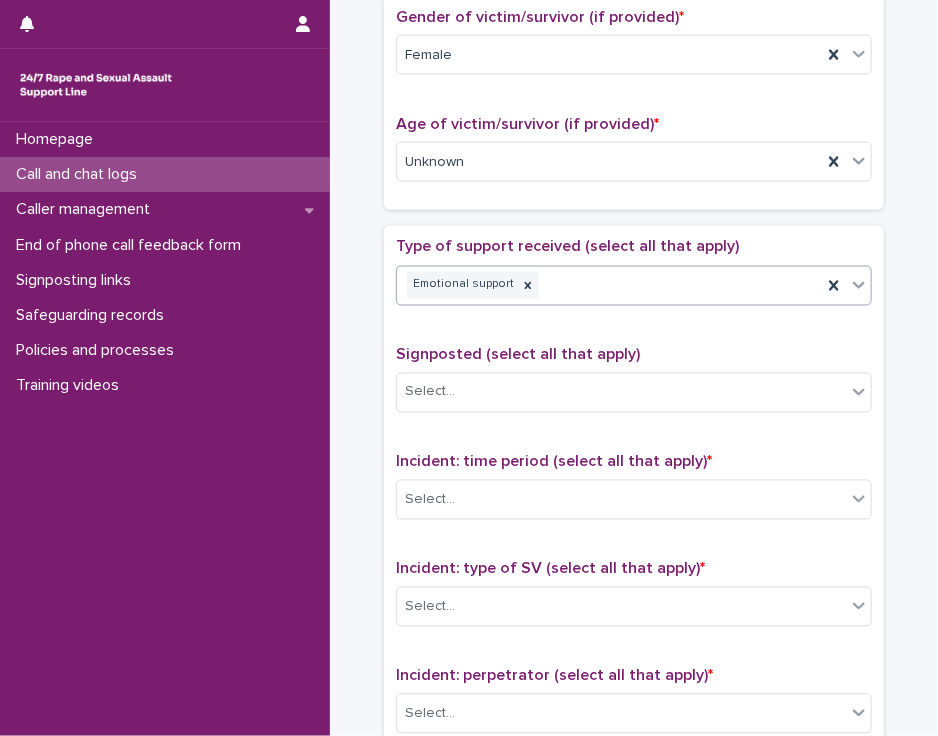 scroll, scrollTop: 950, scrollLeft: 0, axis: vertical 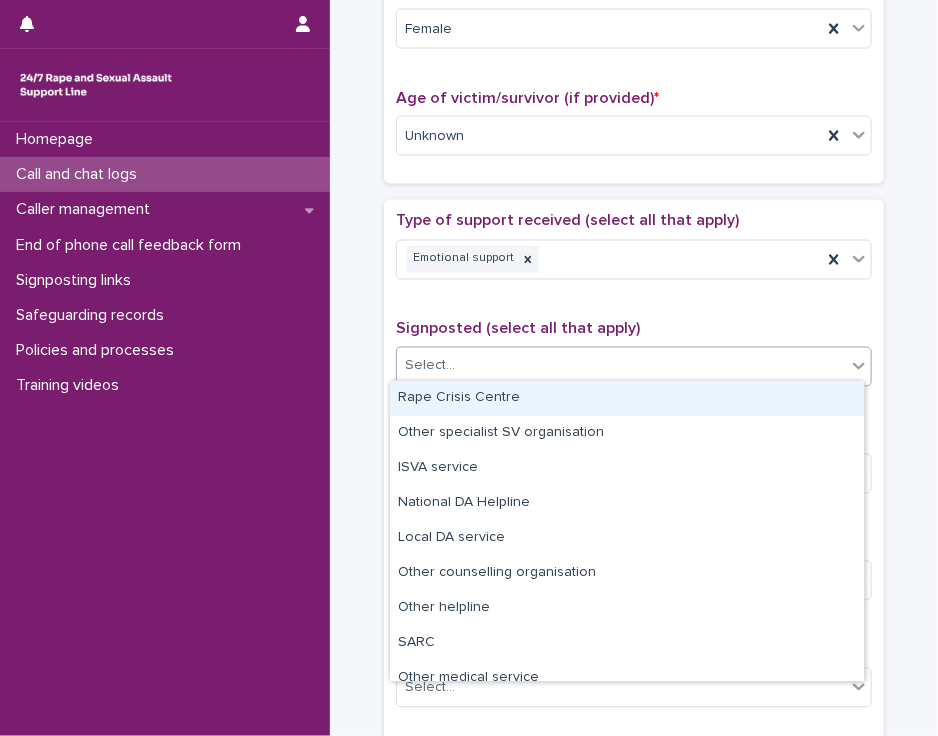 click on "Select..." at bounding box center [621, 366] 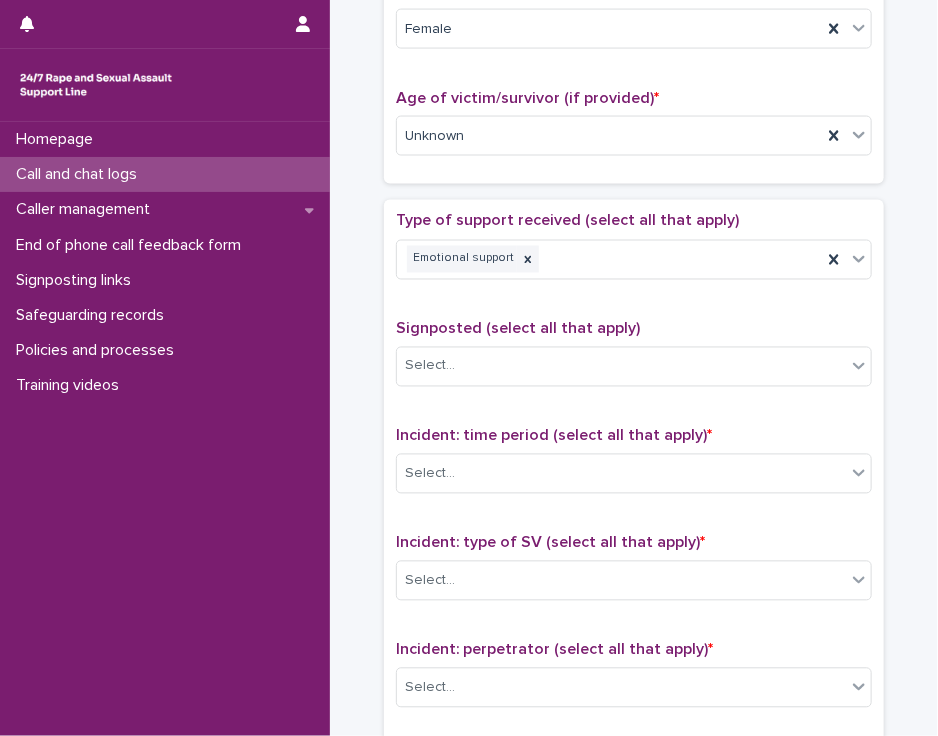 click on "**********" at bounding box center [634, 85] 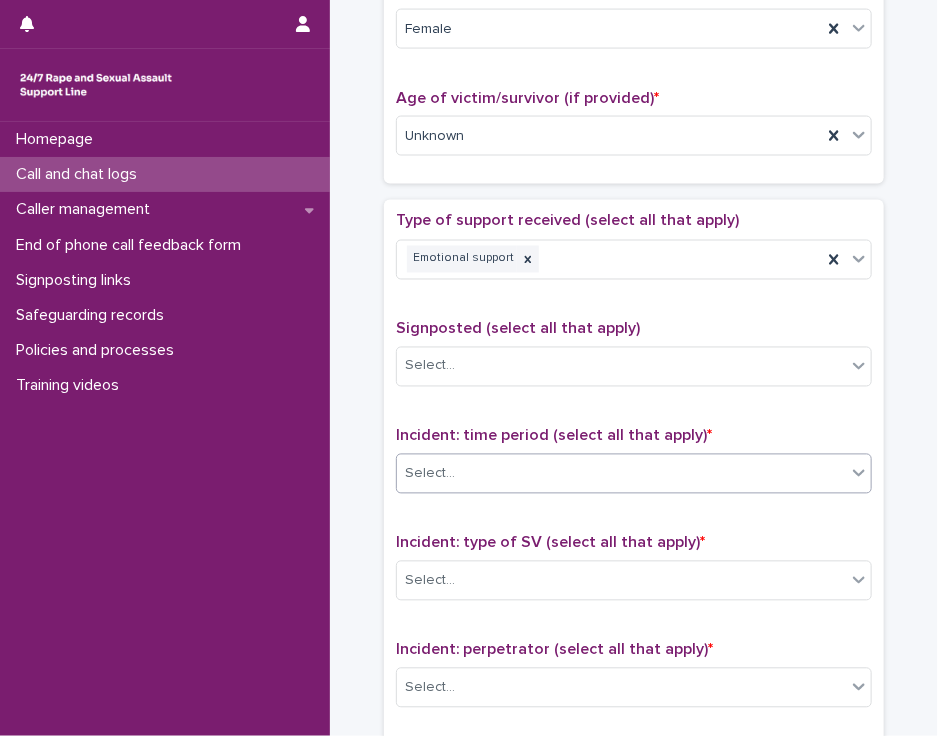 click on "Select..." at bounding box center [621, 474] 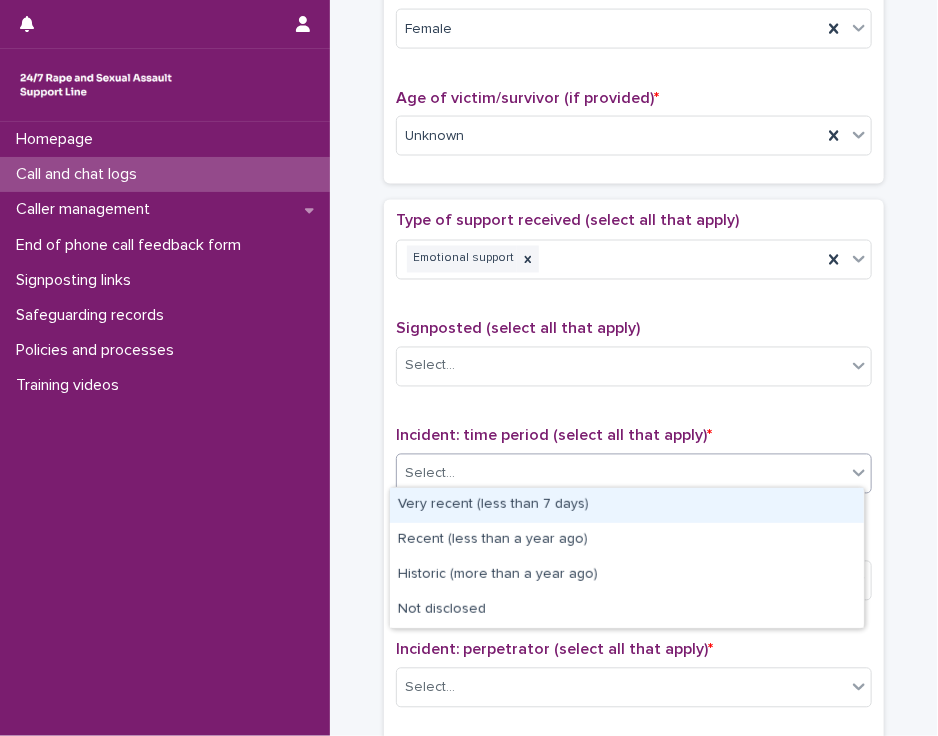 click on "Select..." at bounding box center (430, 474) 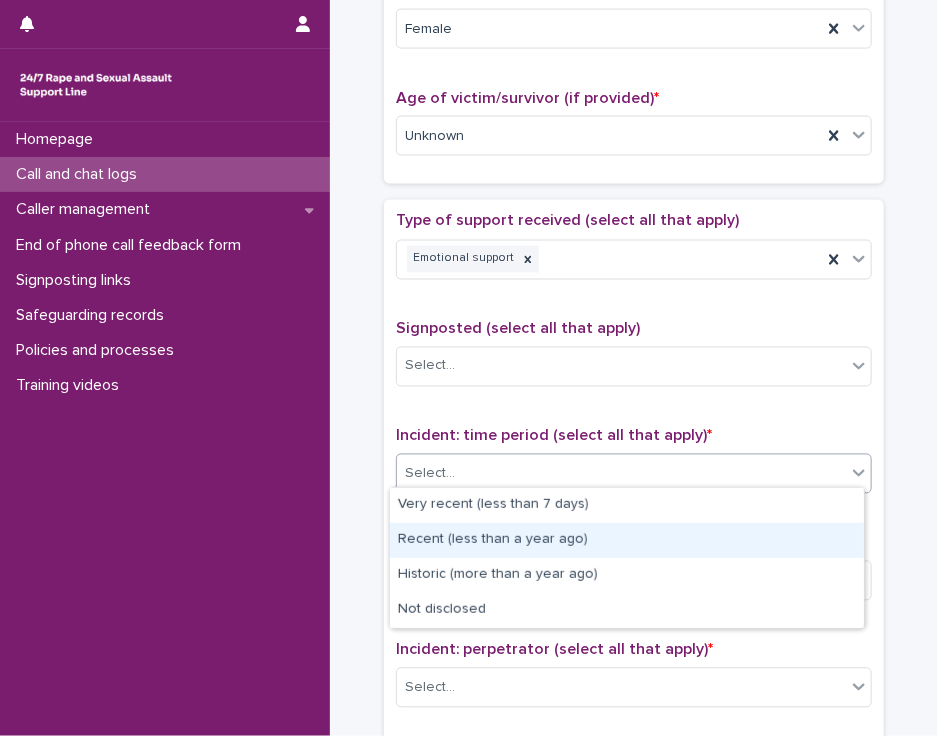 click on "Recent (less than a year ago)" at bounding box center (627, 540) 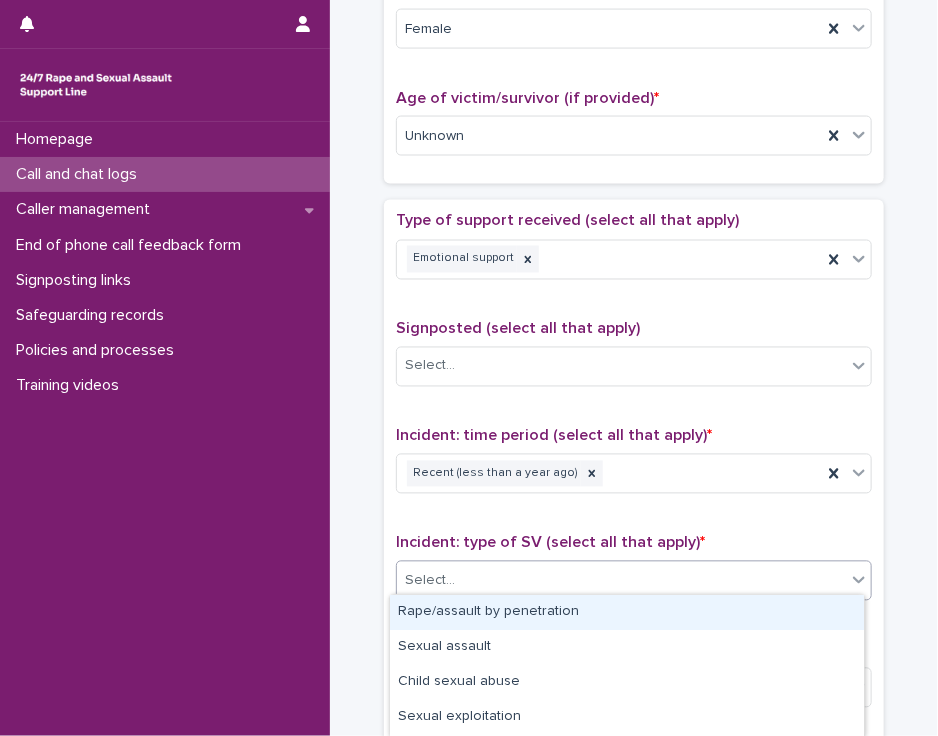 click on "Select..." at bounding box center (621, 581) 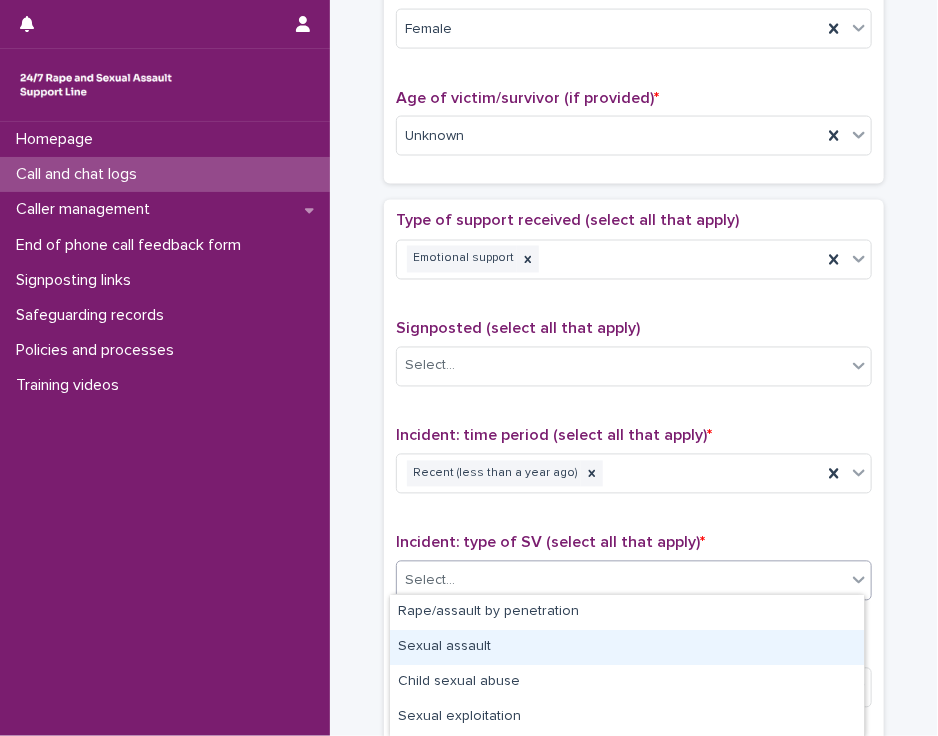 click on "Sexual assault" at bounding box center [627, 647] 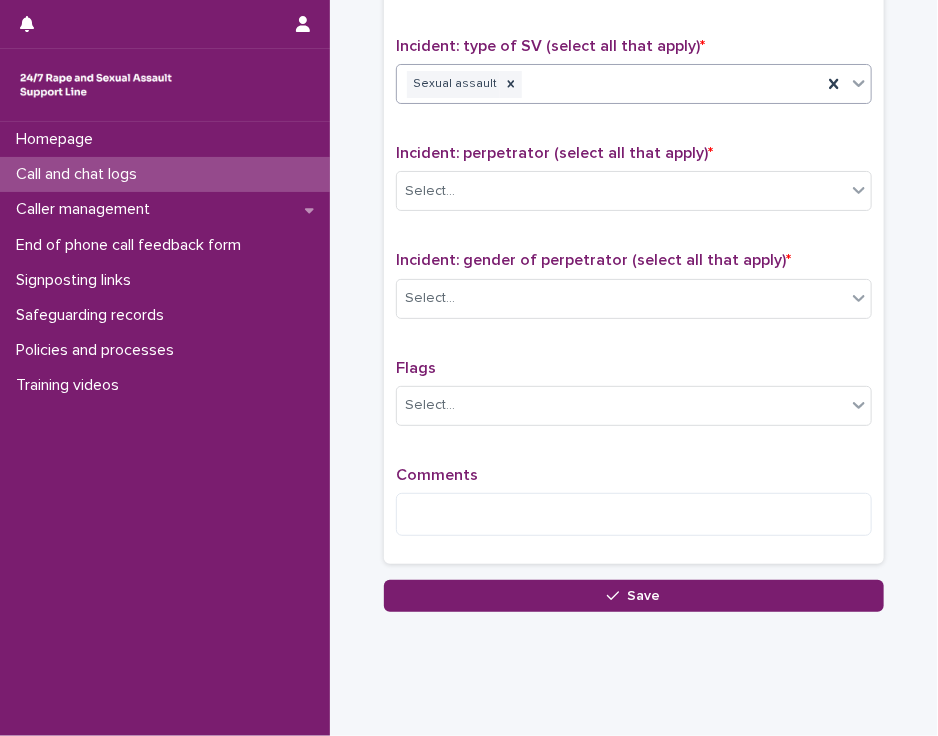 scroll, scrollTop: 1452, scrollLeft: 0, axis: vertical 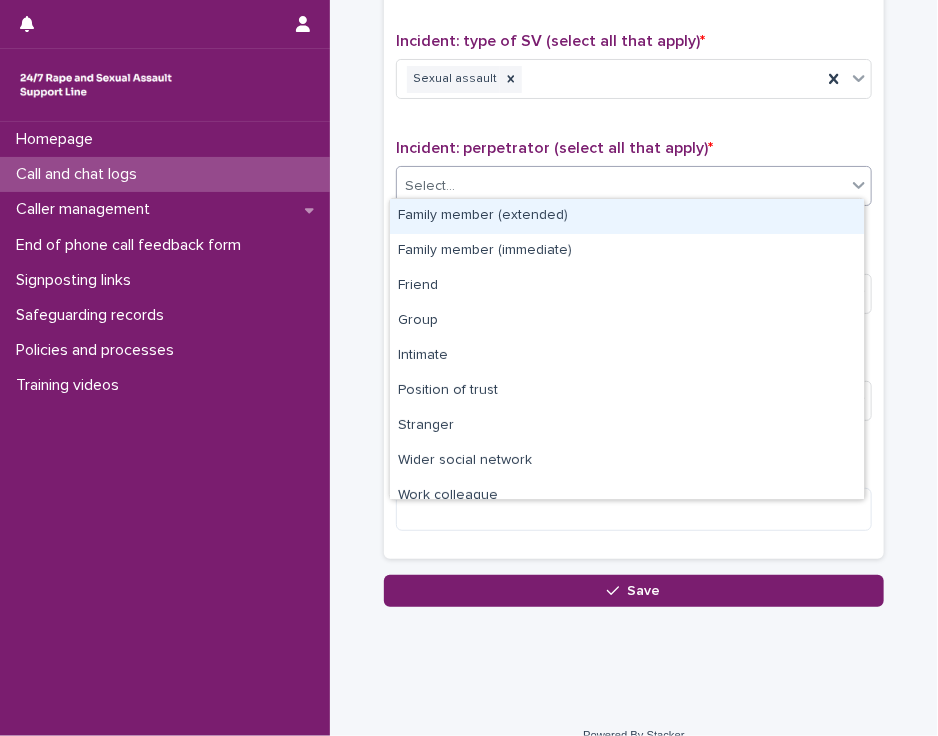 click 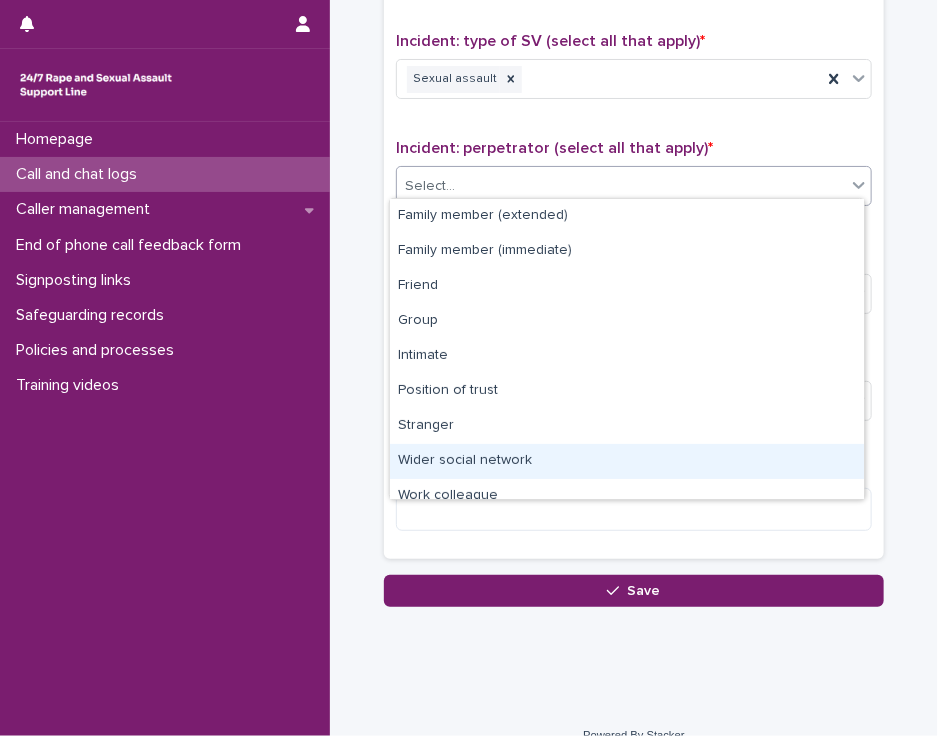 click on "Wider social network" at bounding box center (627, 461) 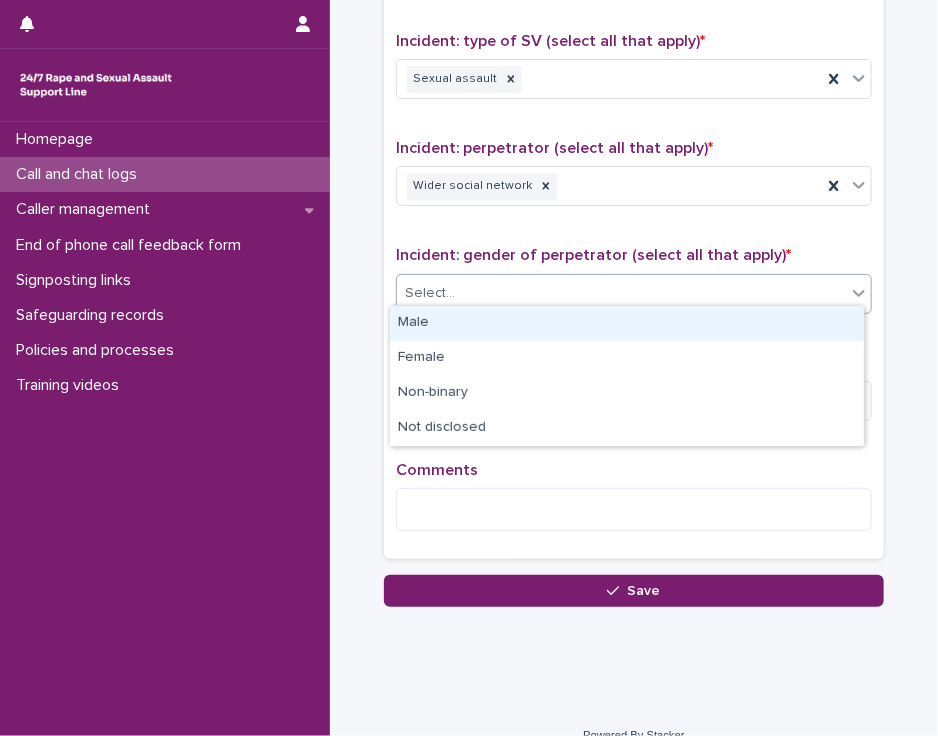 click on "Select..." at bounding box center (621, 293) 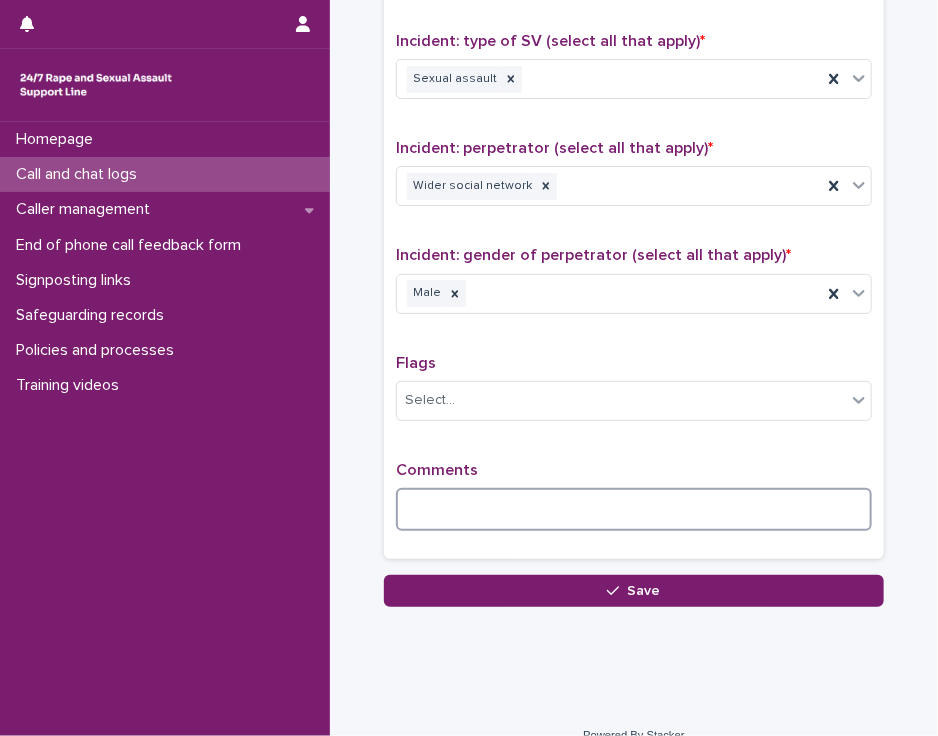 click at bounding box center [634, 509] 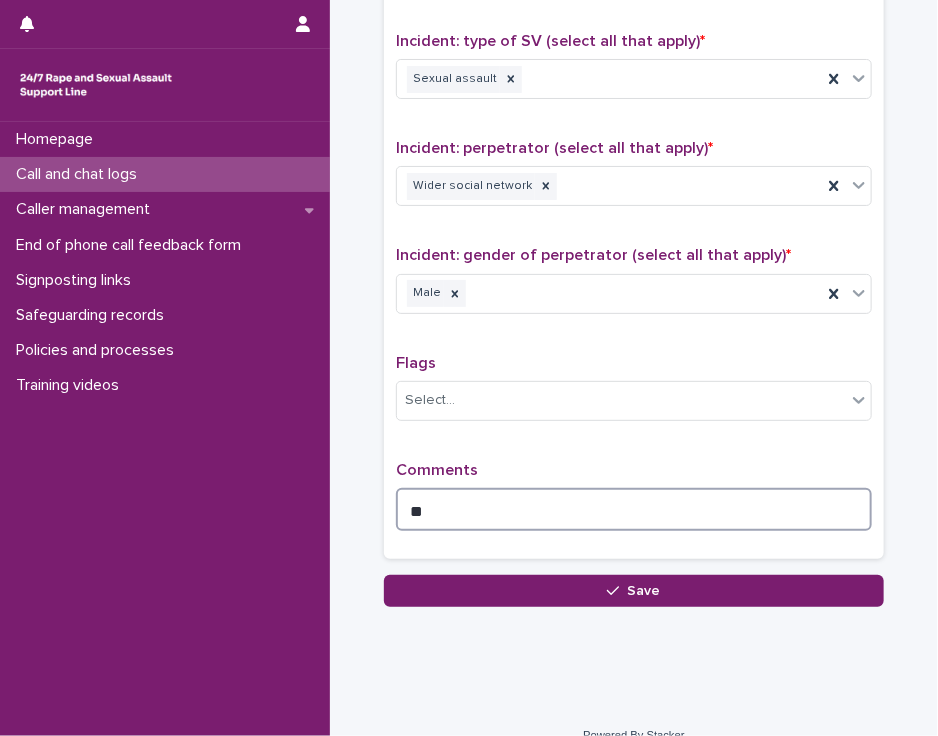 type on "*" 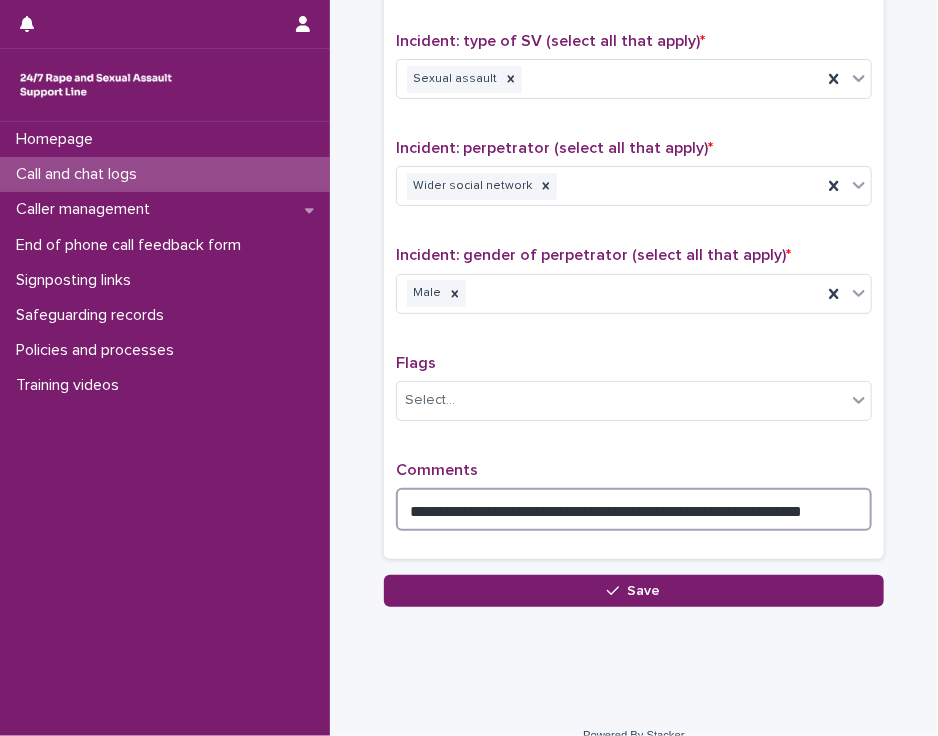 click on "**********" at bounding box center (634, 509) 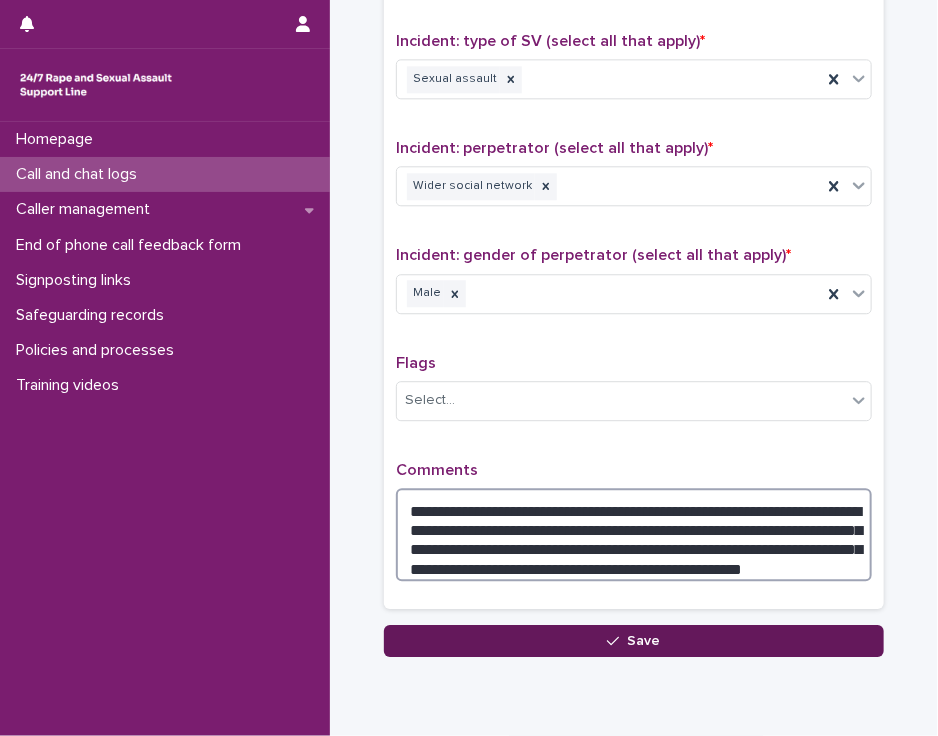 type on "**********" 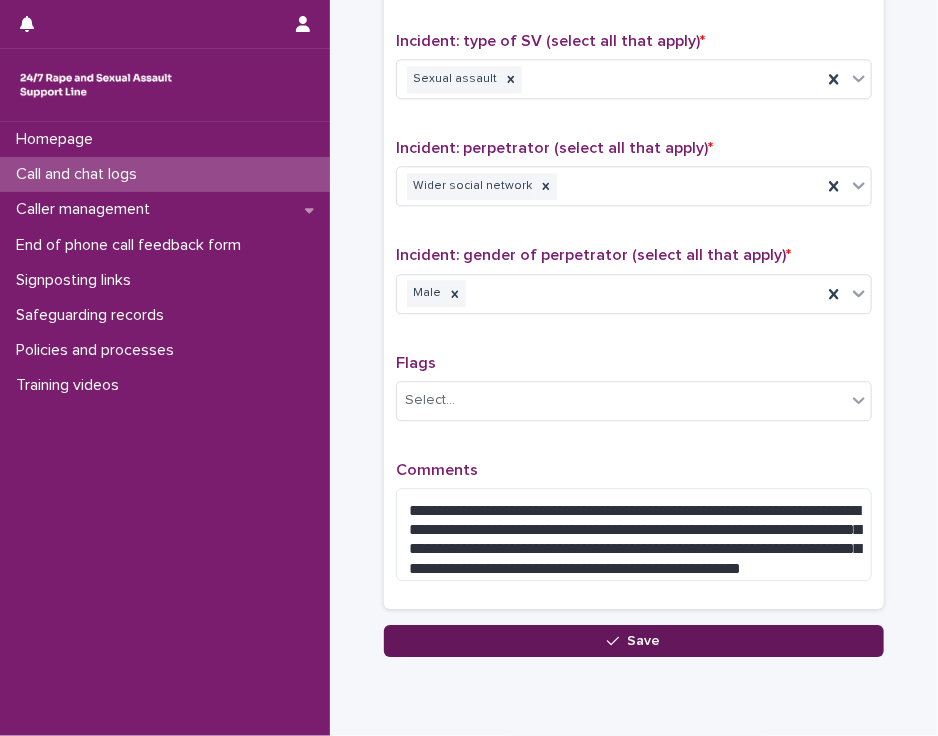 click on "Save" at bounding box center [634, 641] 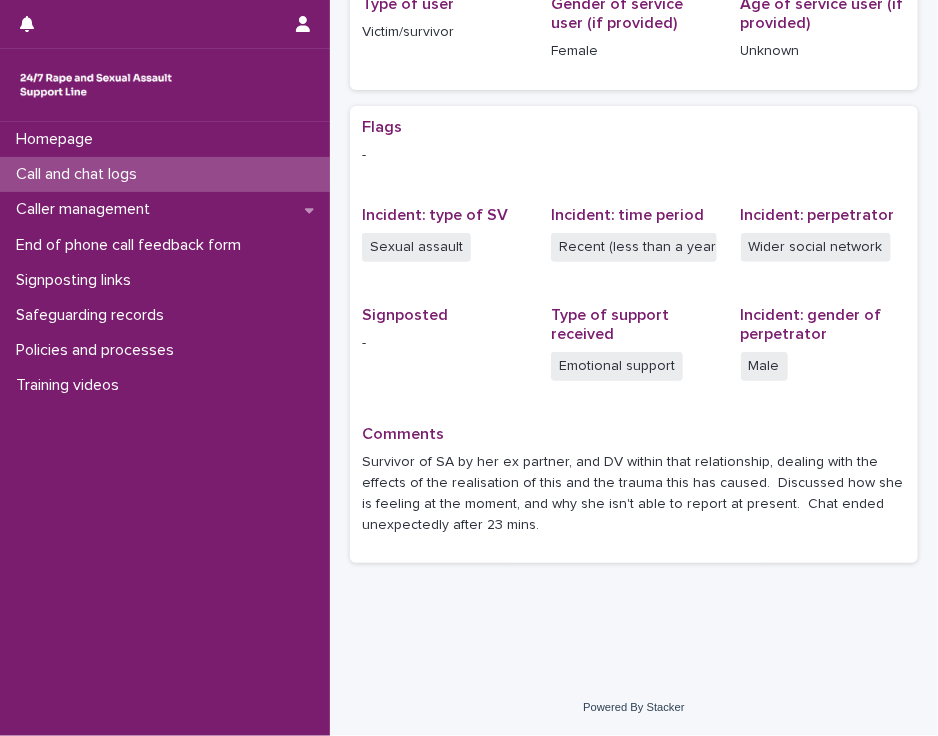 scroll, scrollTop: 0, scrollLeft: 0, axis: both 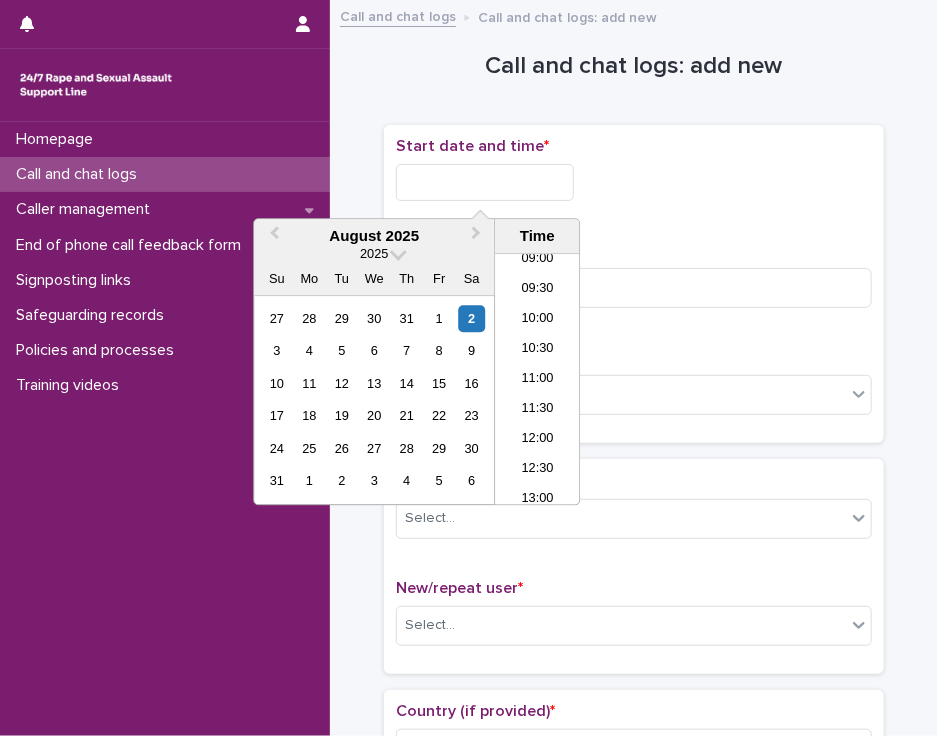 click at bounding box center [485, 182] 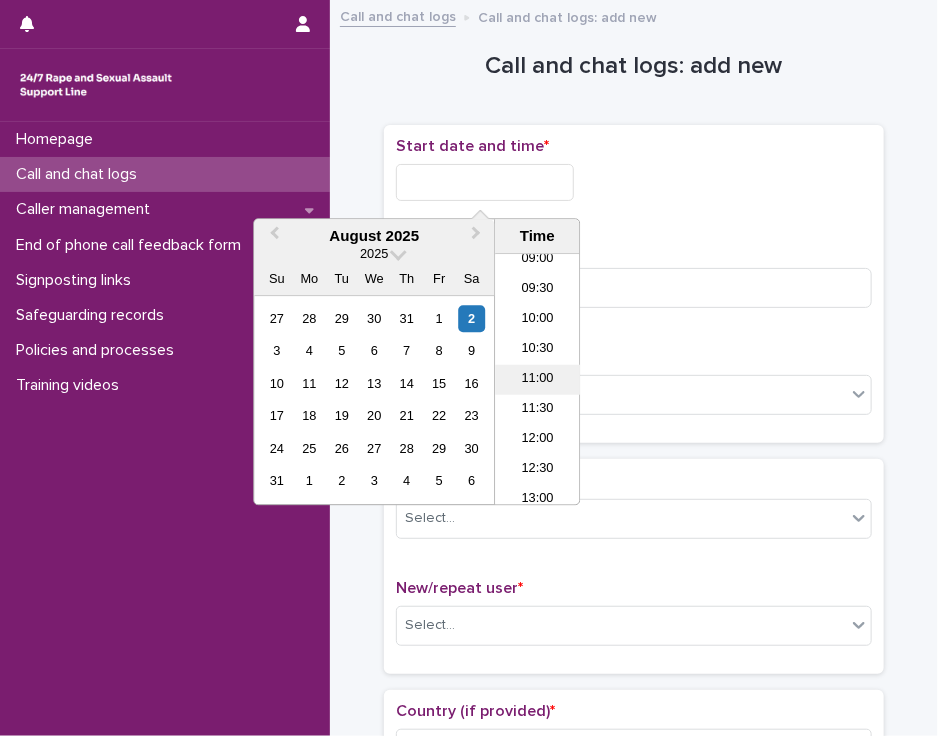 click on "11:00" at bounding box center [537, 380] 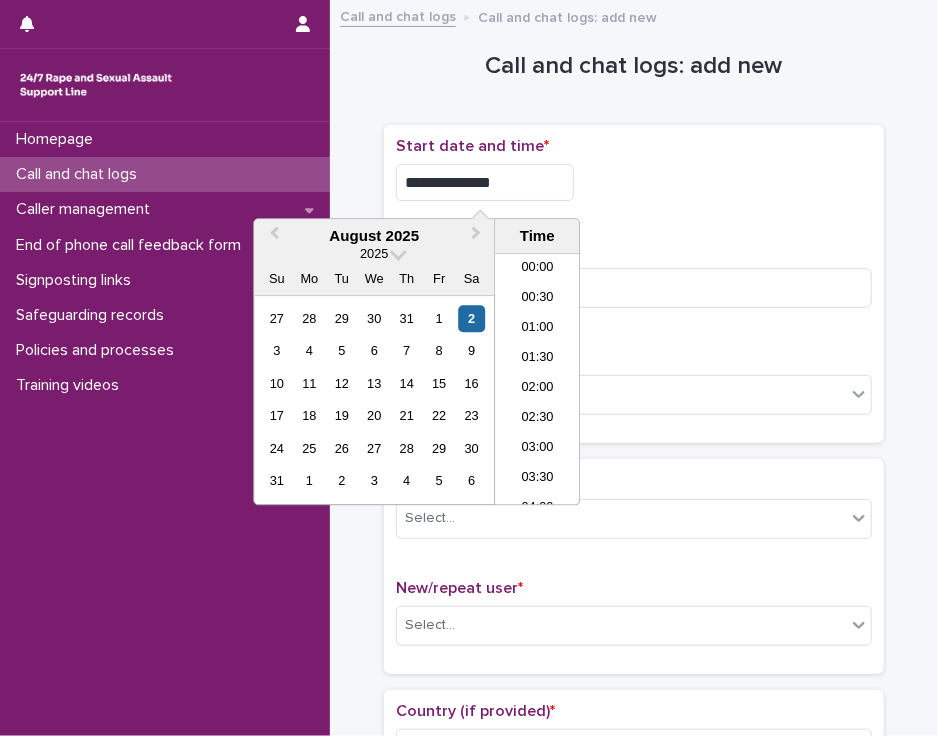 scroll, scrollTop: 550, scrollLeft: 0, axis: vertical 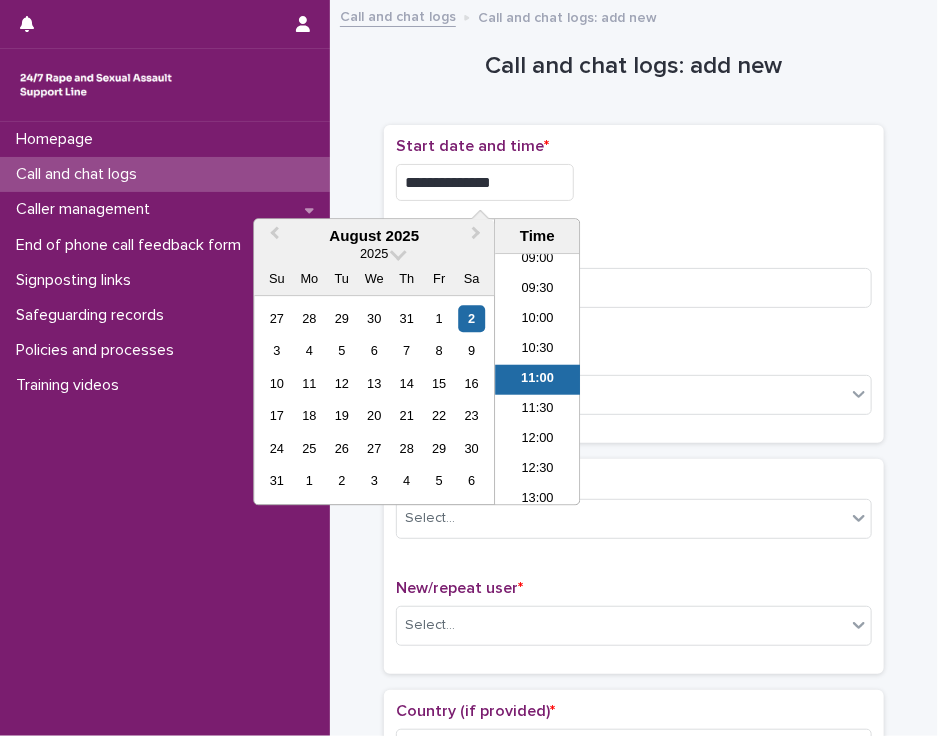 click on "**********" at bounding box center [485, 182] 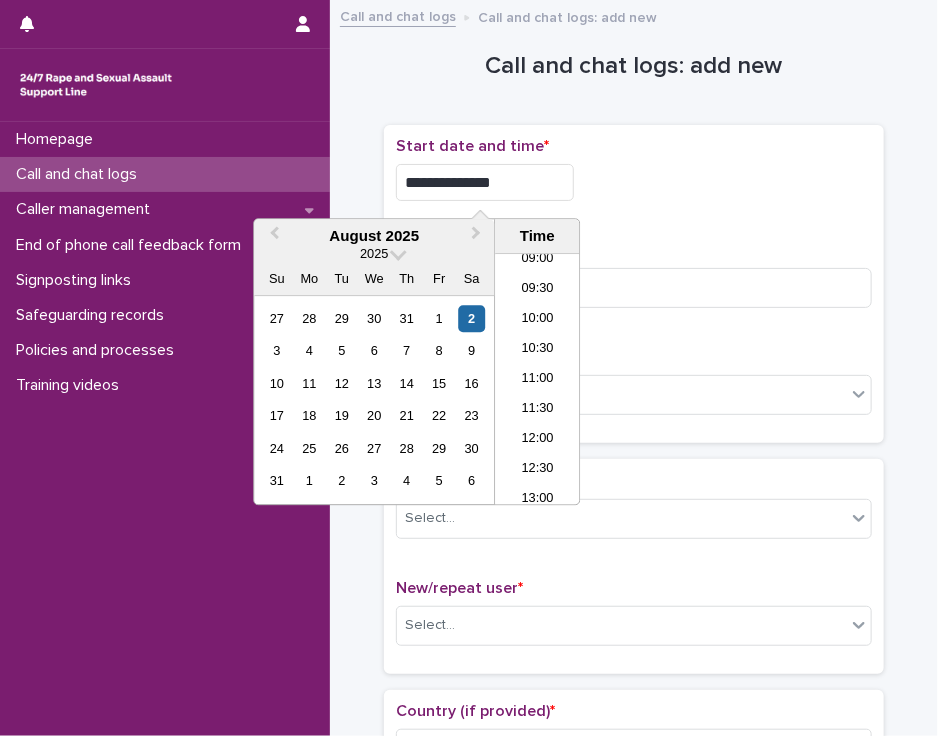 type on "**********" 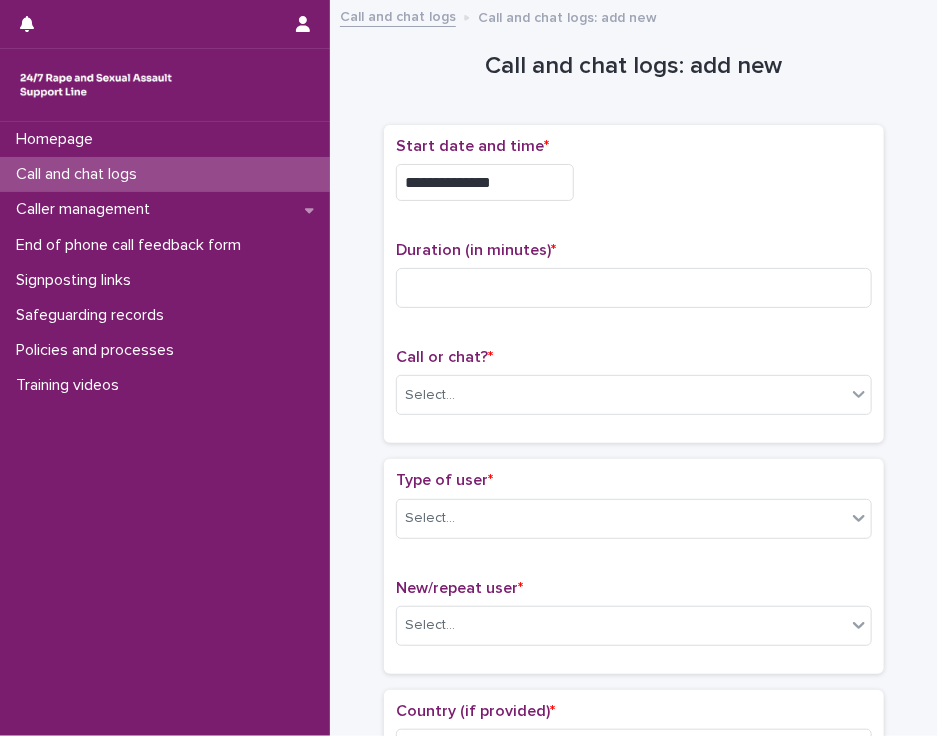click on "**********" at bounding box center (634, 177) 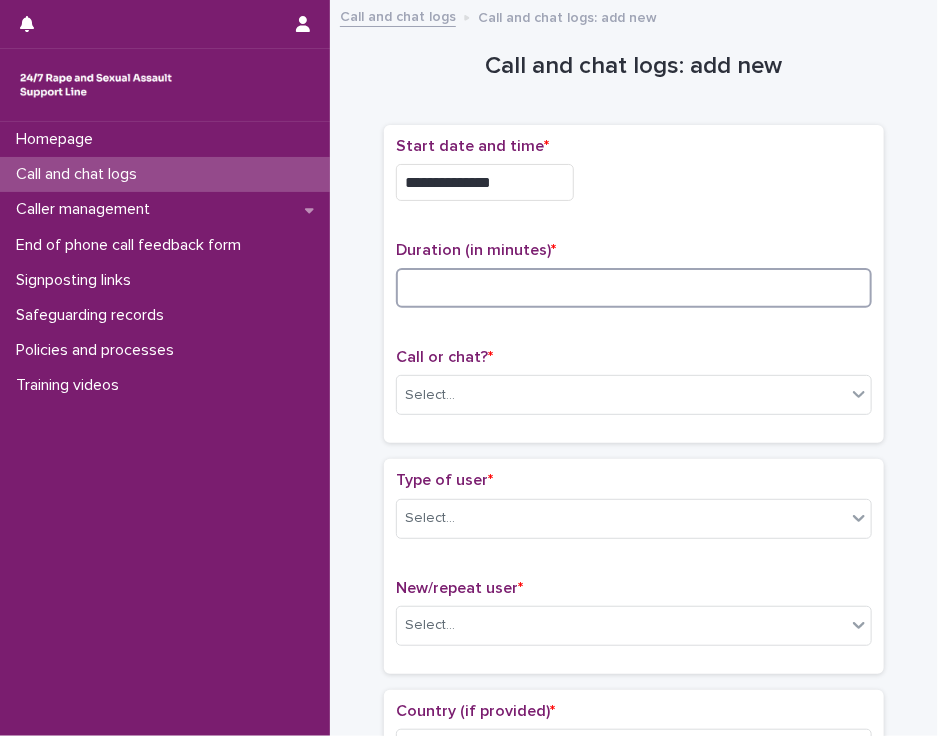click at bounding box center [634, 288] 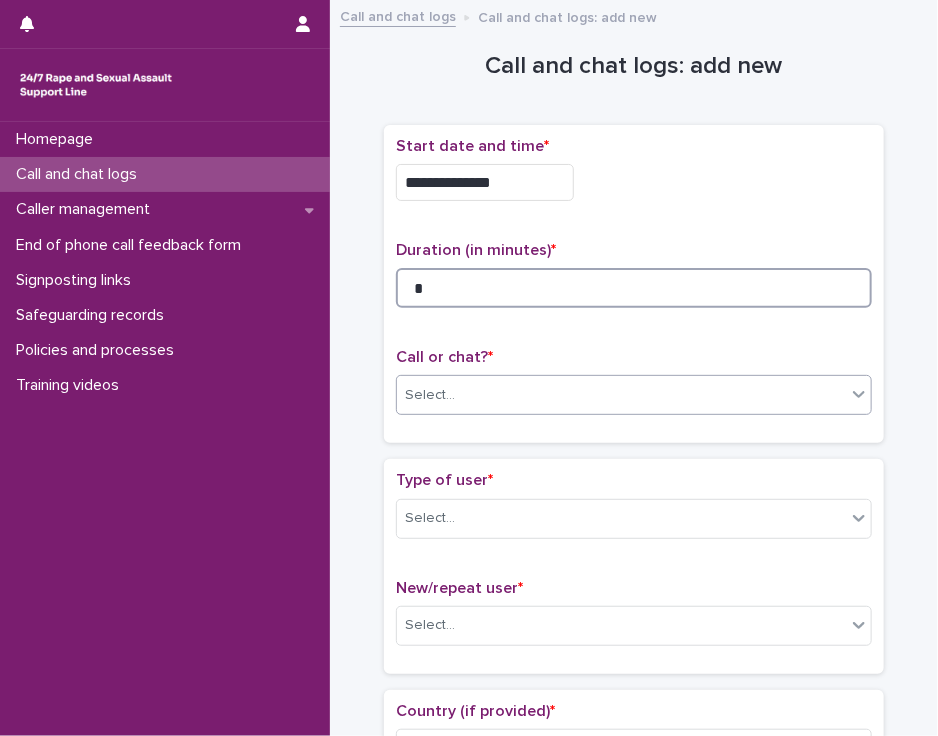 type on "*" 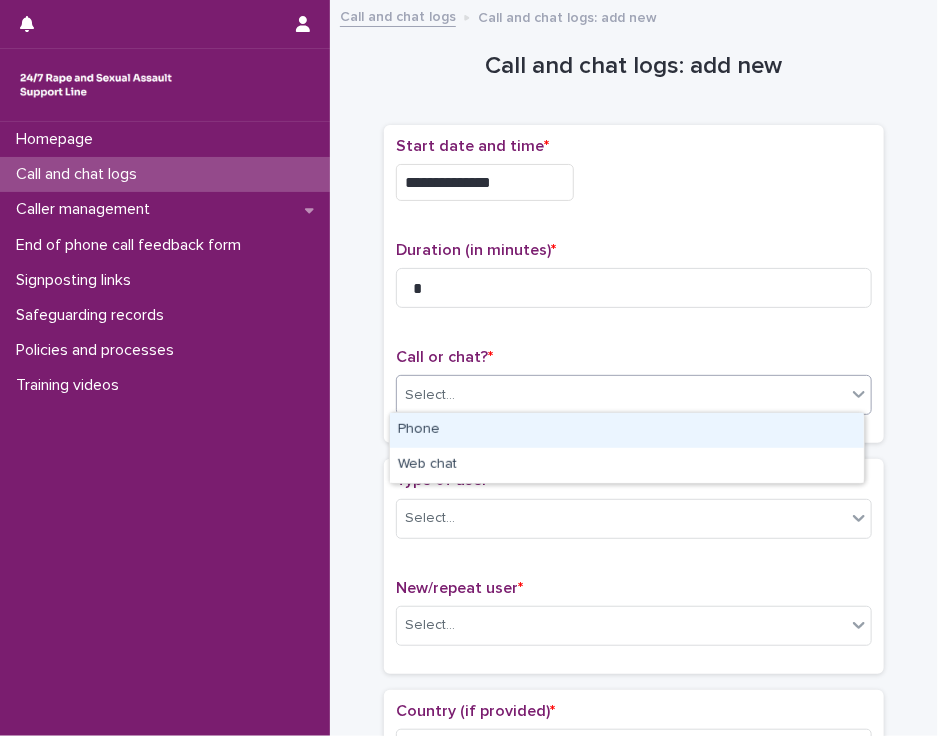 click on "Select..." at bounding box center [430, 395] 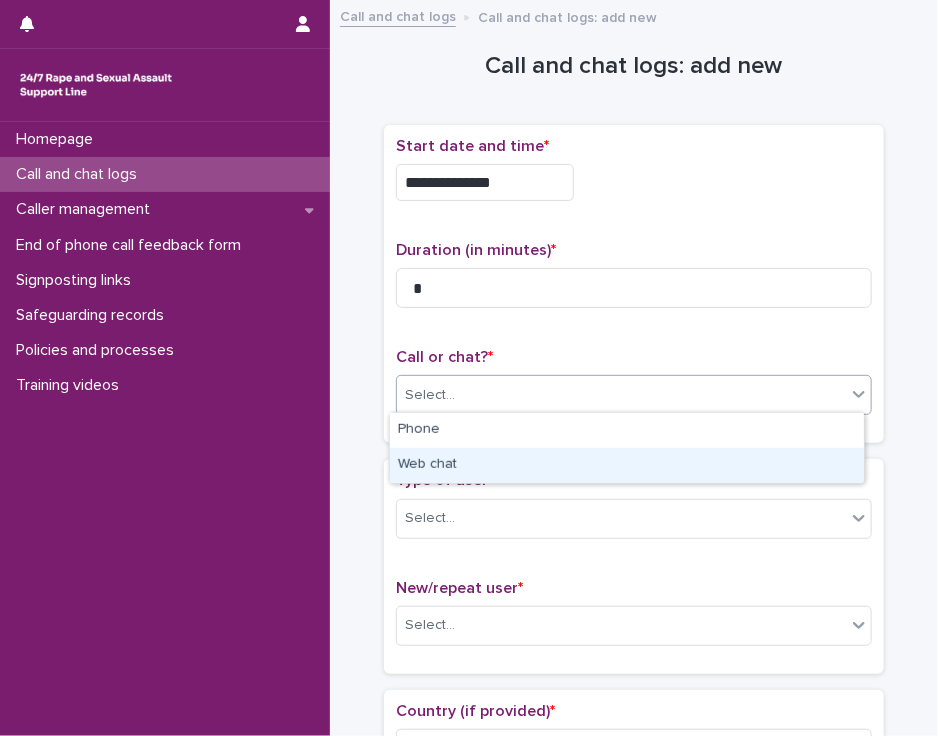 click on "Web chat" at bounding box center (627, 465) 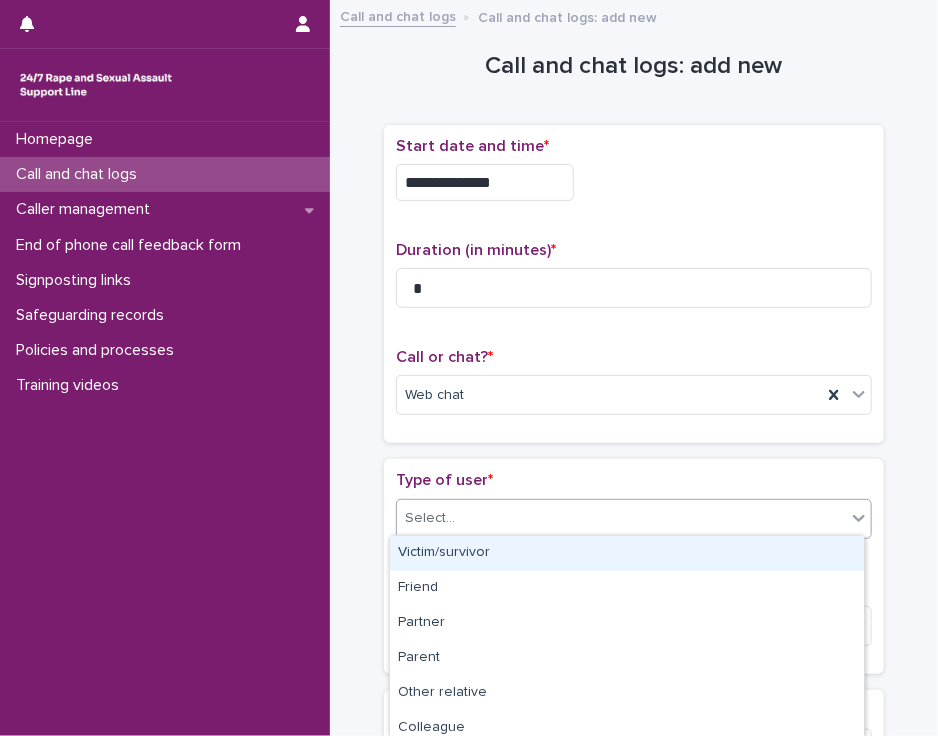 click on "Select..." at bounding box center [430, 518] 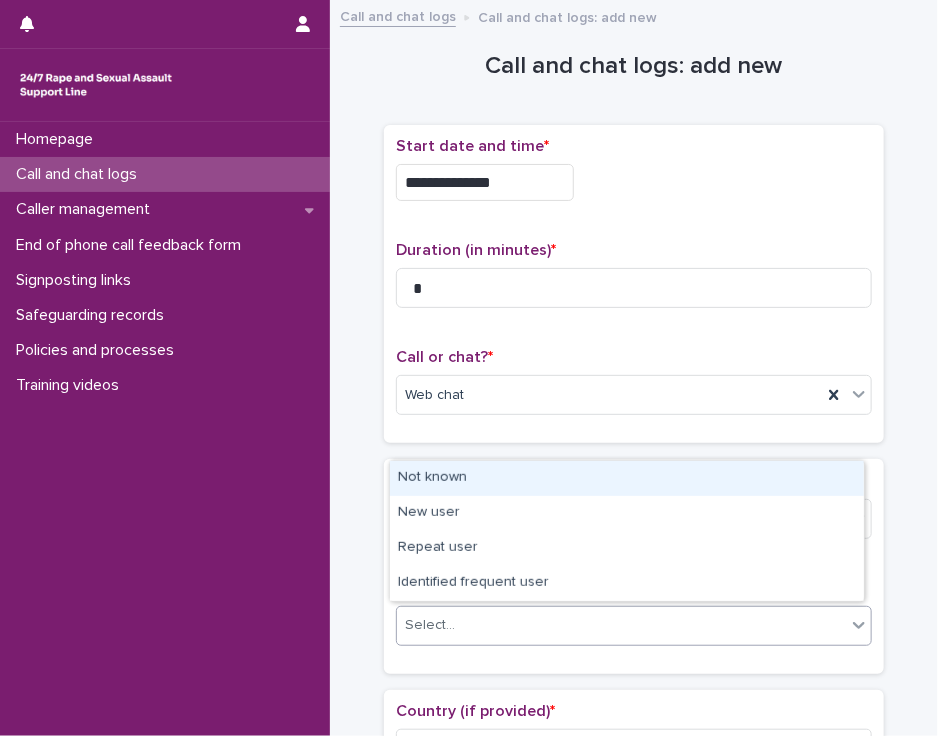 click at bounding box center [458, 624] 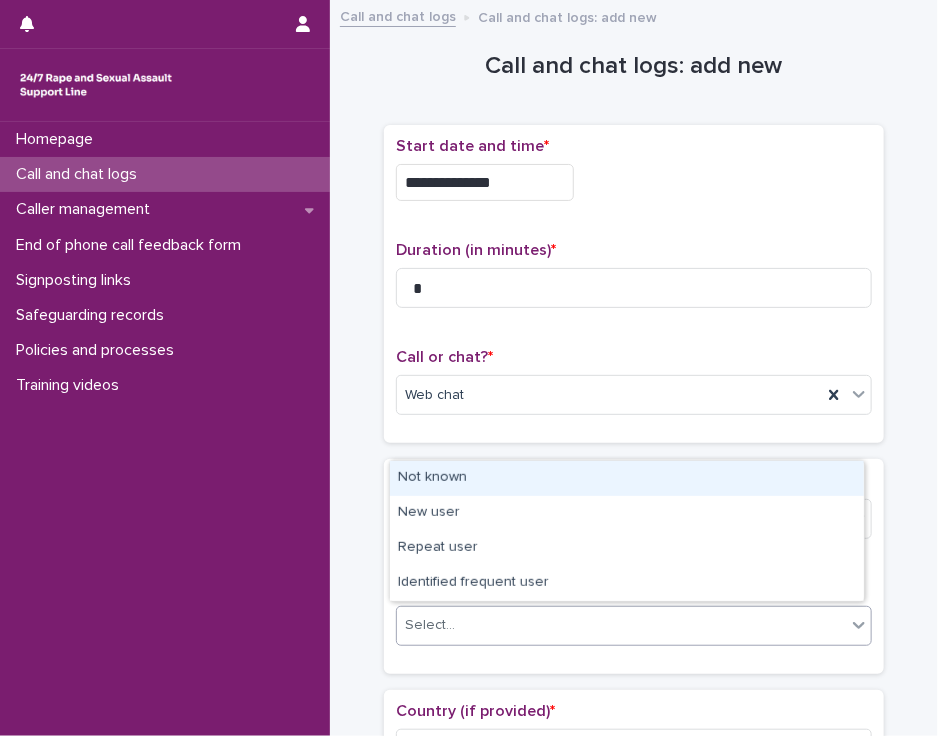 click on "Not known" at bounding box center [627, 478] 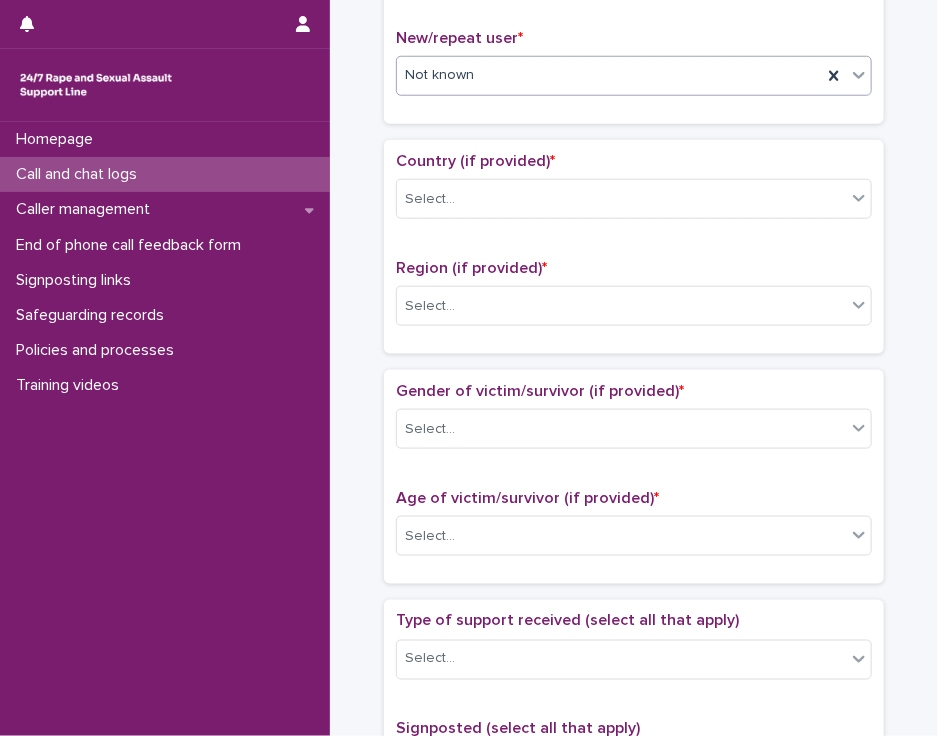 scroll, scrollTop: 568, scrollLeft: 0, axis: vertical 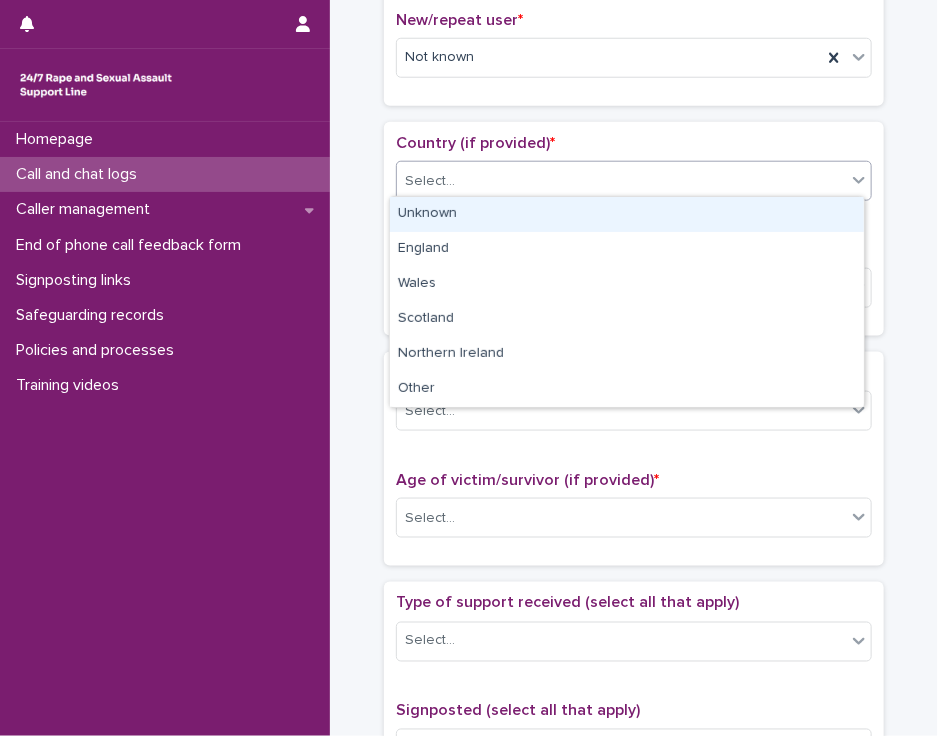 click on "Select..." at bounding box center [621, 181] 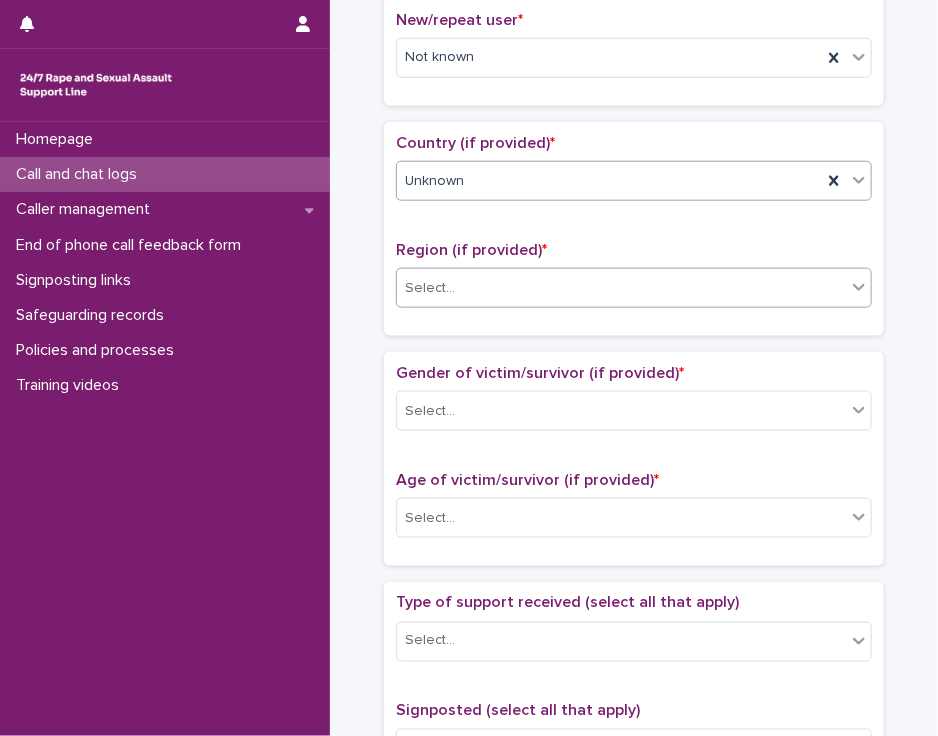 click on "Select..." at bounding box center (621, 288) 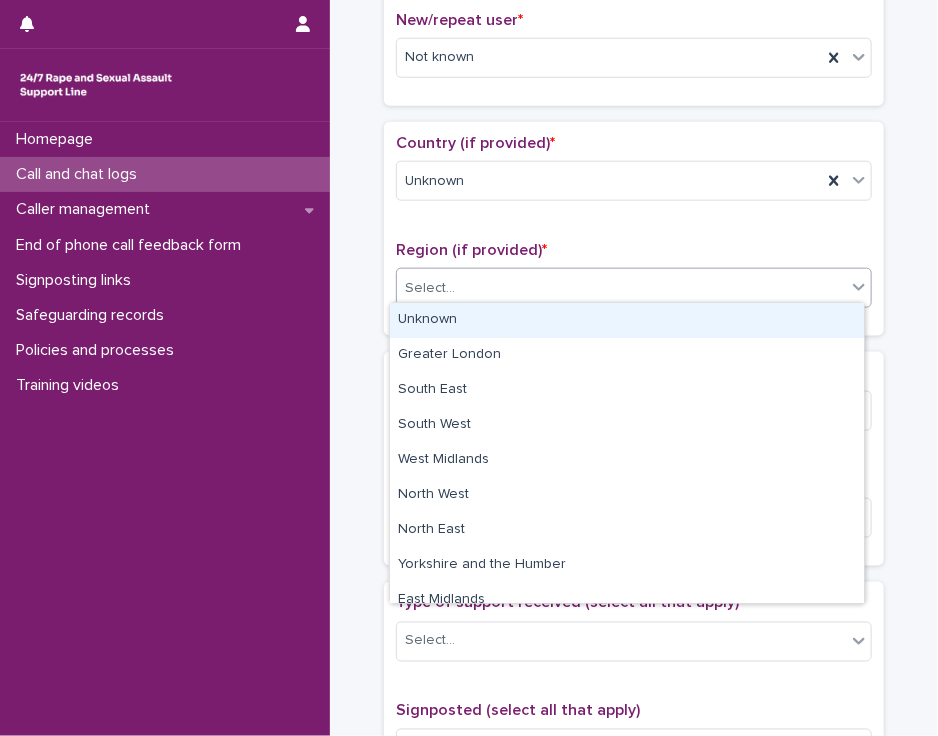 click on "Unknown" at bounding box center (627, 320) 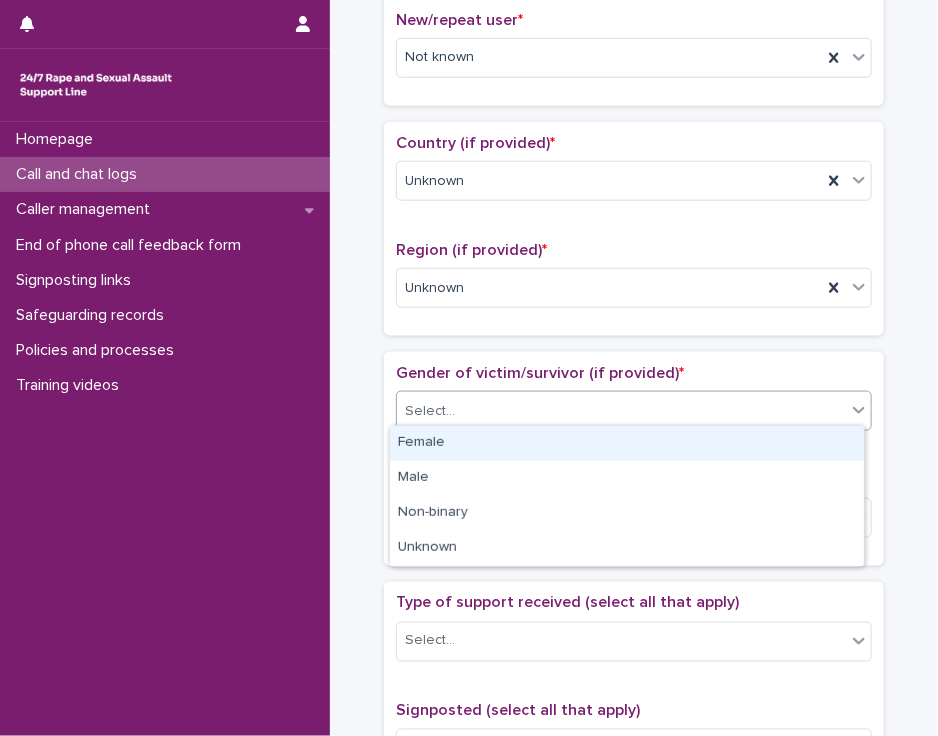 click on "Select..." at bounding box center (621, 411) 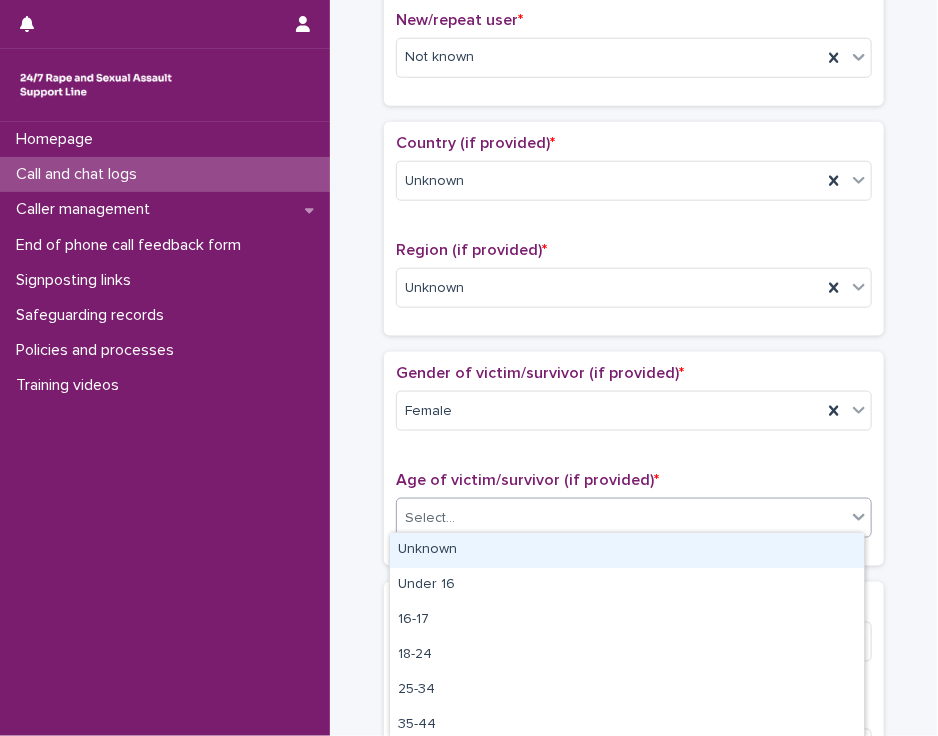 click on "Select..." at bounding box center [621, 518] 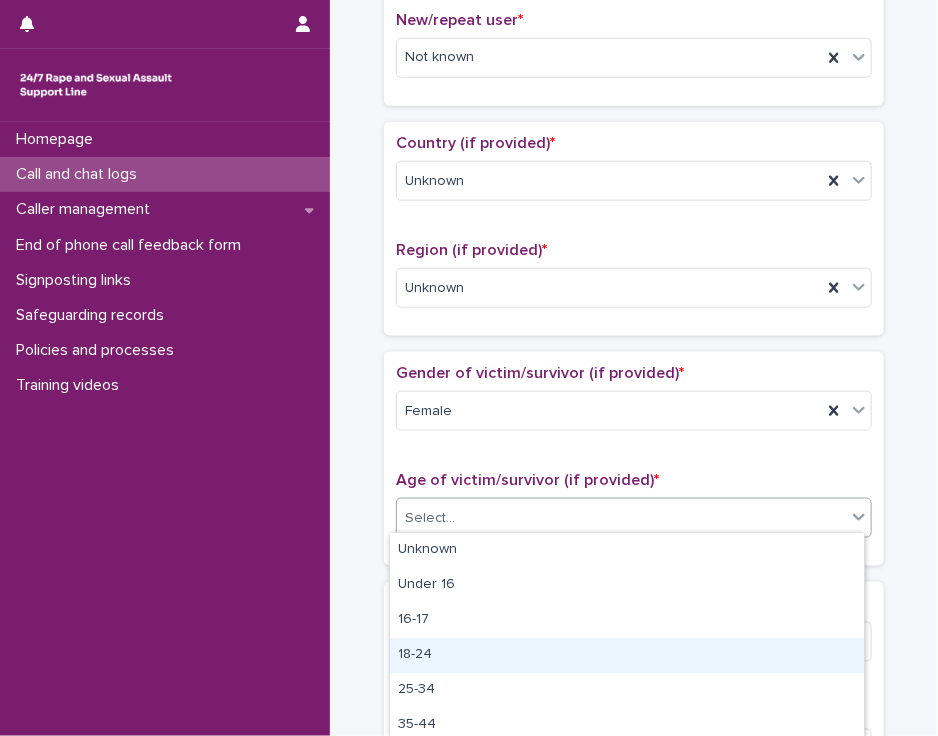 click on "18-24" at bounding box center (627, 655) 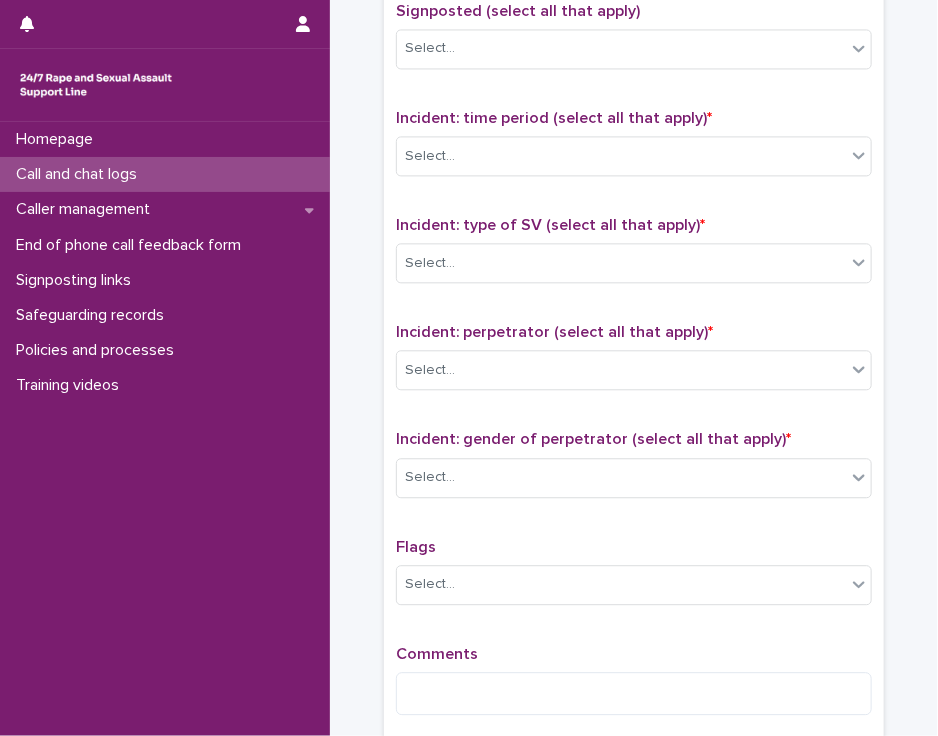 scroll, scrollTop: 1272, scrollLeft: 0, axis: vertical 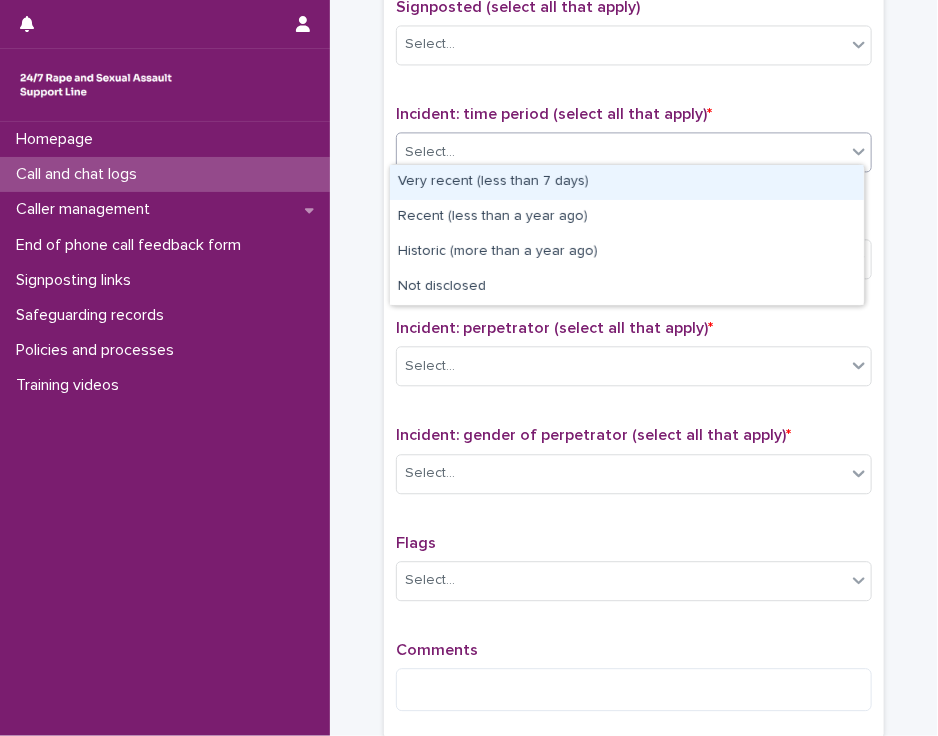 click 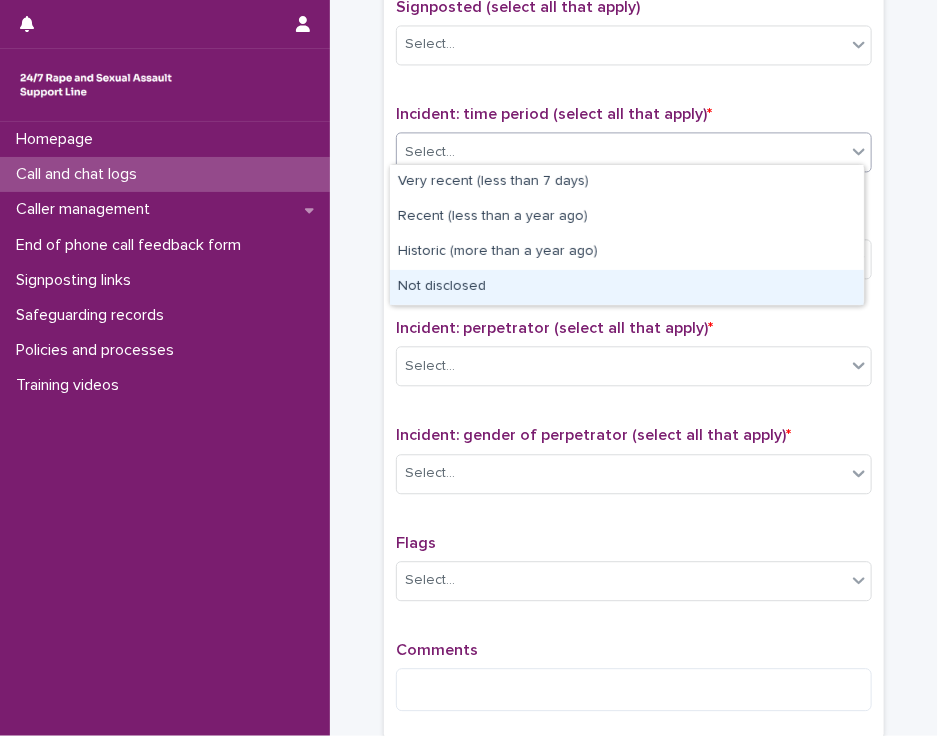 click on "Not disclosed" at bounding box center (627, 287) 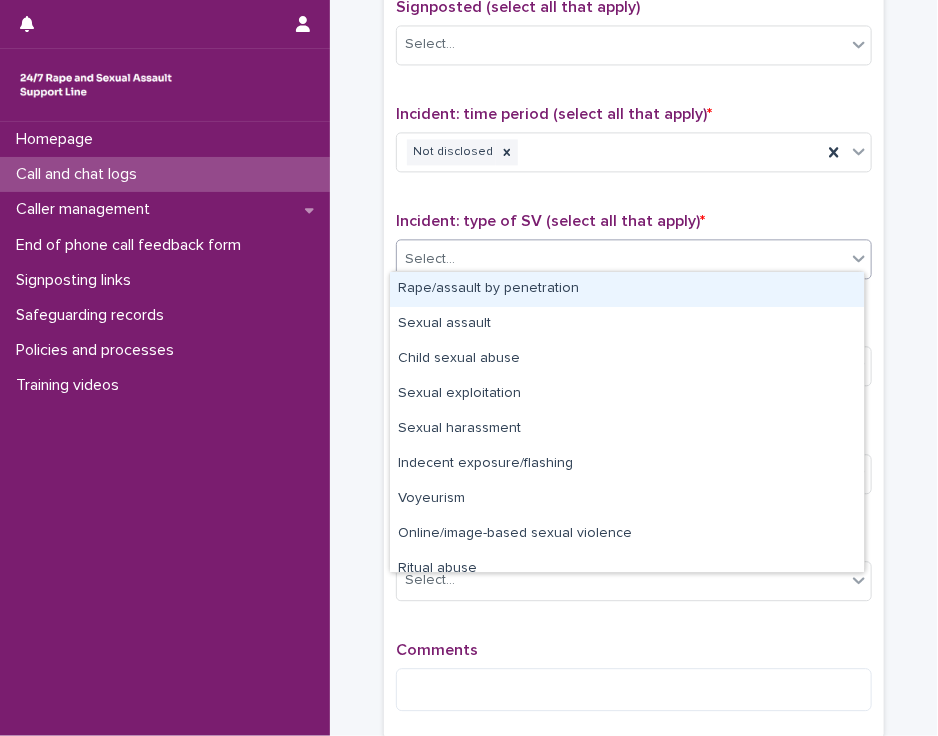 click on "Select..." at bounding box center (621, 259) 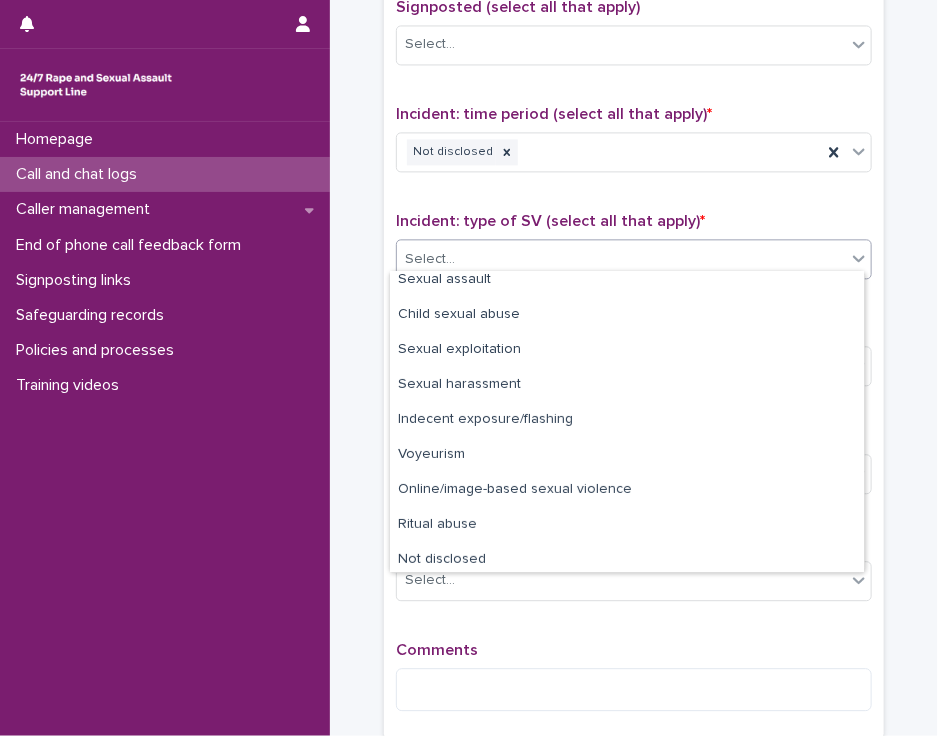 scroll, scrollTop: 50, scrollLeft: 0, axis: vertical 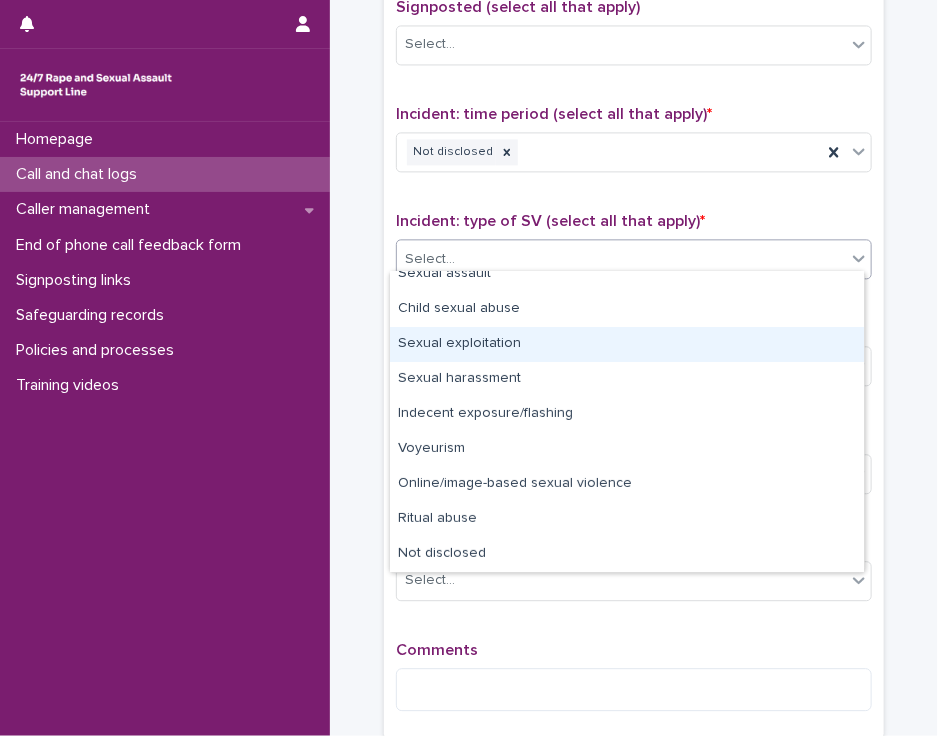 click on "Sexual exploitation" at bounding box center (627, 344) 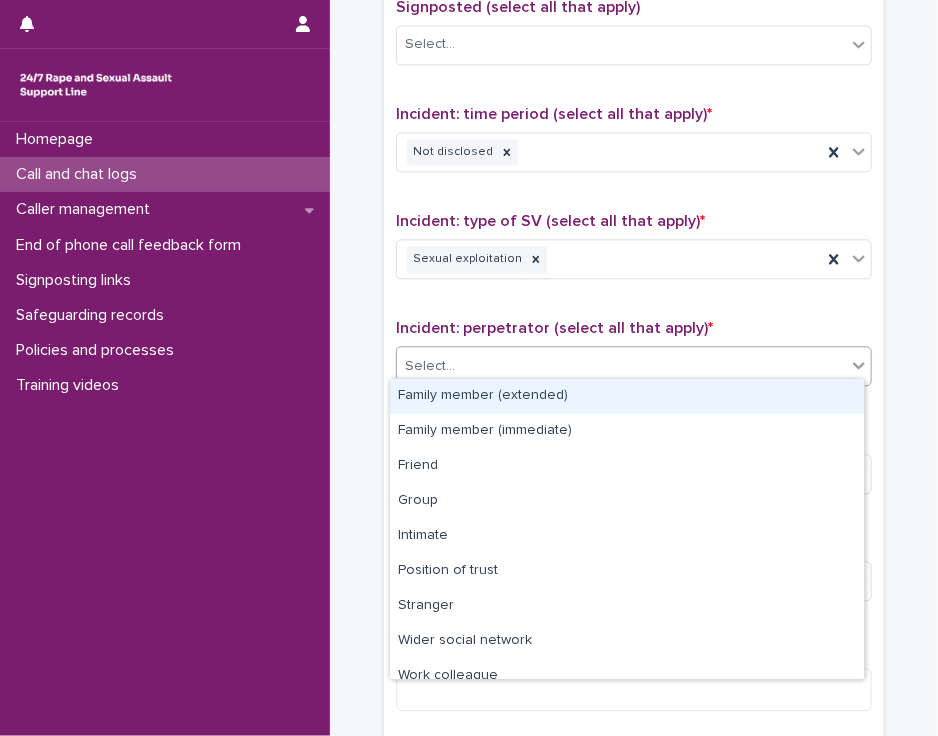 click on "Select..." at bounding box center (621, 366) 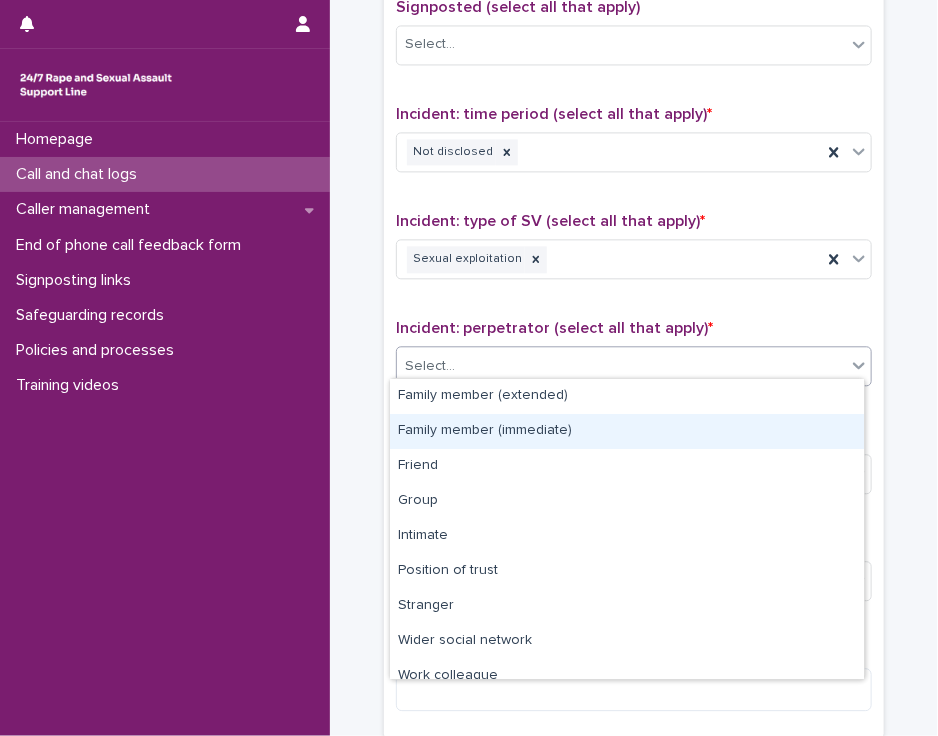 scroll, scrollTop: 84, scrollLeft: 0, axis: vertical 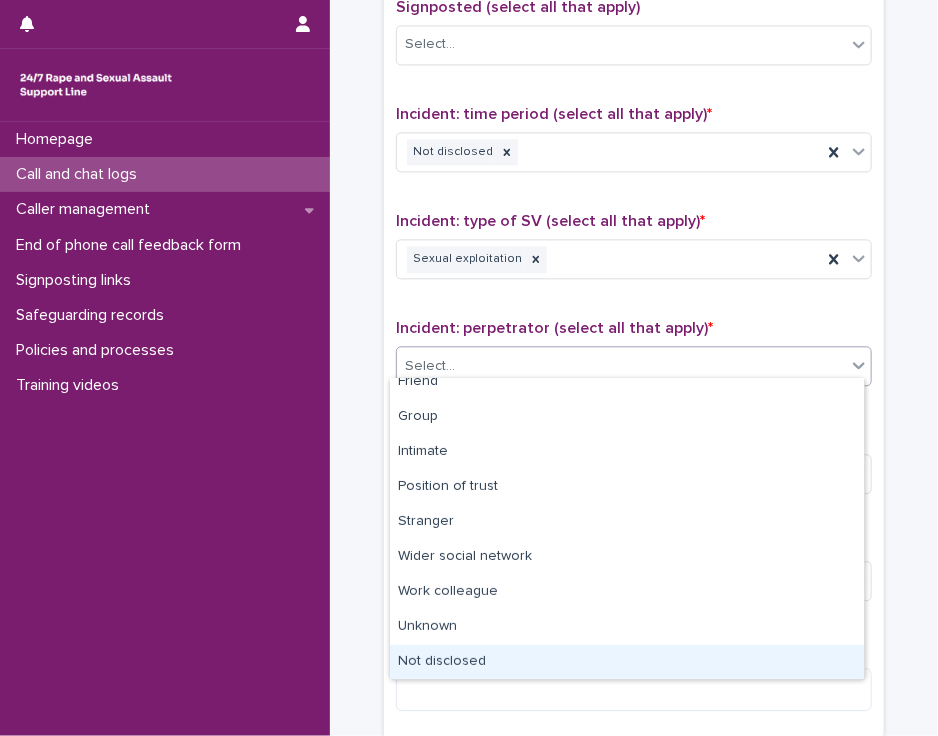 click on "Not disclosed" at bounding box center [627, 662] 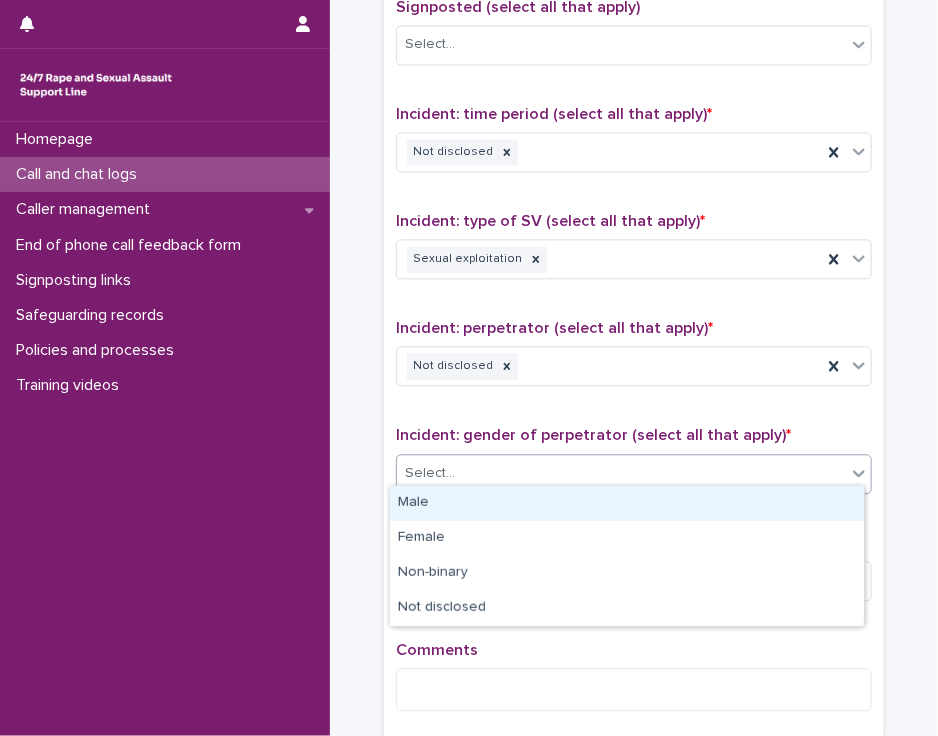 click on "Select..." at bounding box center (621, 473) 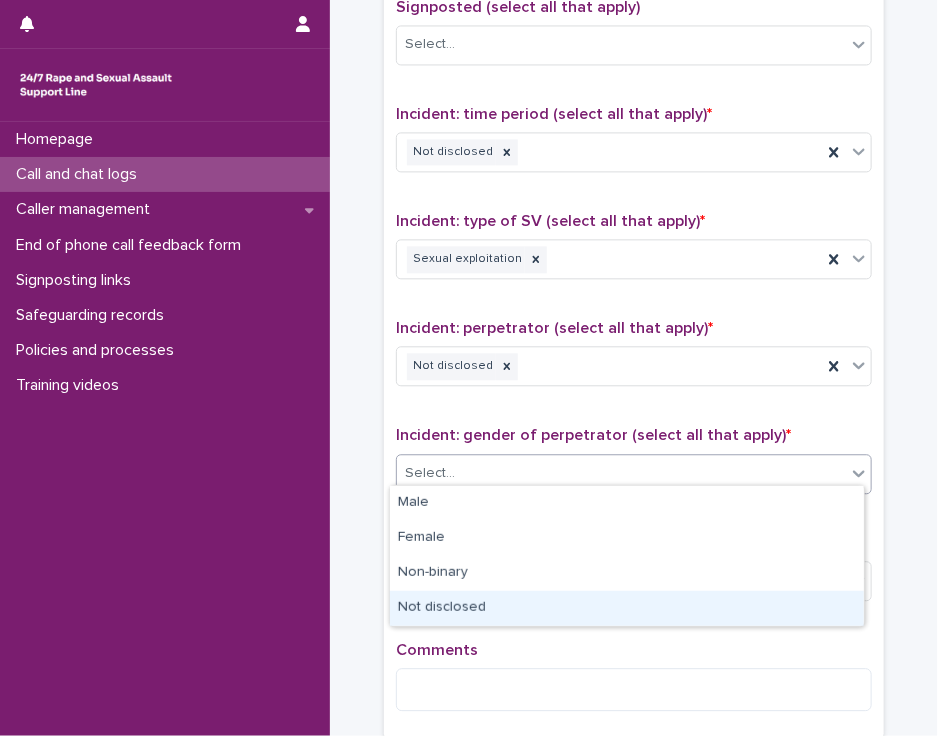 click on "Not disclosed" at bounding box center [627, 608] 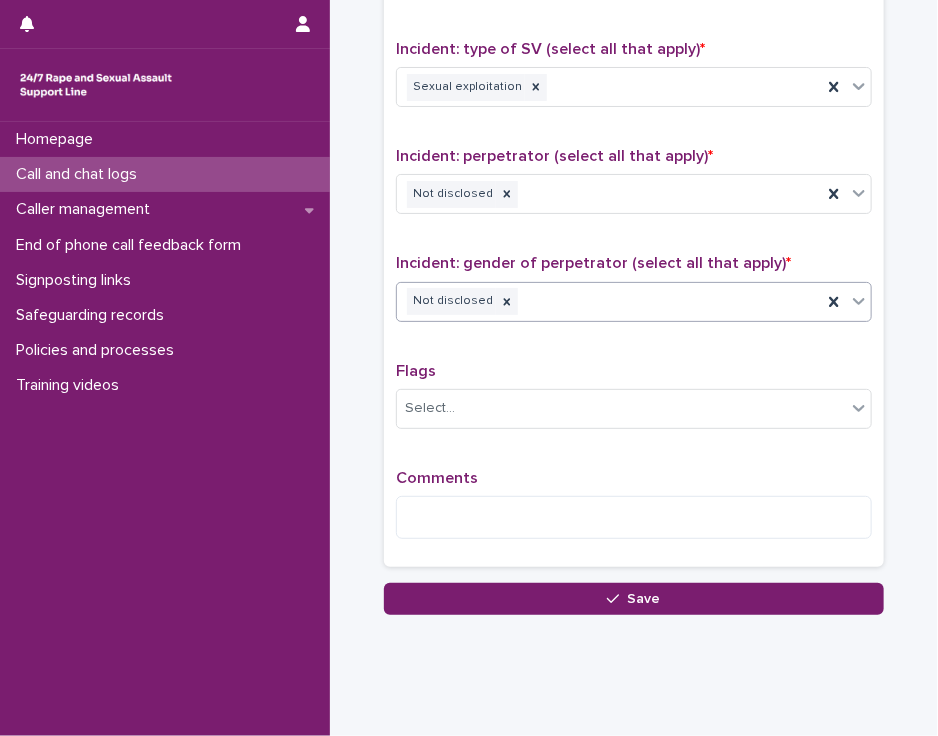 scroll, scrollTop: 1471, scrollLeft: 0, axis: vertical 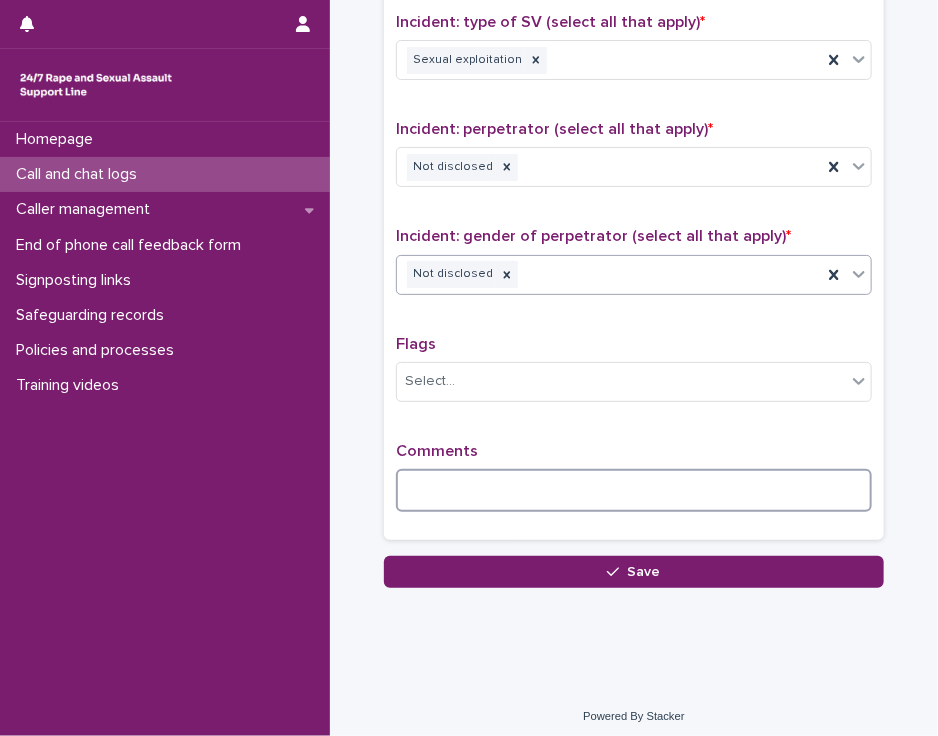 click at bounding box center [634, 490] 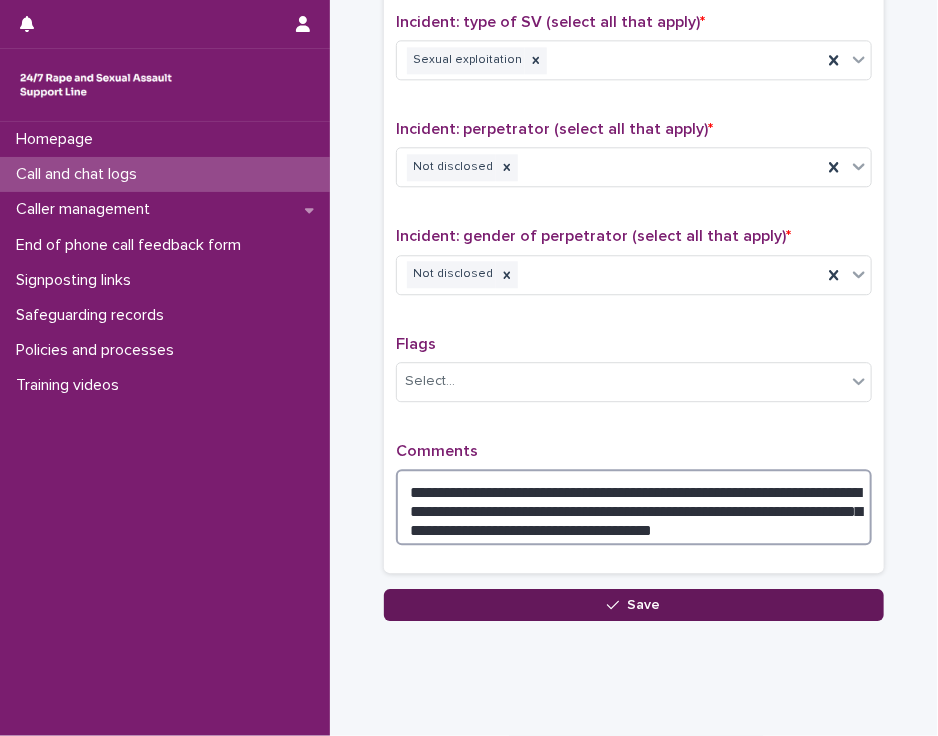 type on "**********" 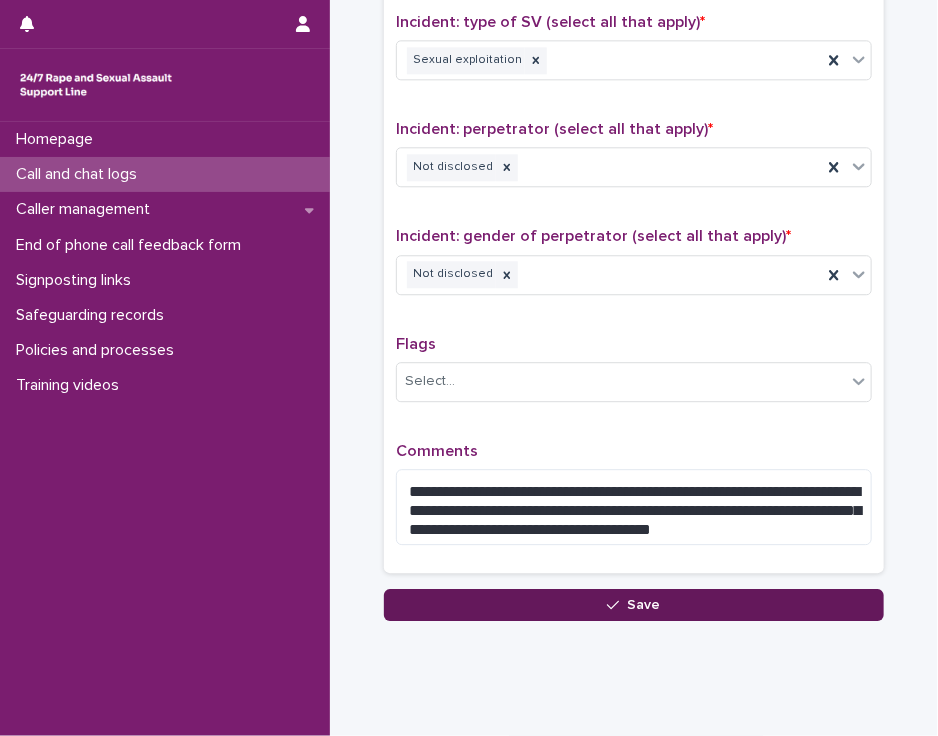 click on "Save" at bounding box center [634, 605] 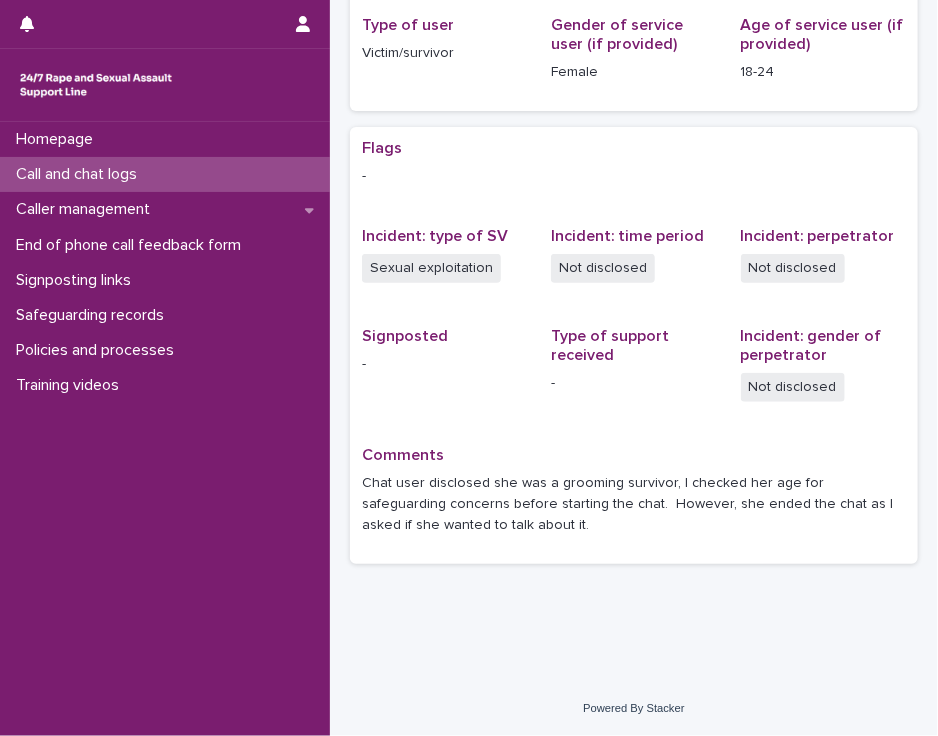 scroll, scrollTop: 0, scrollLeft: 0, axis: both 